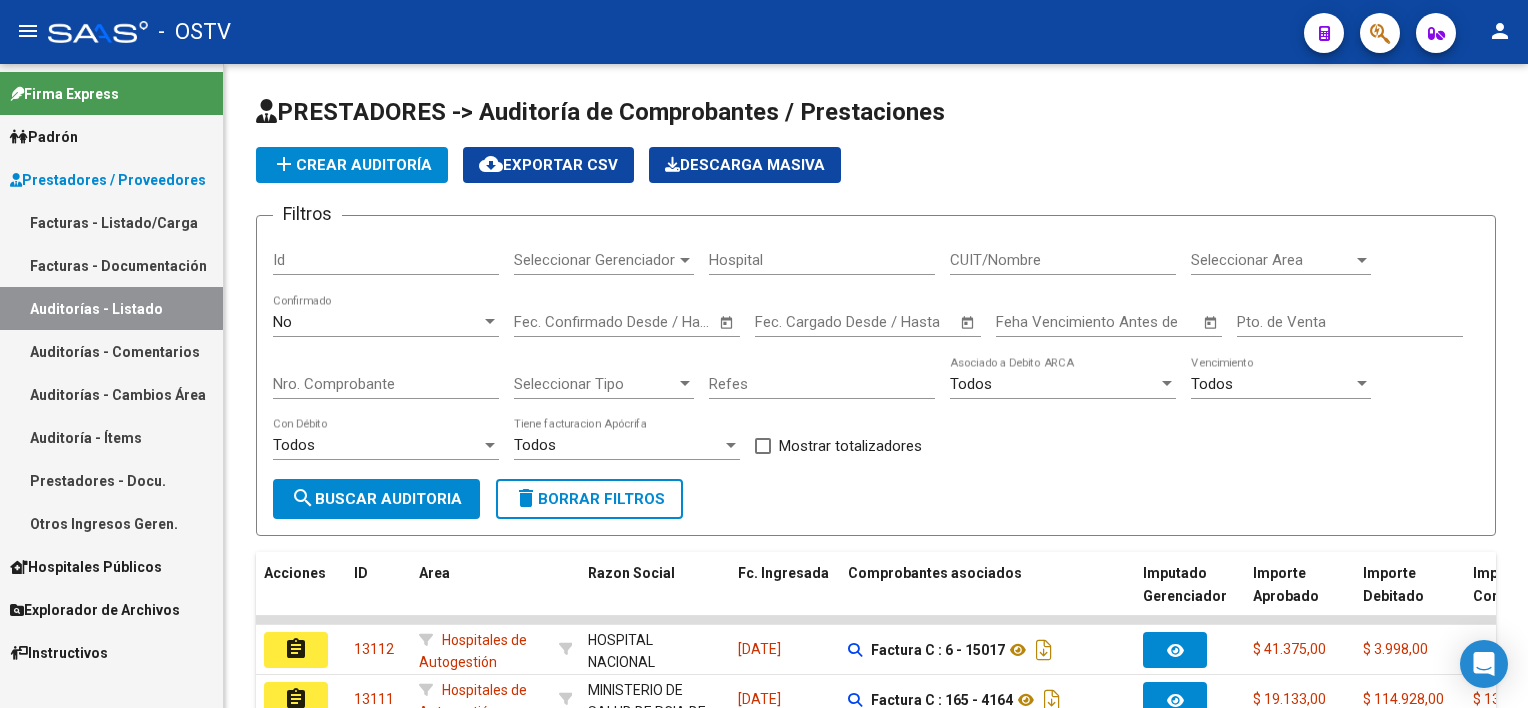 scroll, scrollTop: 0, scrollLeft: 0, axis: both 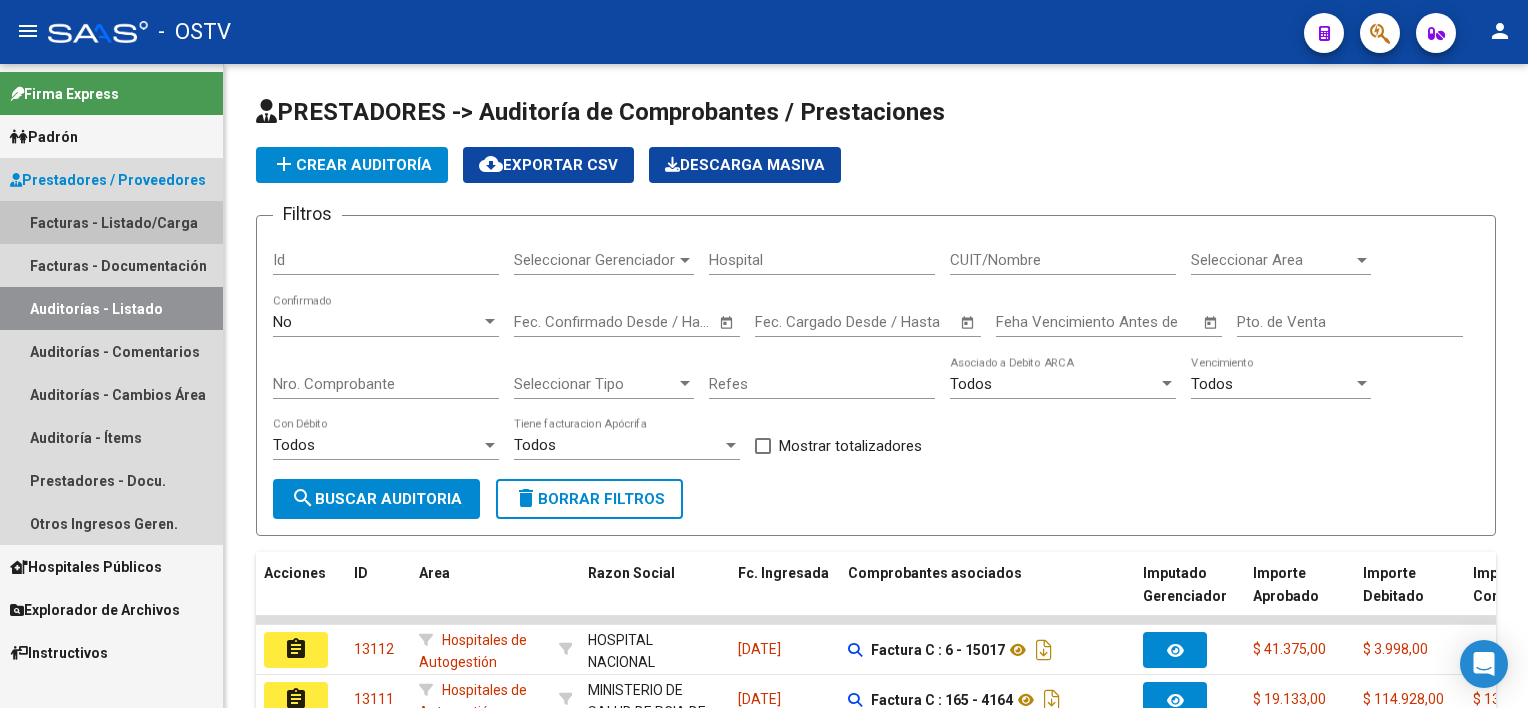 click on "Facturas - Listado/Carga" at bounding box center (111, 222) 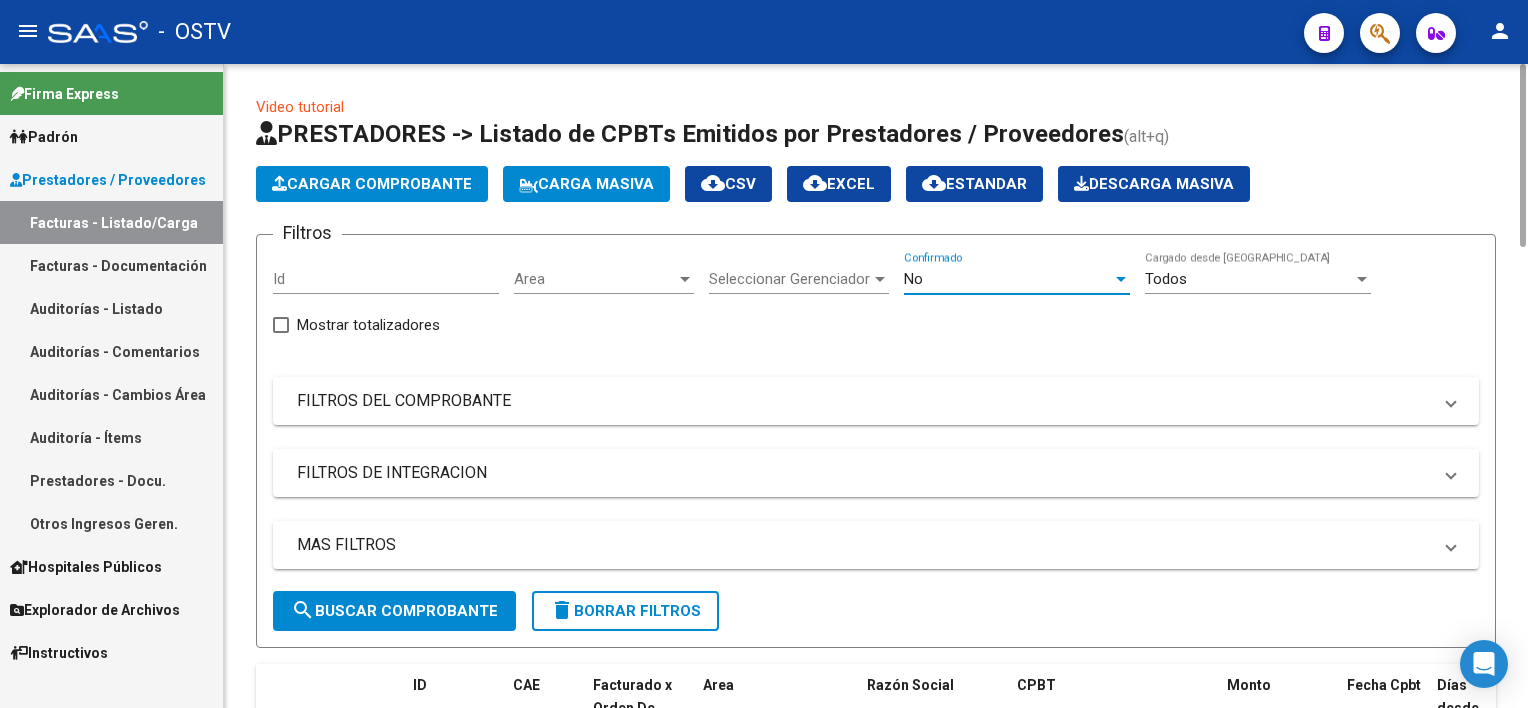 click on "No" at bounding box center (1008, 279) 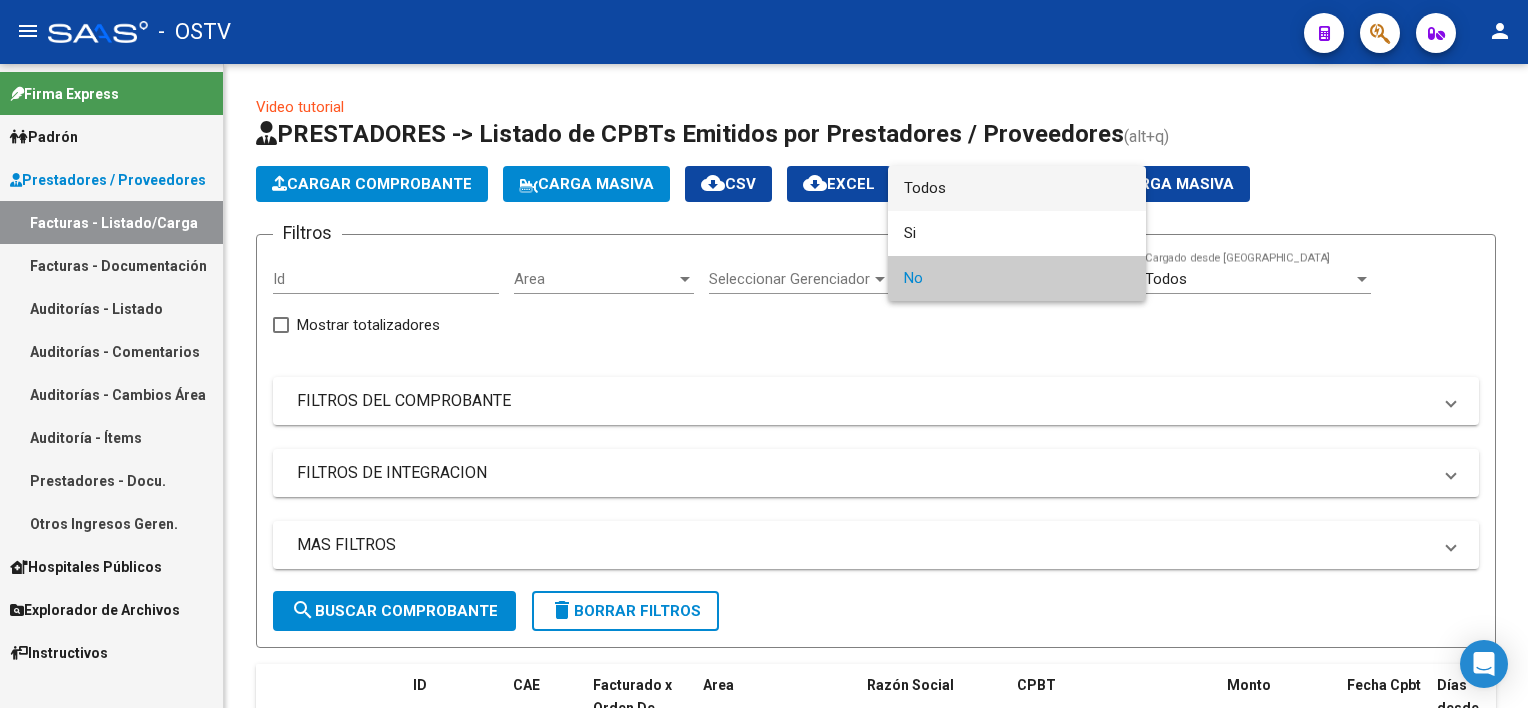 click on "Todos" at bounding box center [1017, 188] 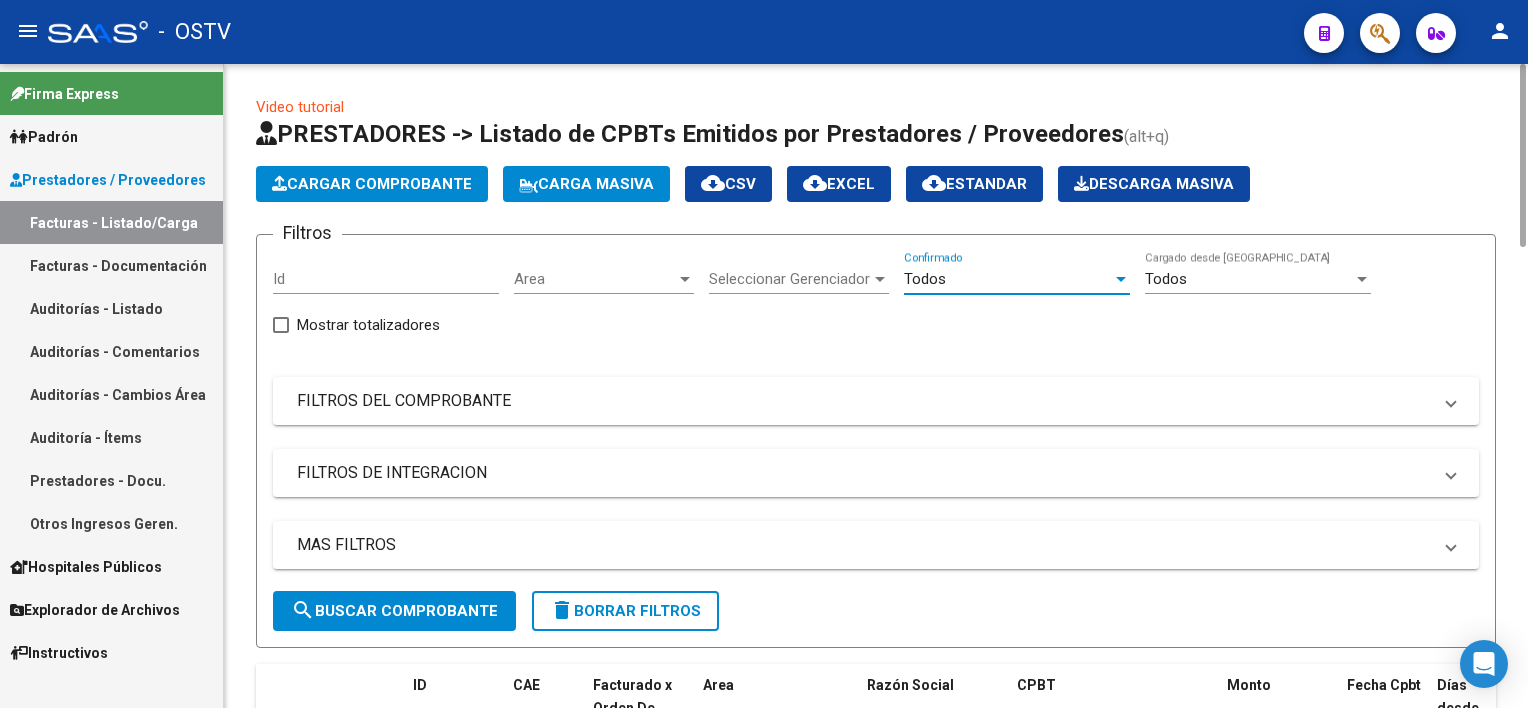 click on "Filtros Id Area Area Seleccionar Gerenciador Seleccionar Gerenciador Todos  Confirmado Todos  Cargado desde Masivo   Mostrar totalizadores   FILTROS DEL COMPROBANTE  Comprobante Tipo Comprobante Tipo Start date – Fec. Comprobante Desde / Hasta Días Emisión Desde(cant. días) Días Emisión Hasta(cant. días) CUIT / Razón Social Pto. Venta Nro. Comprobante Código SSS CAE Válido CAE Válido Todos  Cargado Módulo Hosp. Todos  Tiene facturacion Apócrifa Hospital Refes  FILTROS DE INTEGRACION  Período De Prestación Campos del Archivo de Rendición Devuelto x SSS (dr_envio) Todos  Rendido x SSS (dr_envio) Tipo de Registro Tipo de Registro Período Presentación Período [PERSON_NAME] del Legajo Asociado (preaprobación) Afiliado Legajo (cuil/nombre) Todos  Solo facturas preaprobadas  MAS FILTROS  Todos  Con Doc. Respaldatoria Todos  Con Trazabilidad Todos  Asociado a Expediente Sur Auditoría Auditoría Auditoría Id Start date – Auditoría Confirmada Desde / Hasta Start date – Start date –" 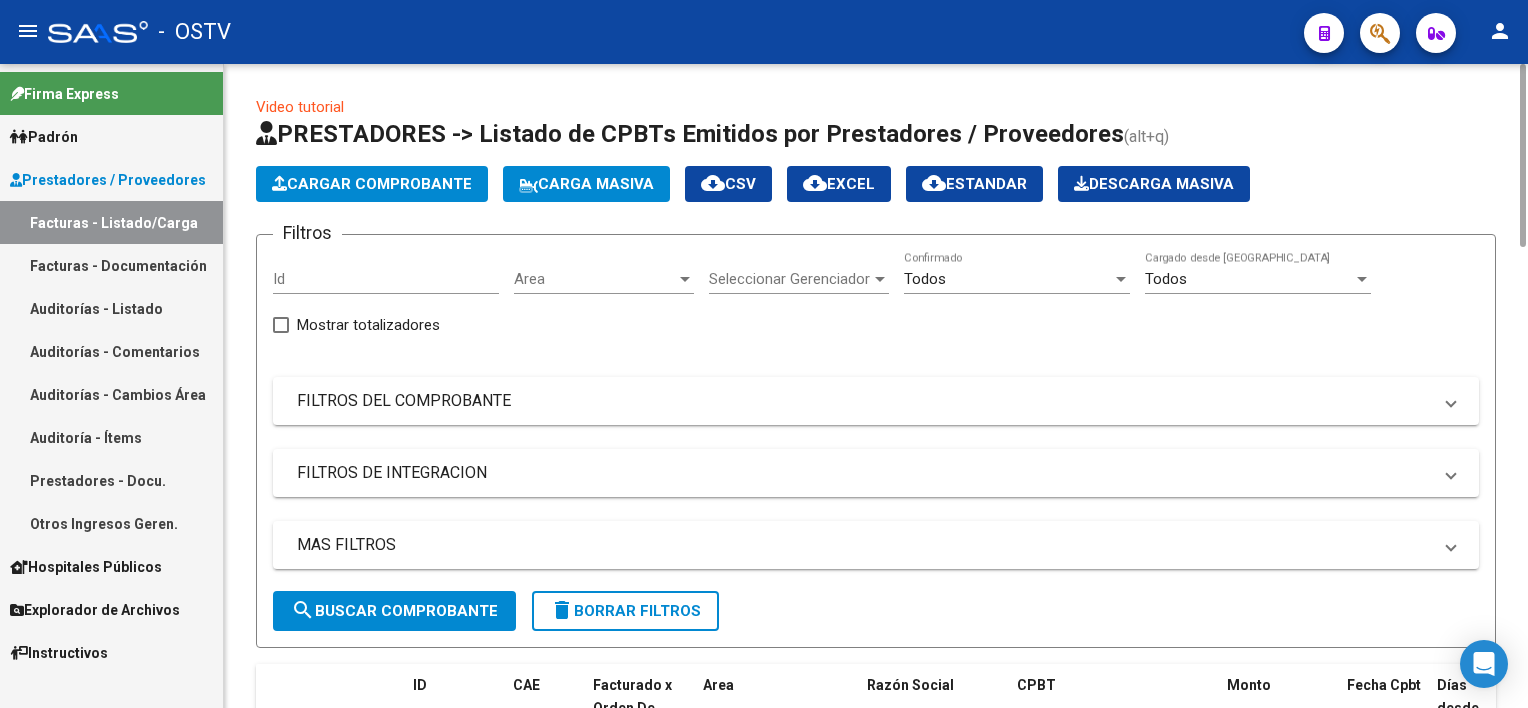 click on "Area Area" 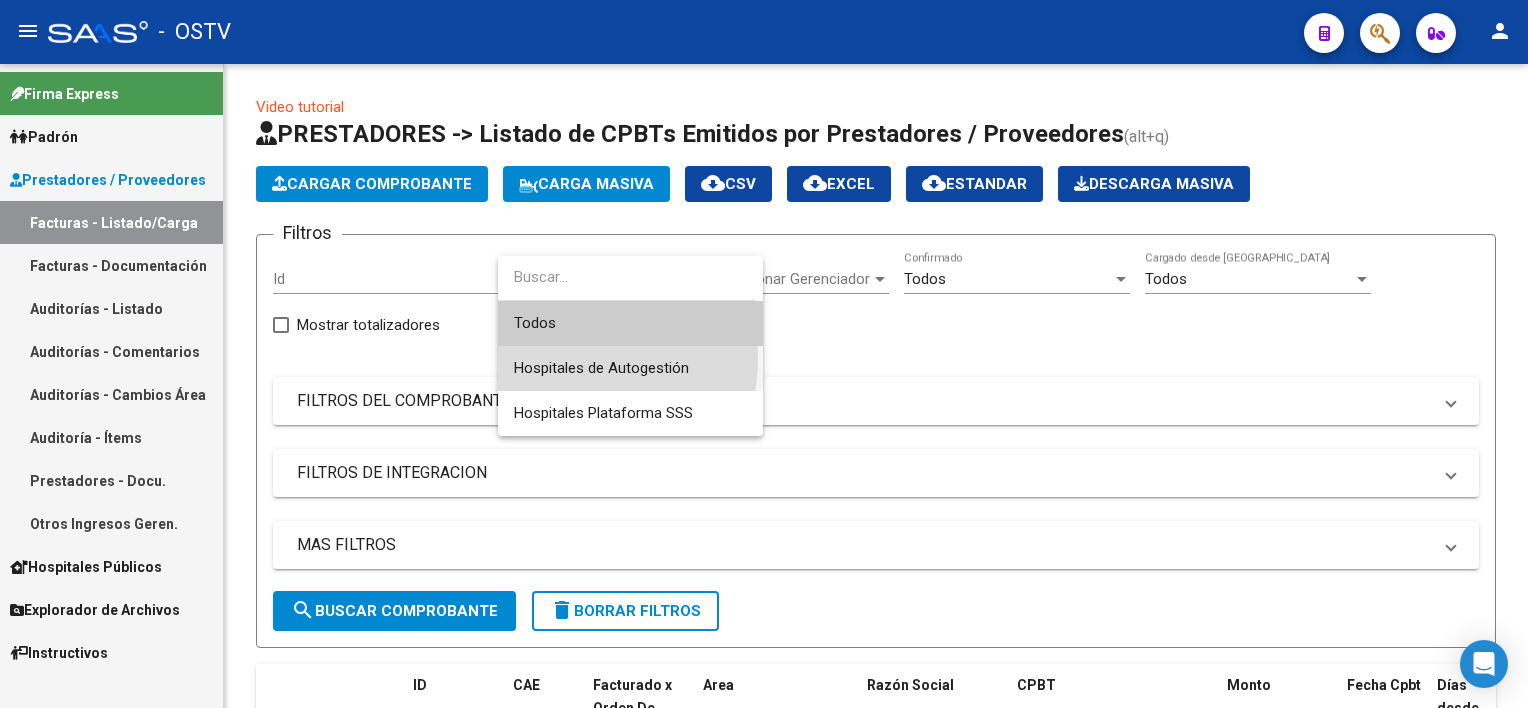 click on "Hospitales de Autogestión" at bounding box center (630, 368) 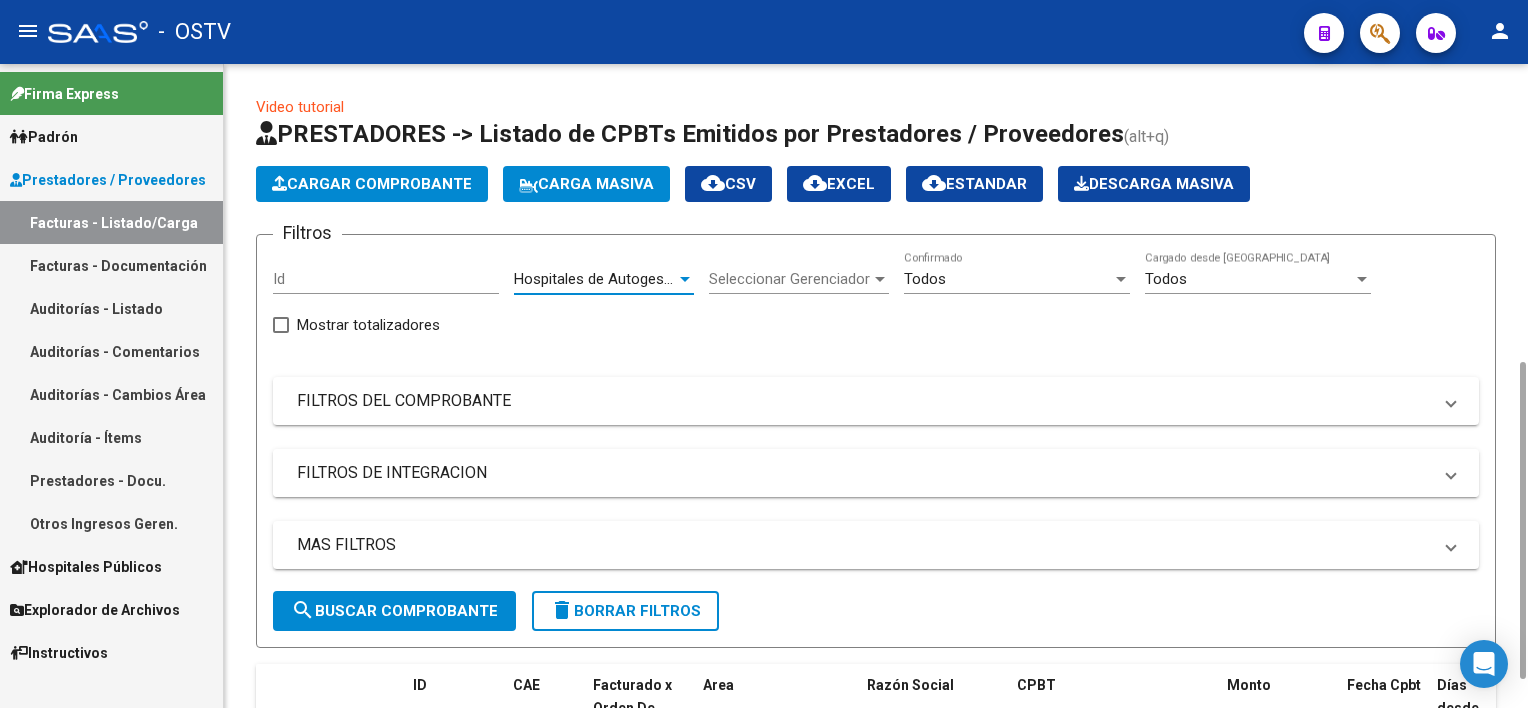 scroll, scrollTop: 200, scrollLeft: 0, axis: vertical 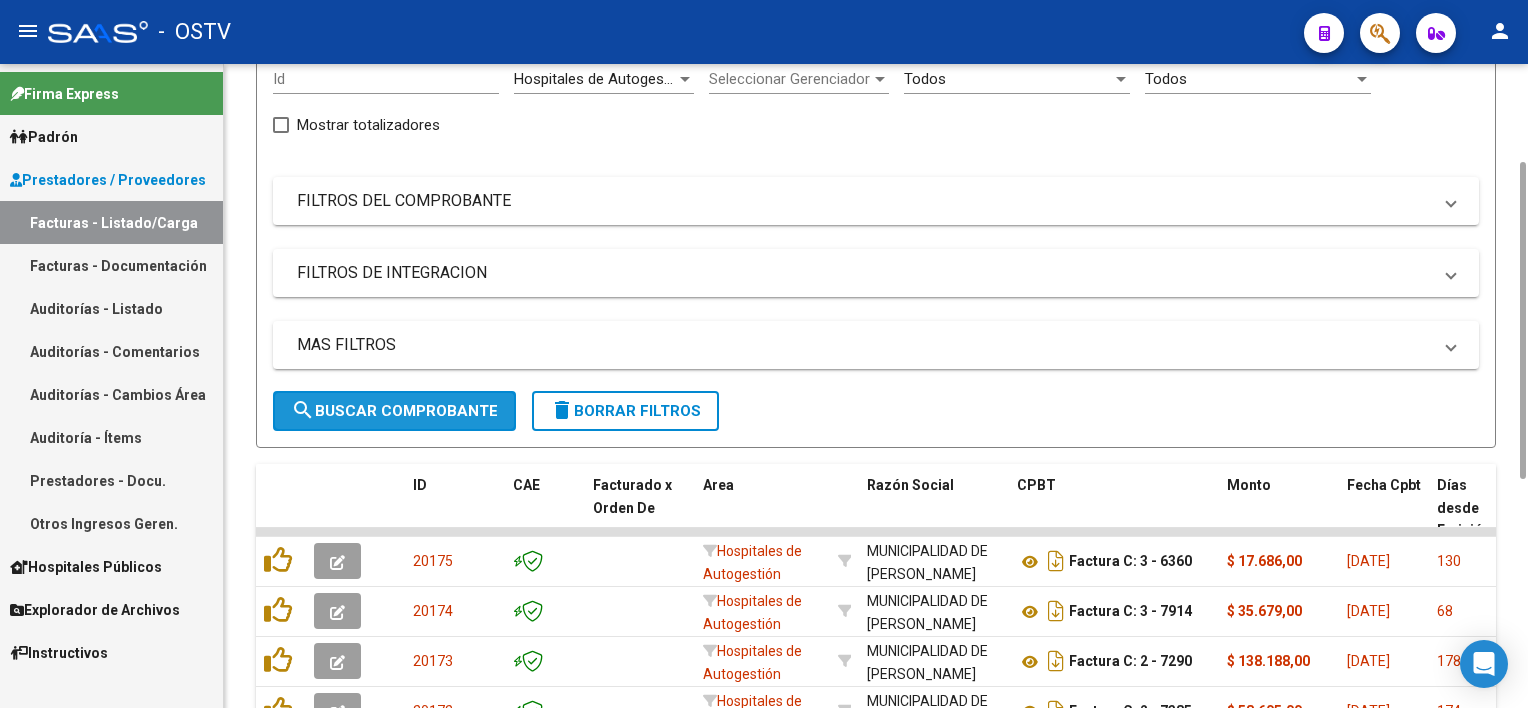 click on "search  Buscar Comprobante" 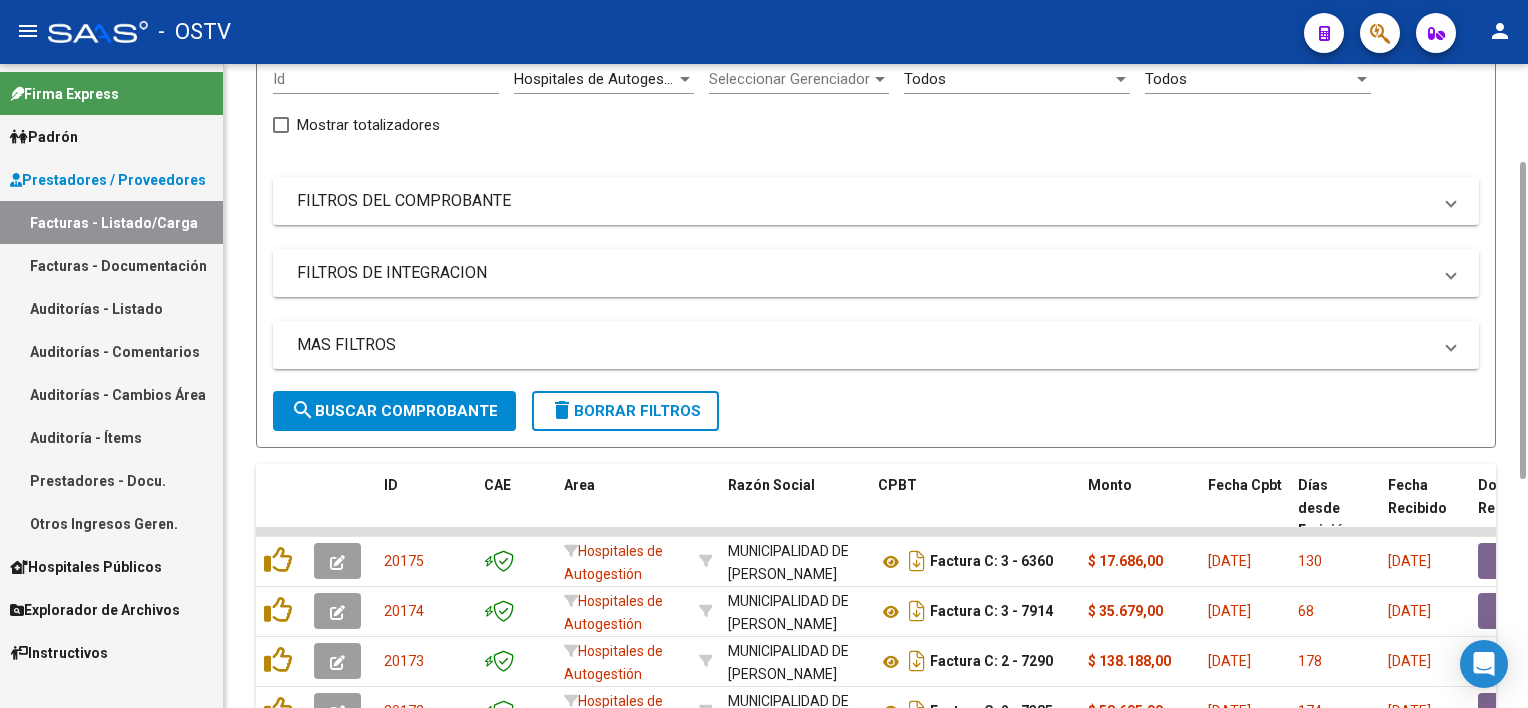 scroll, scrollTop: 0, scrollLeft: 0, axis: both 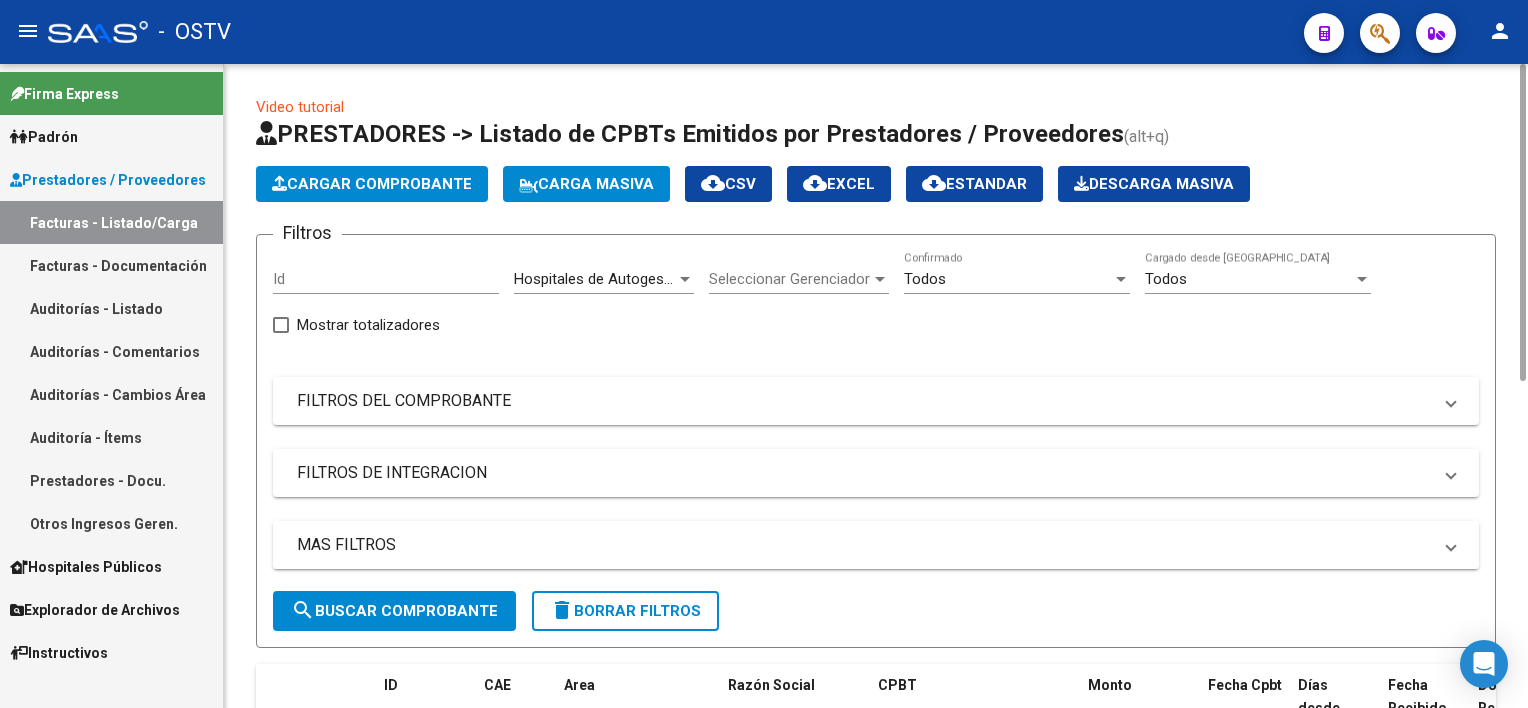 click on "MAS FILTROS" at bounding box center [864, 545] 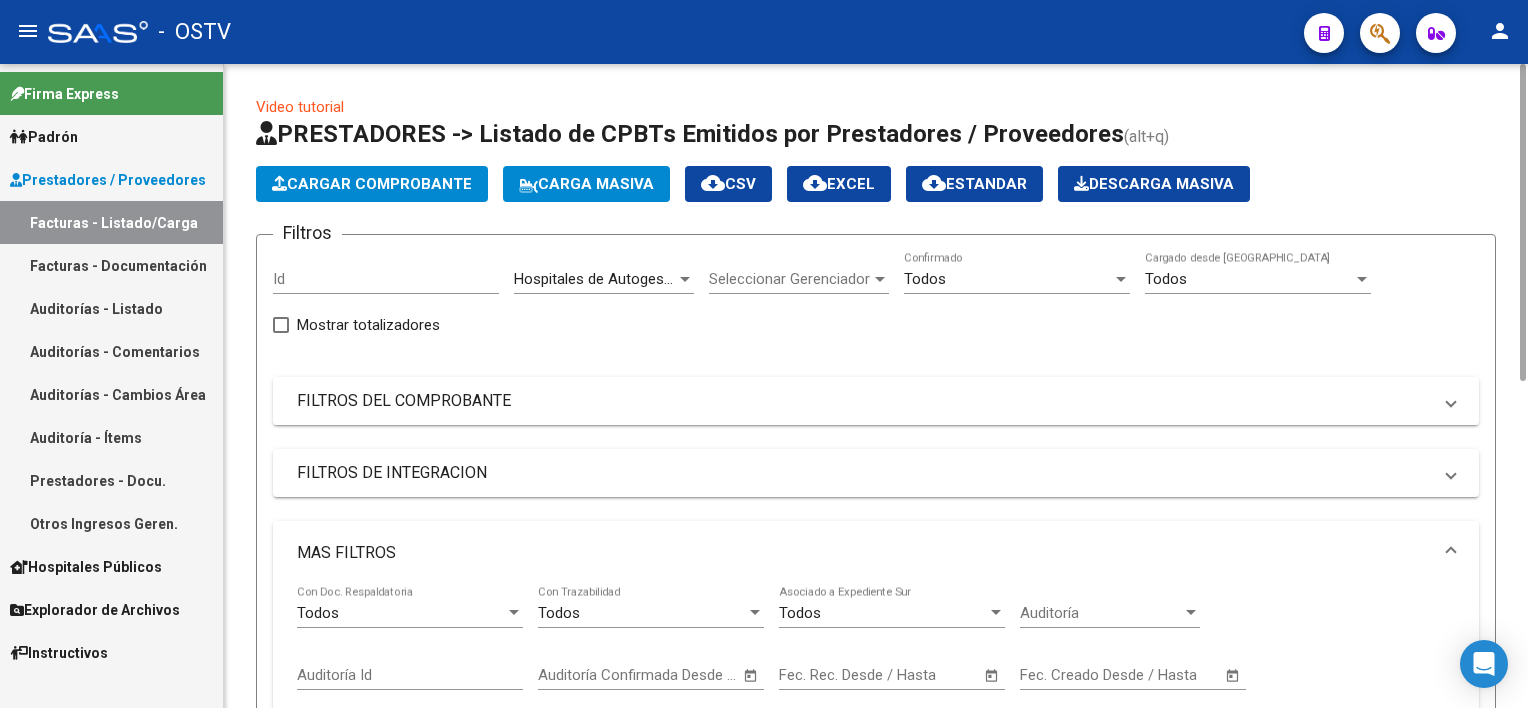 scroll, scrollTop: 400, scrollLeft: 0, axis: vertical 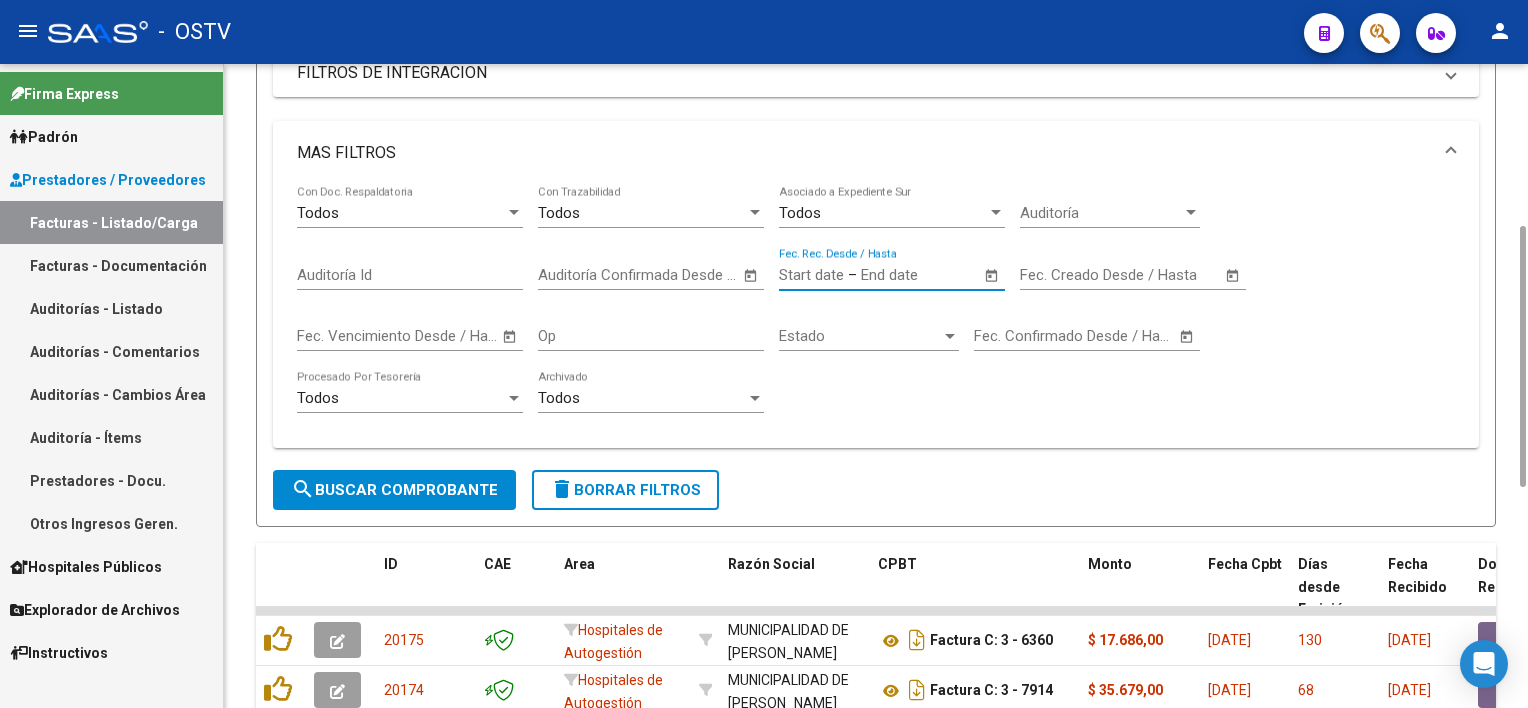 click 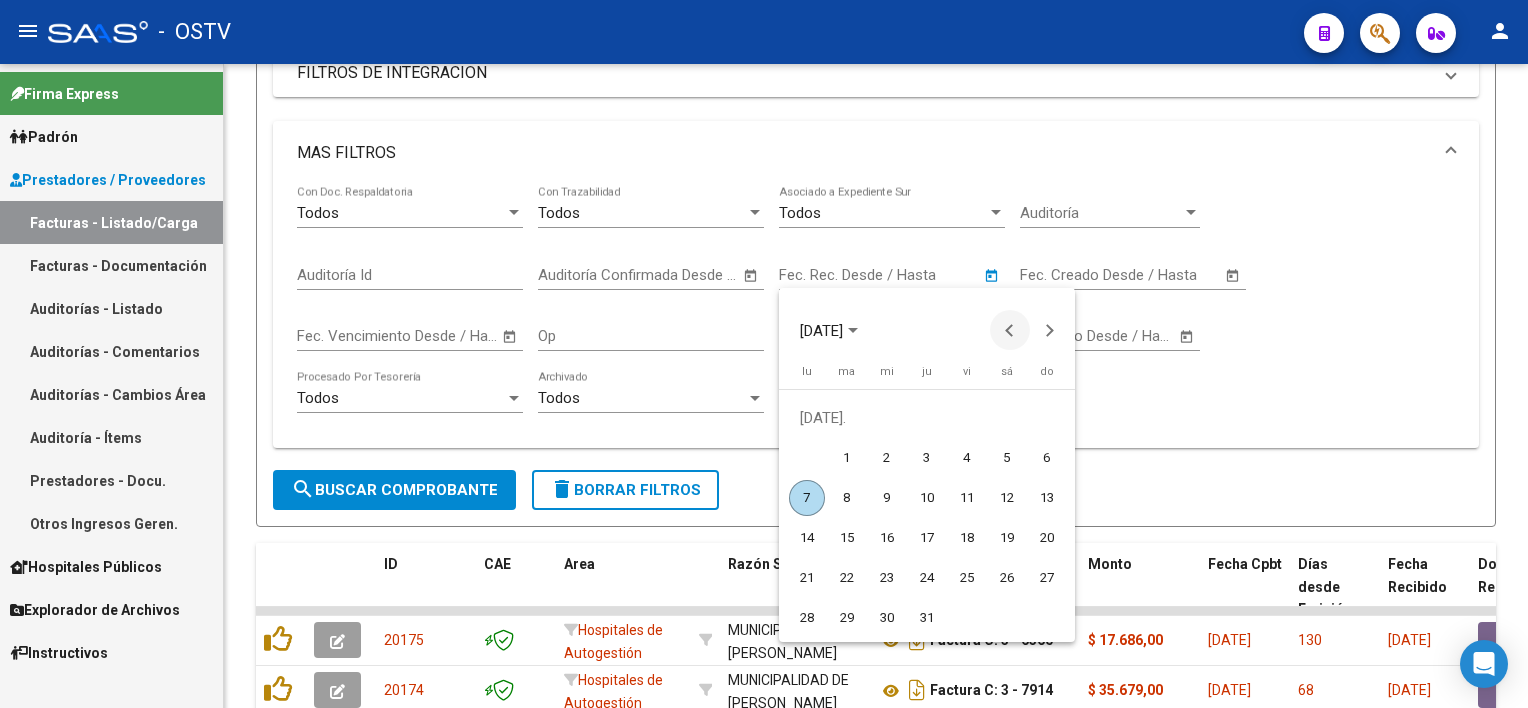 click at bounding box center [1010, 330] 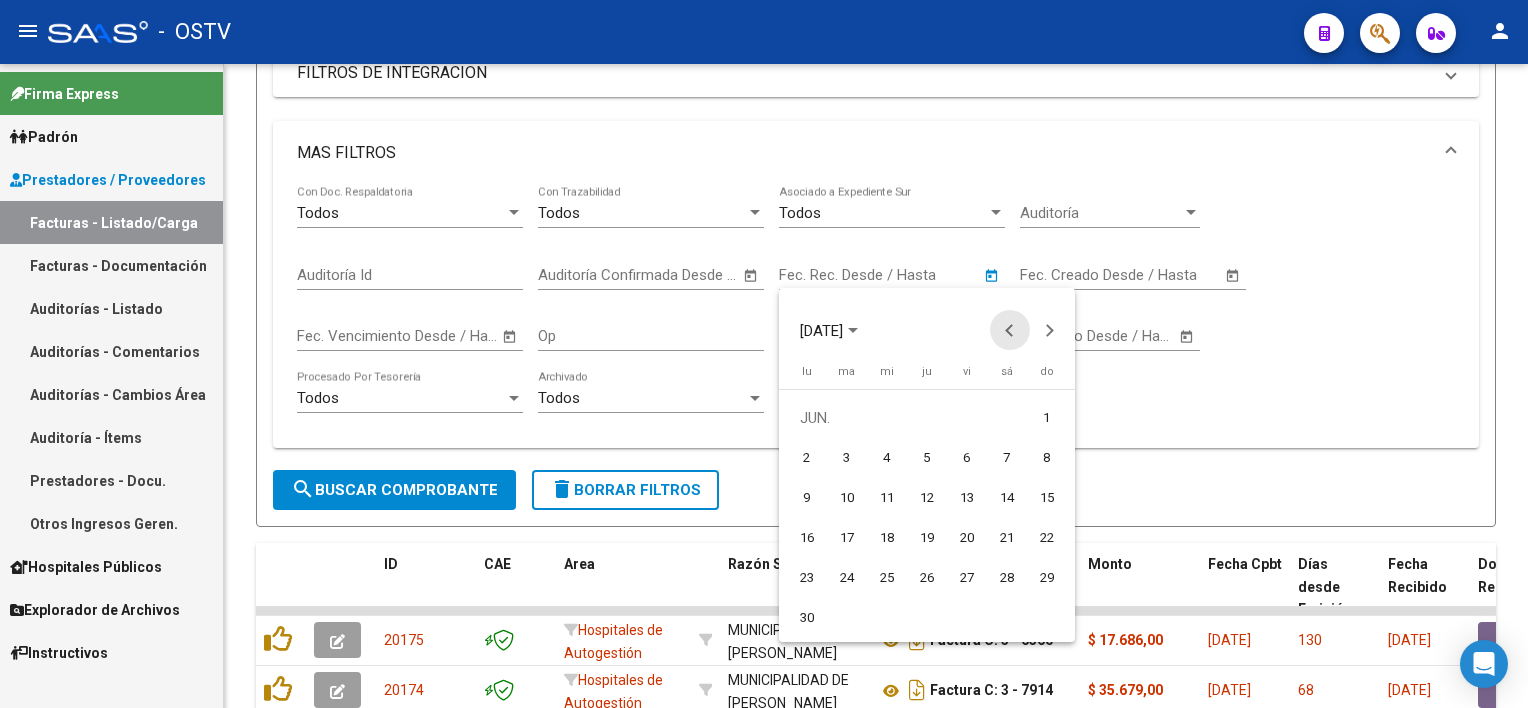 click at bounding box center (1010, 330) 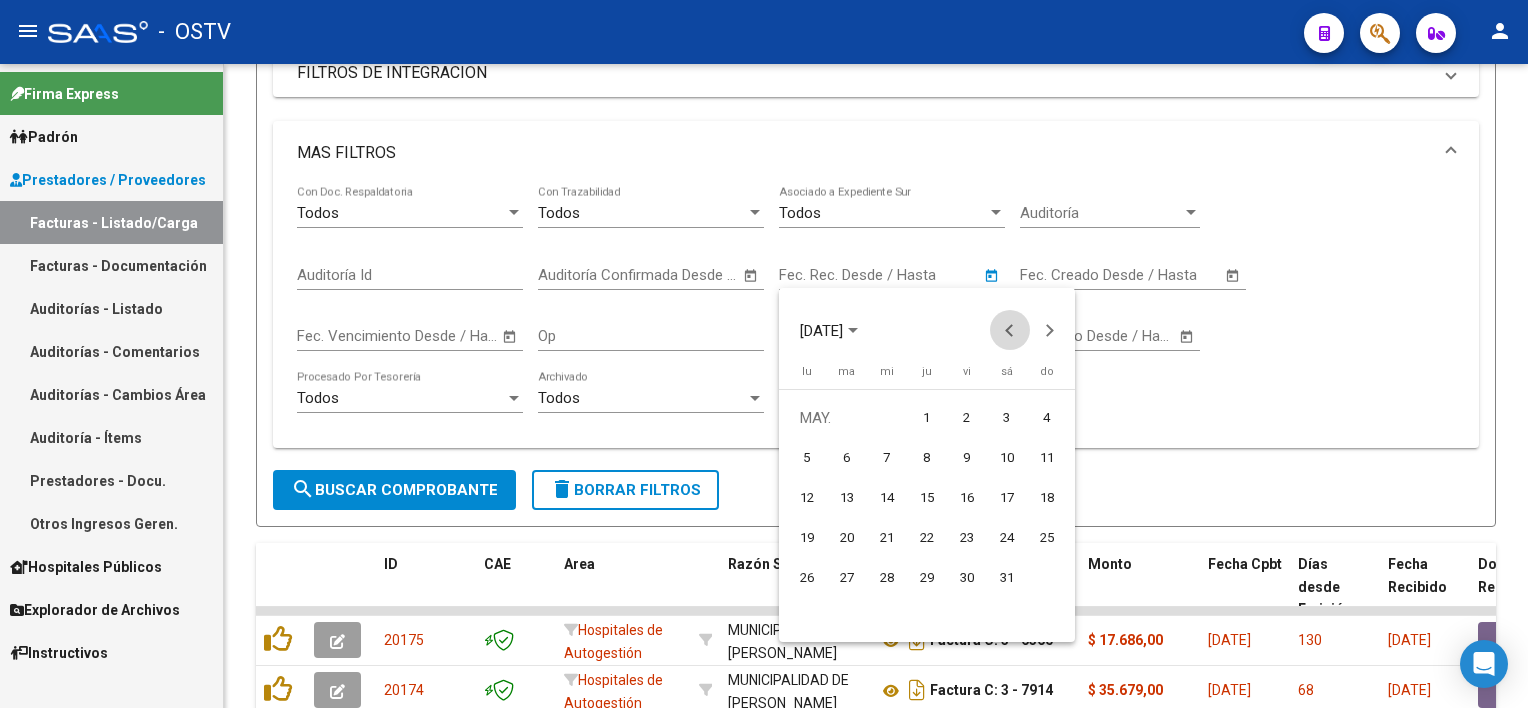click at bounding box center (1010, 330) 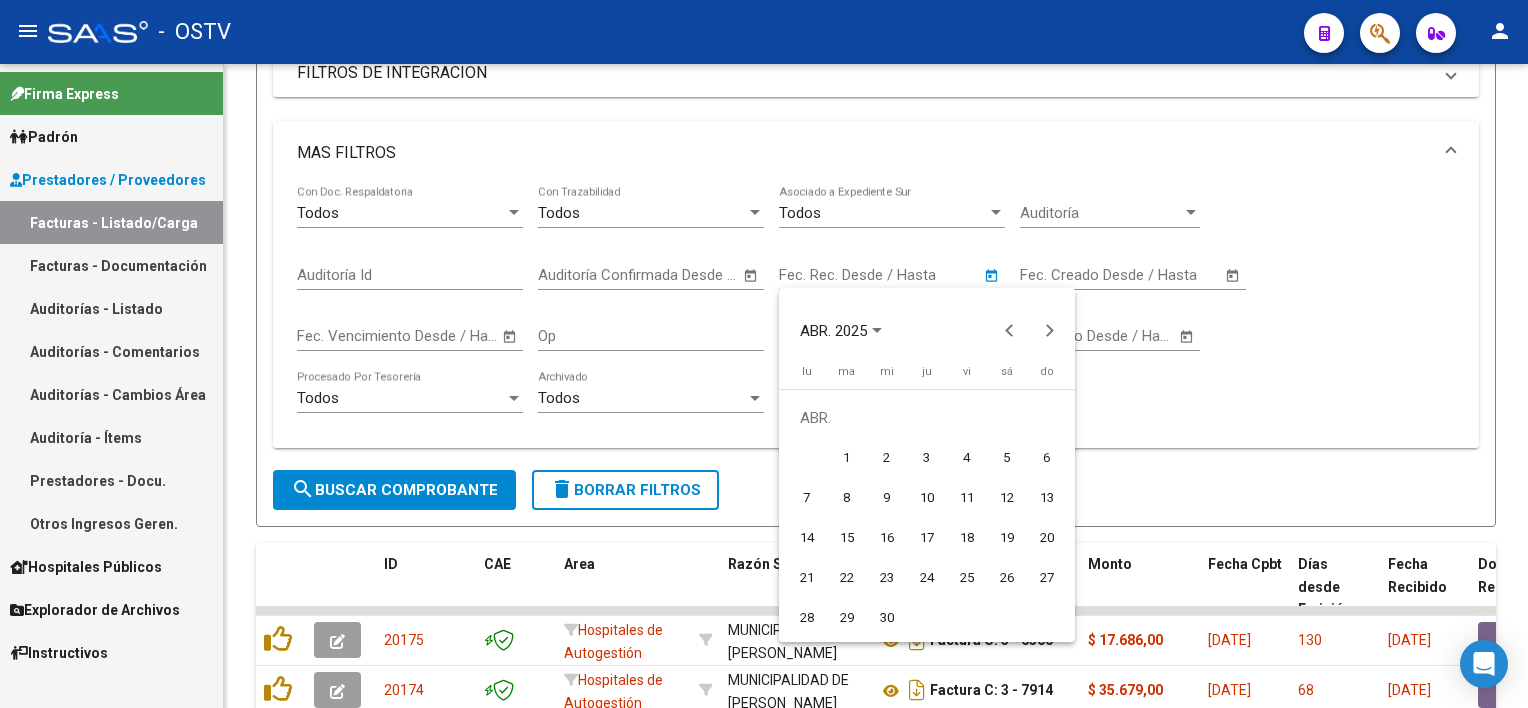 click on "1" at bounding box center [847, 458] 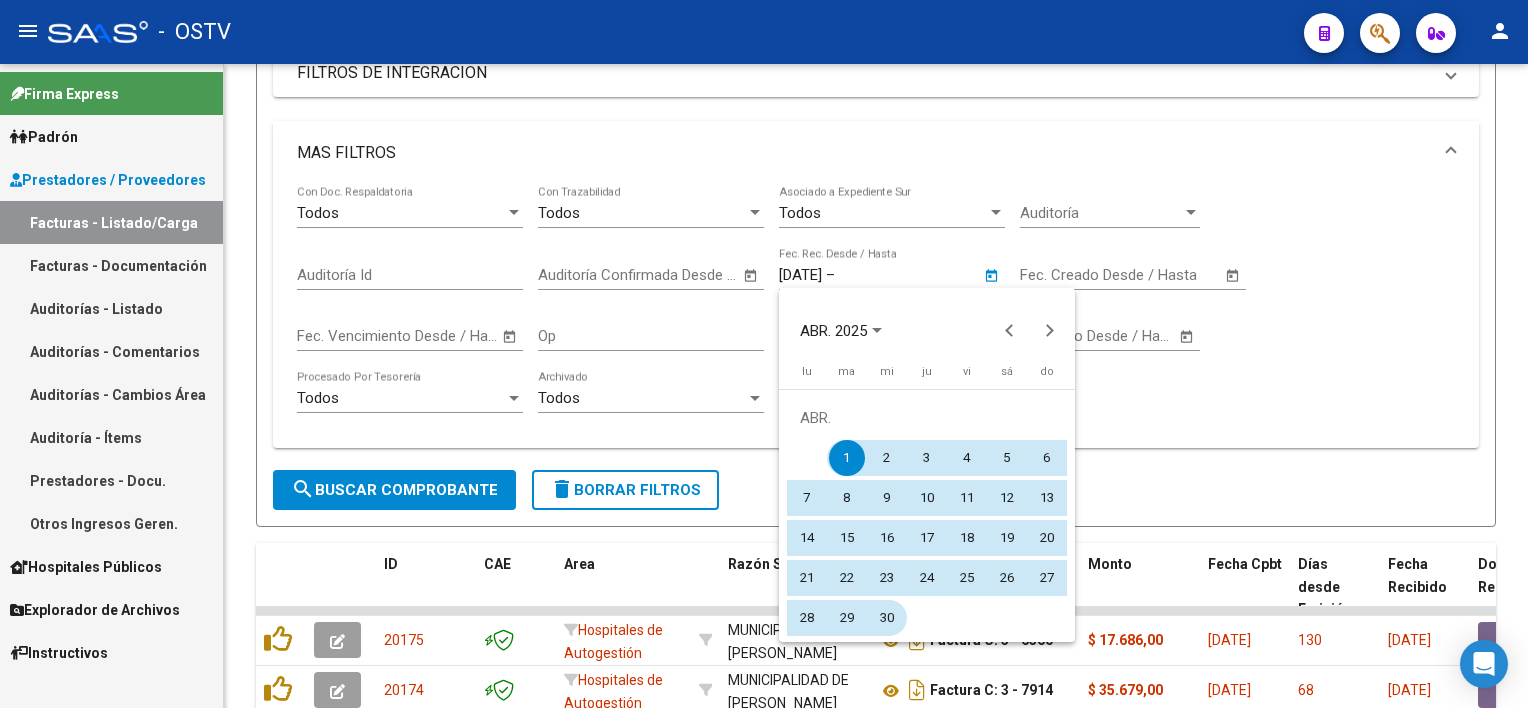 click on "30" at bounding box center [887, 618] 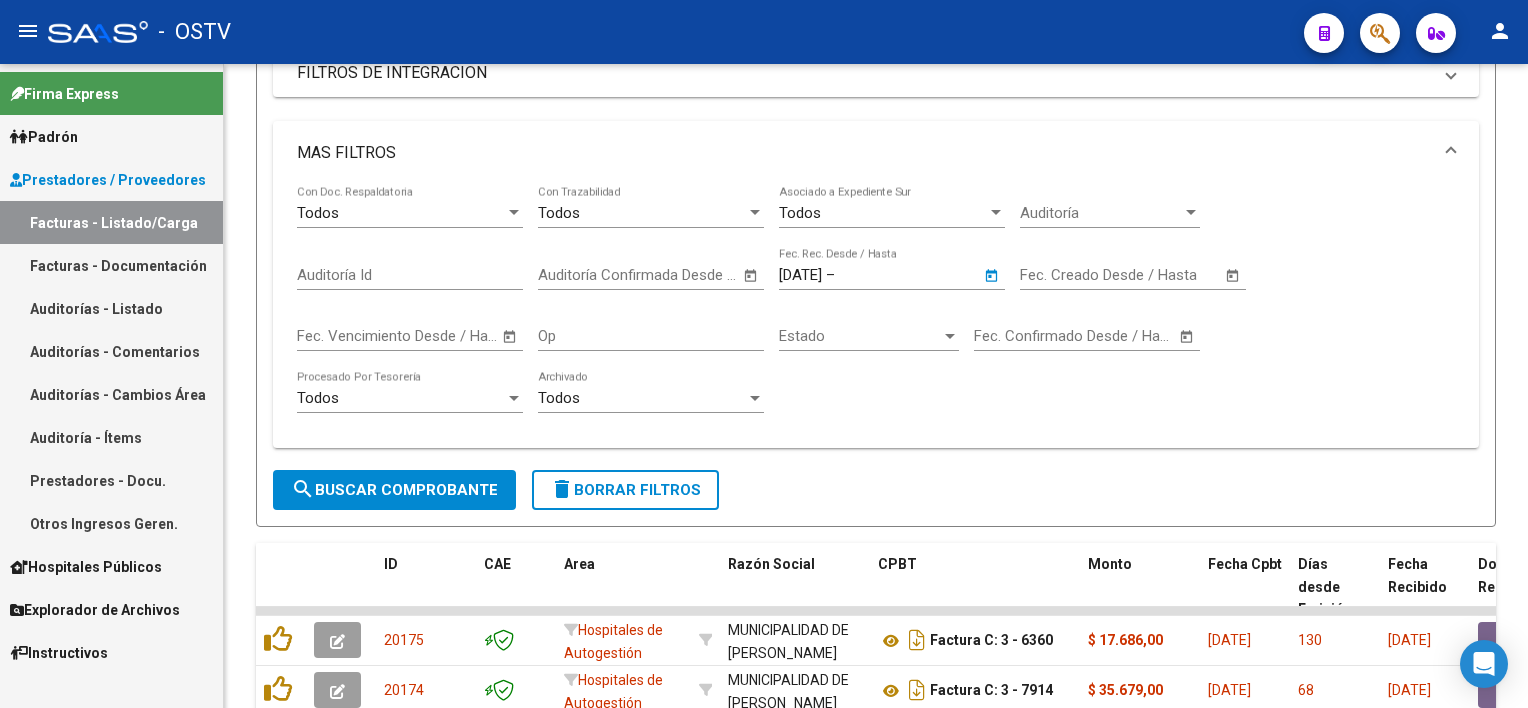type on "[DATE]" 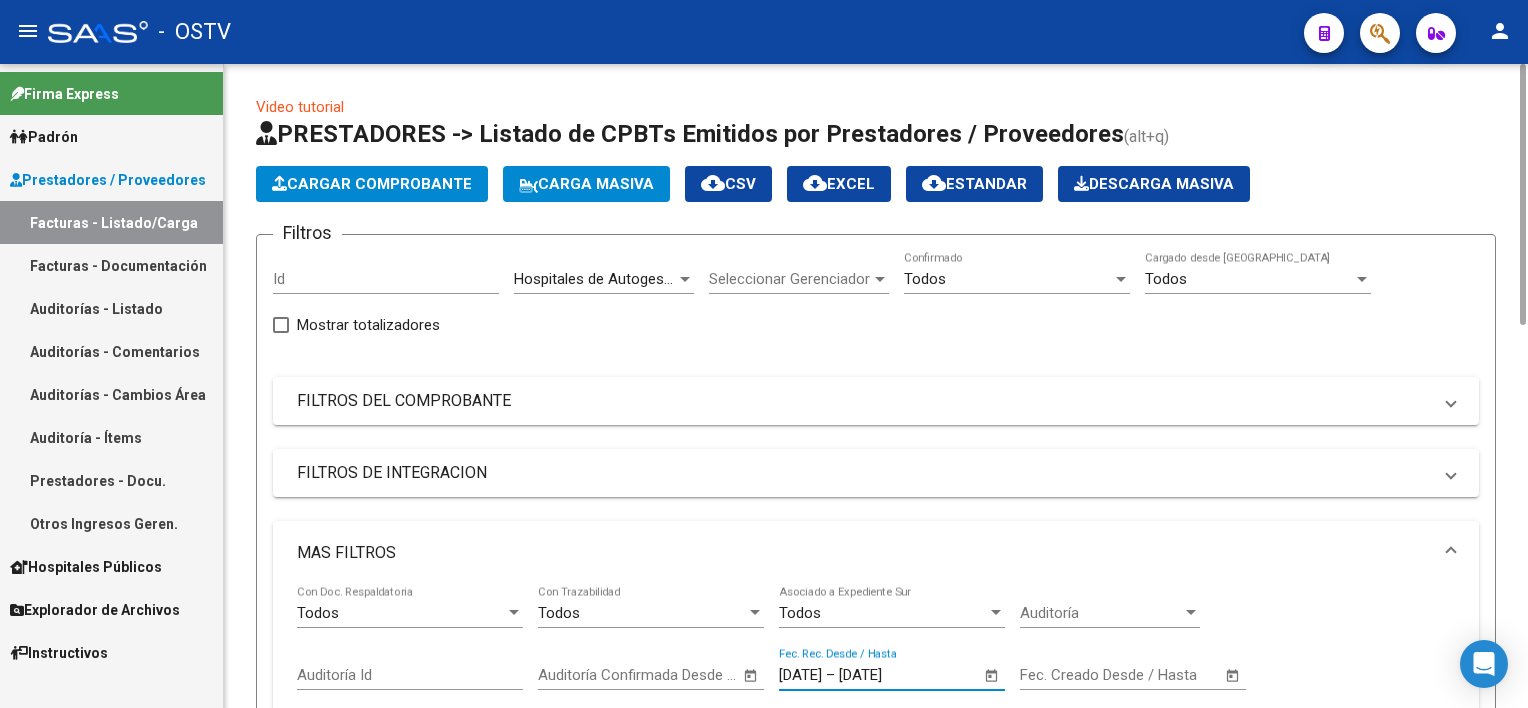 scroll, scrollTop: 400, scrollLeft: 0, axis: vertical 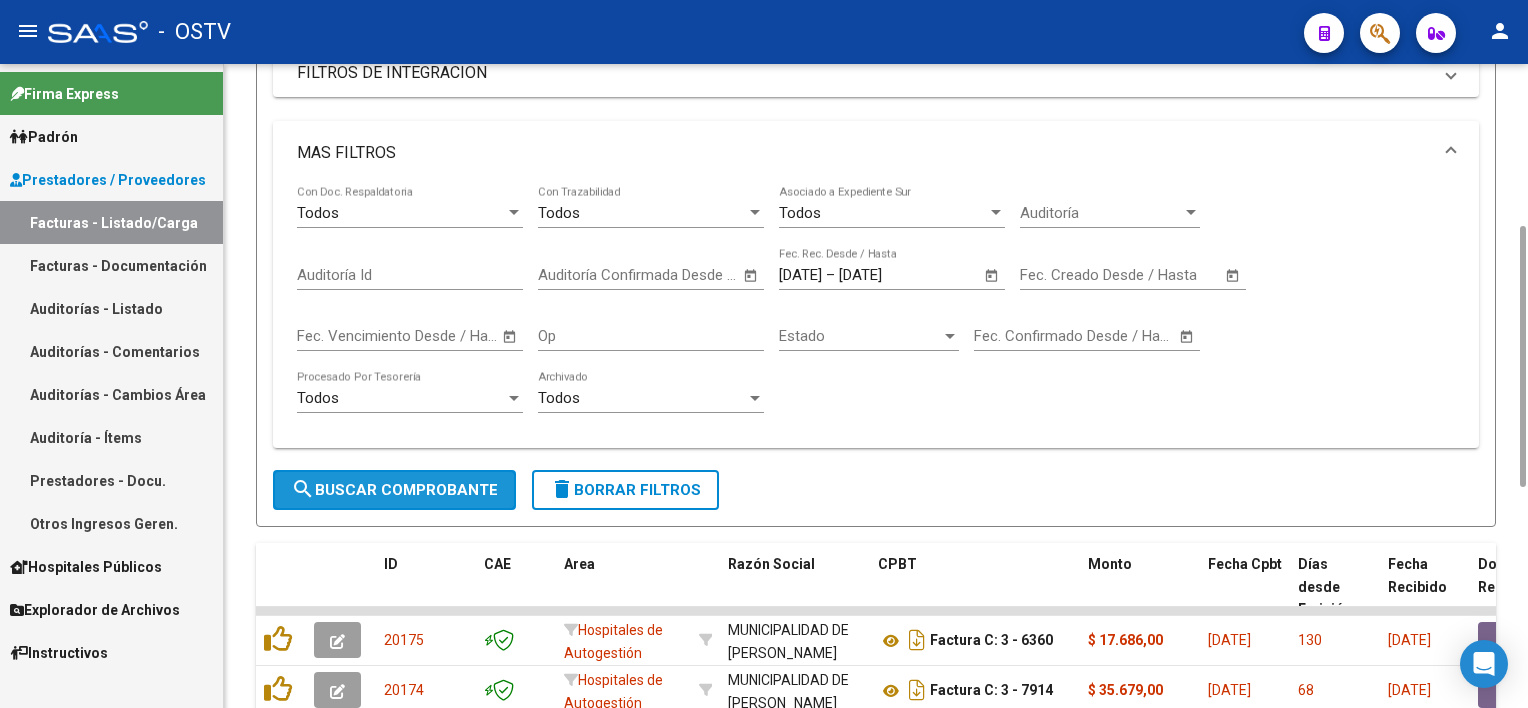 click on "search  Buscar Comprobante" 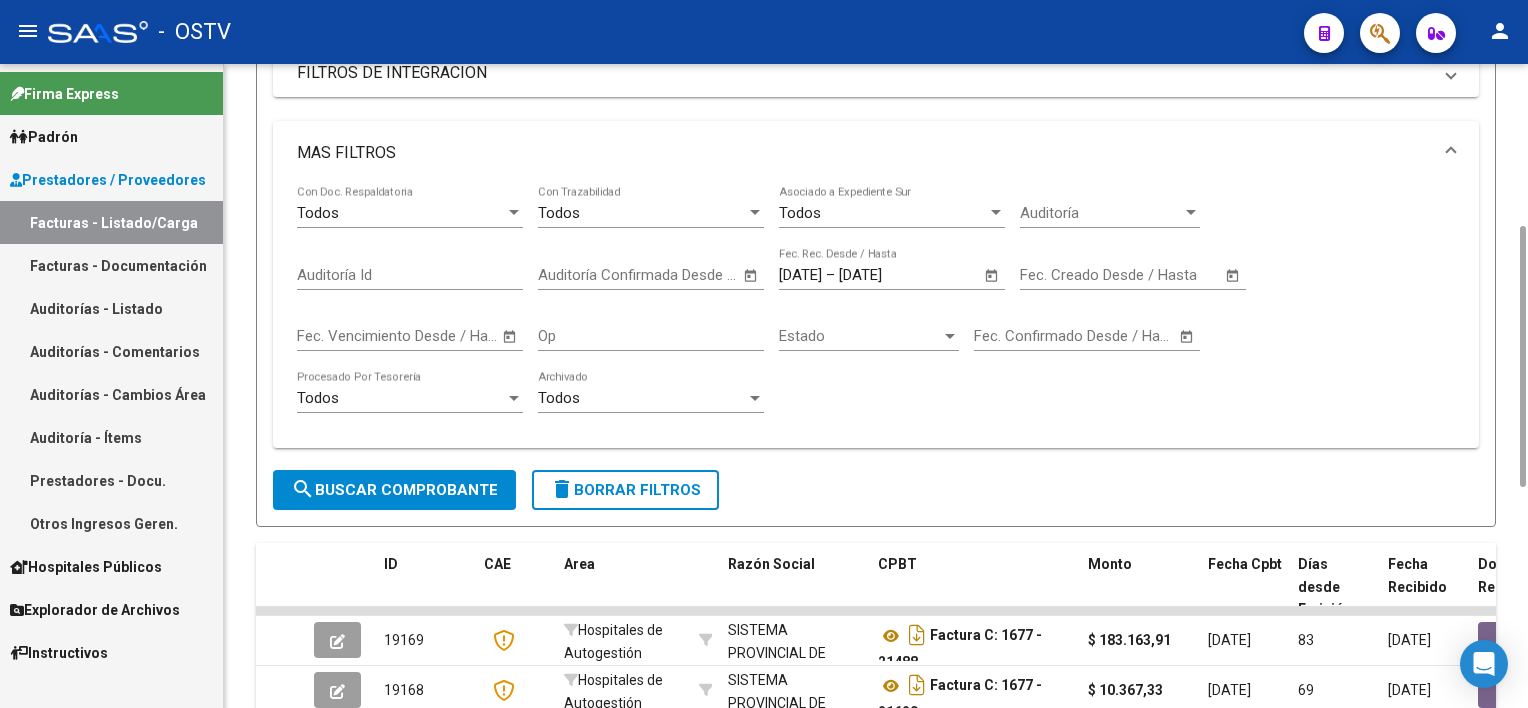 scroll, scrollTop: 940, scrollLeft: 0, axis: vertical 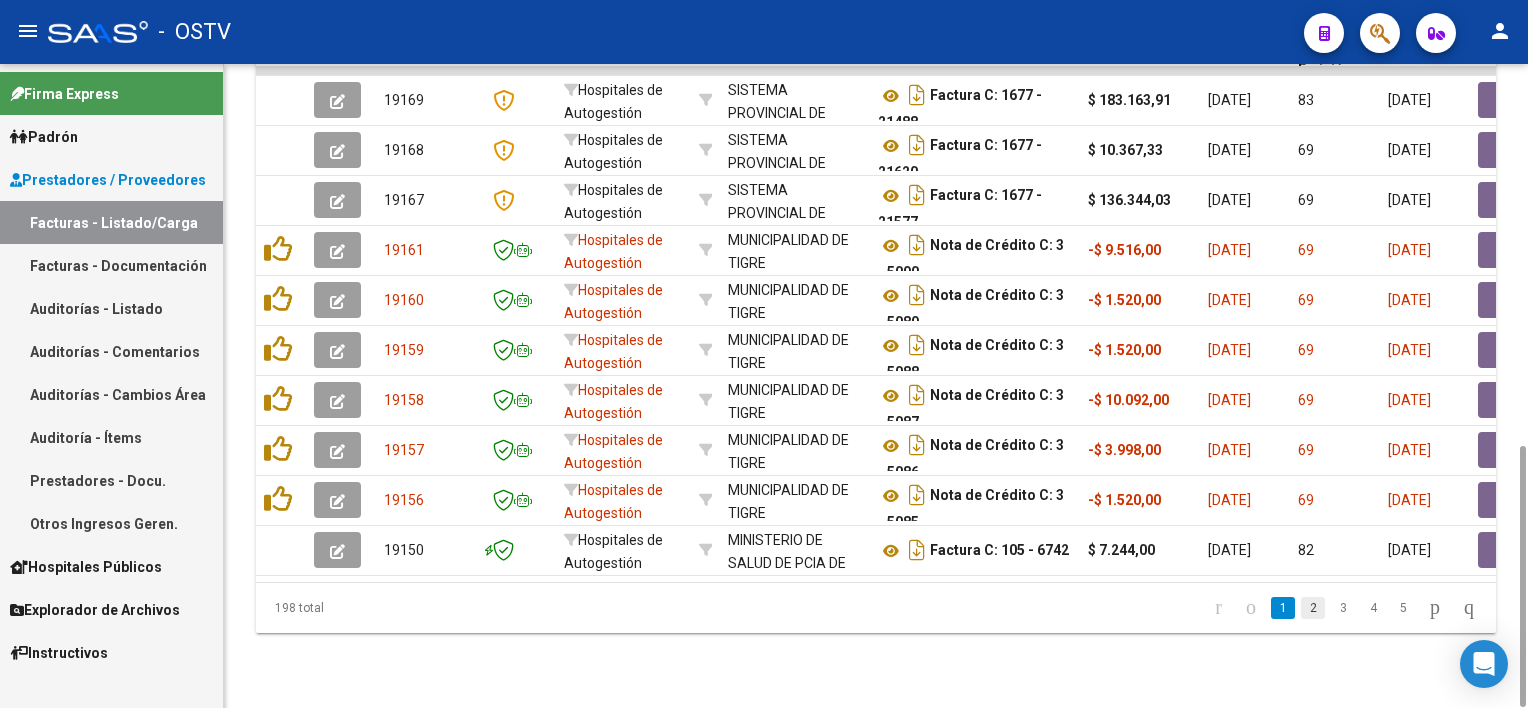 click on "2" 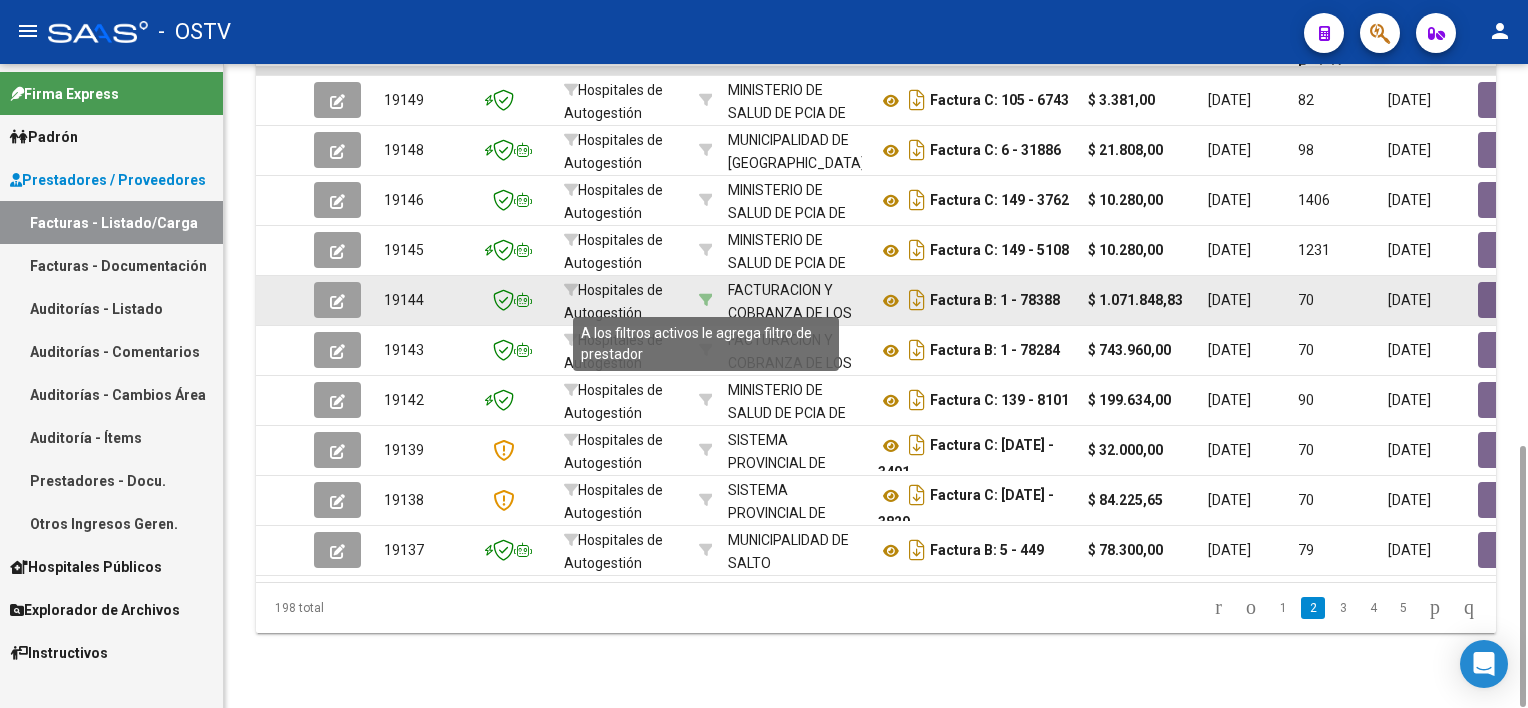 click 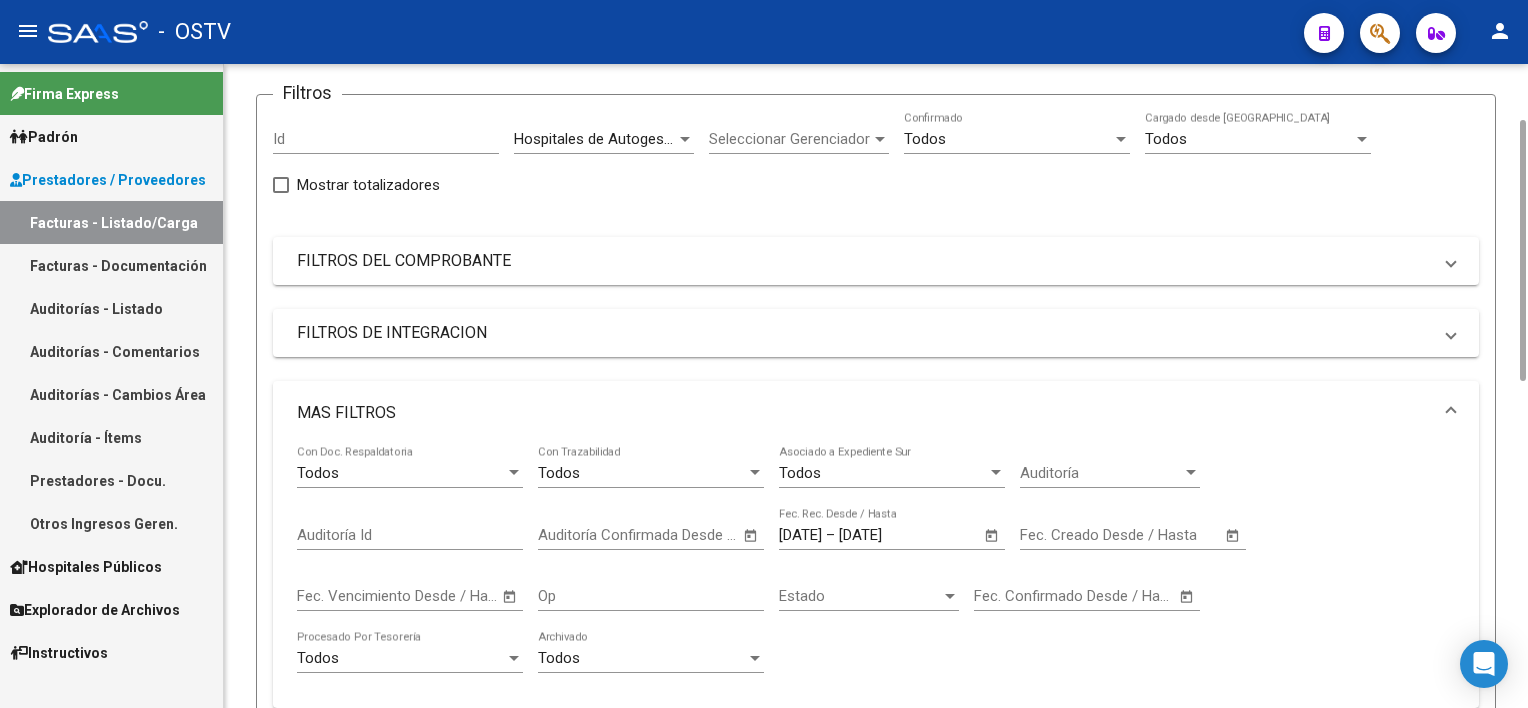 scroll, scrollTop: 340, scrollLeft: 0, axis: vertical 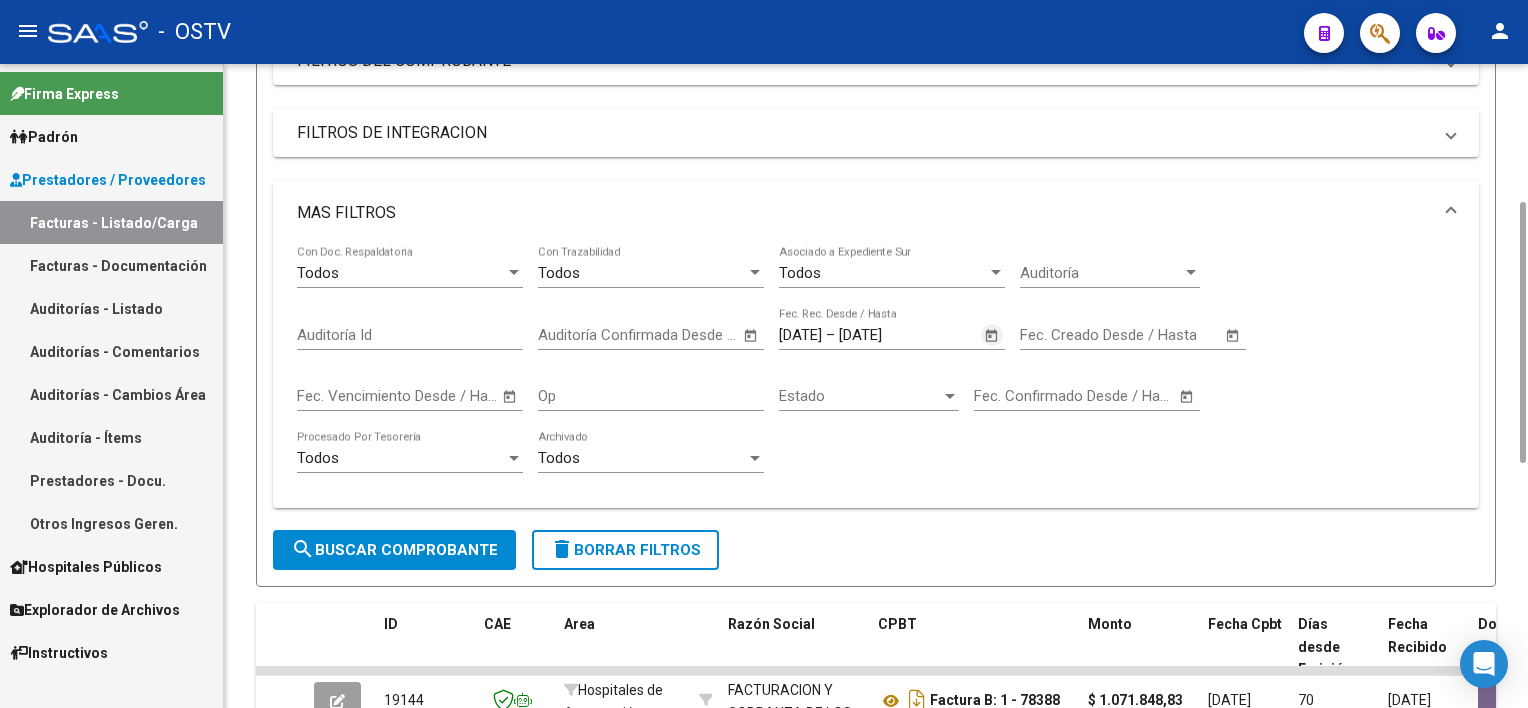 click 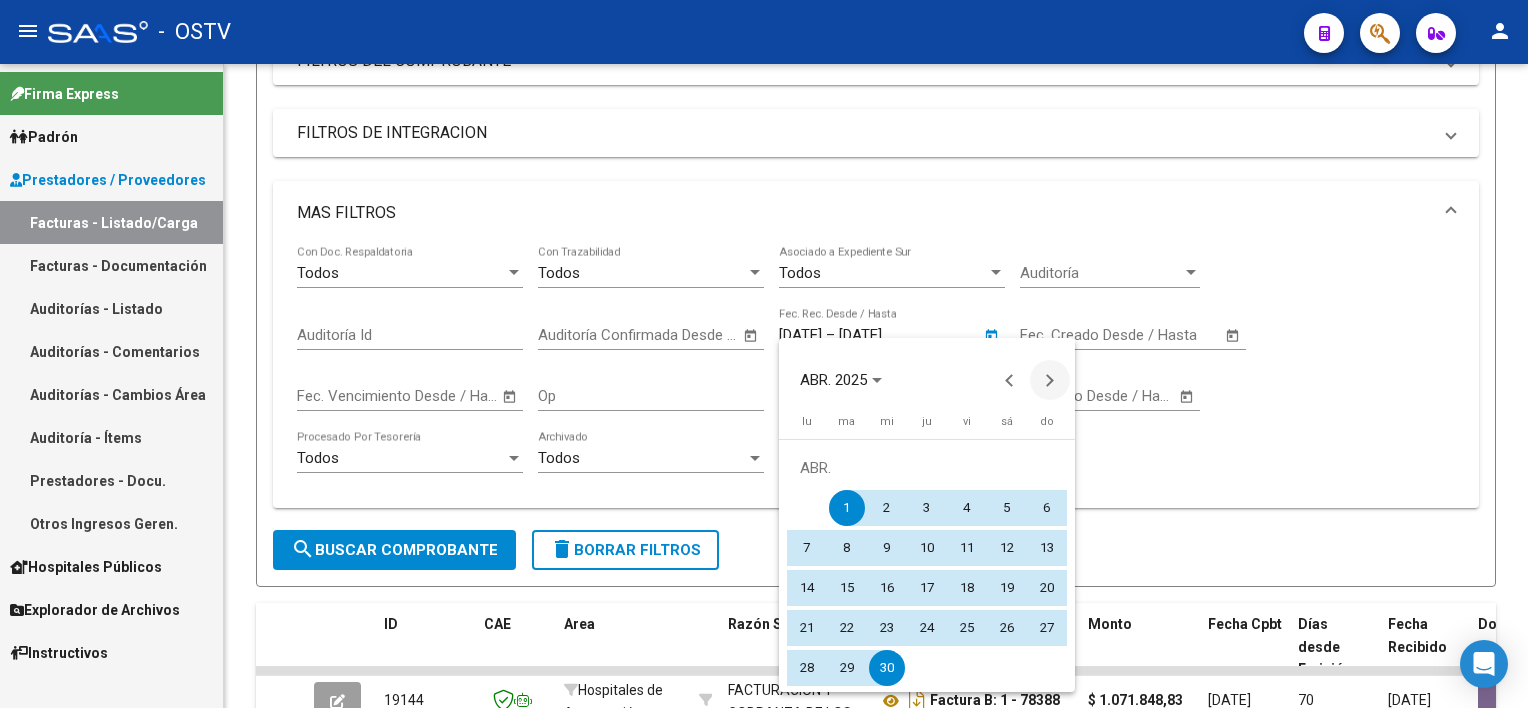 click at bounding box center (1050, 380) 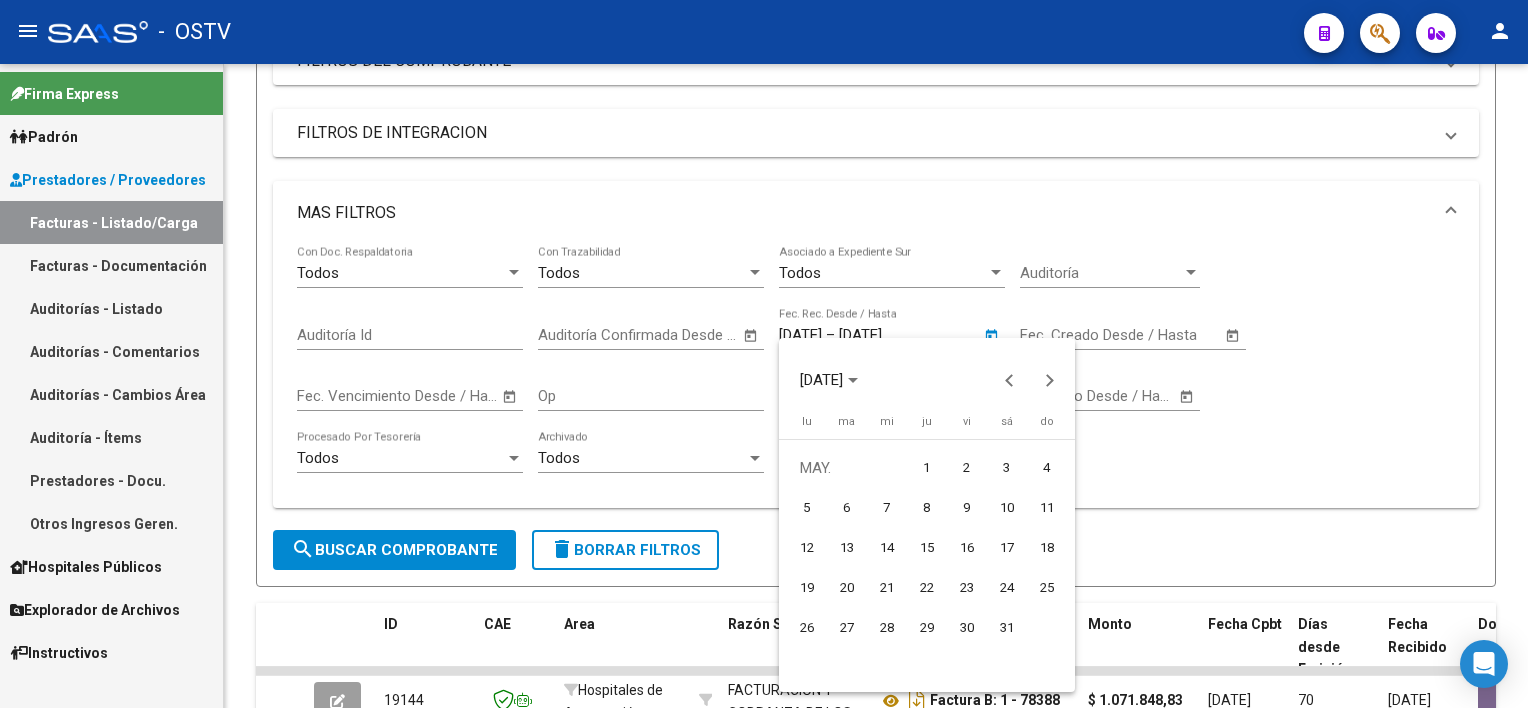 click on "1" at bounding box center [927, 468] 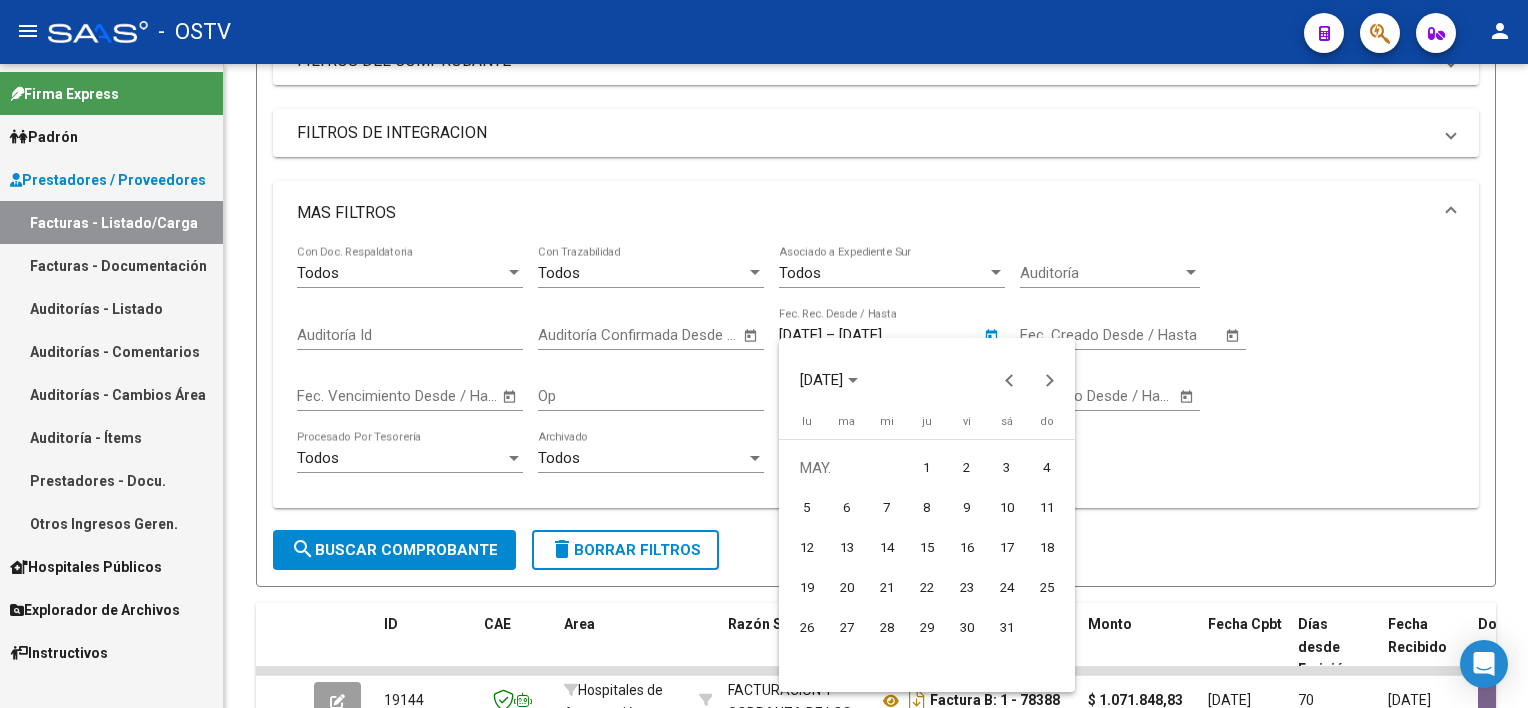 type on "[DATE]" 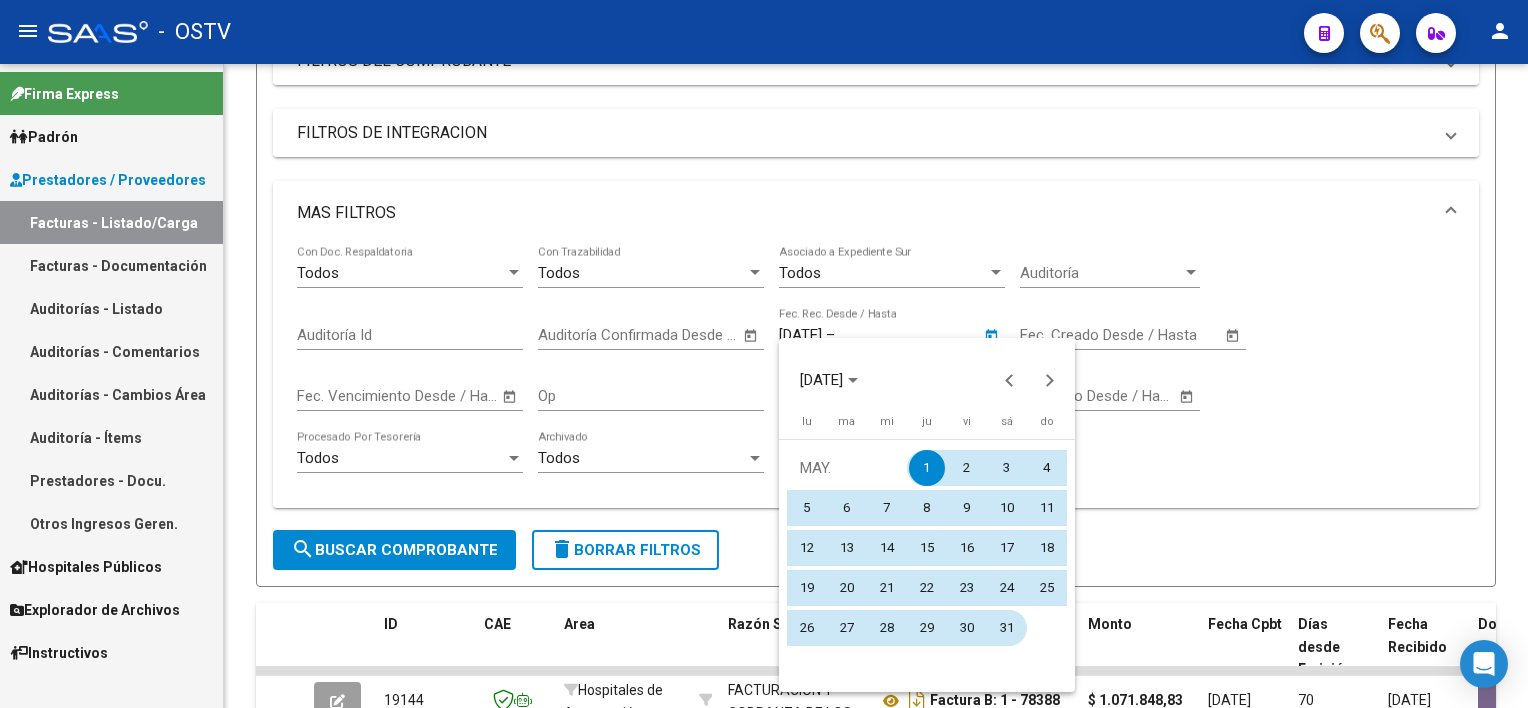 click on "31" at bounding box center [1007, 628] 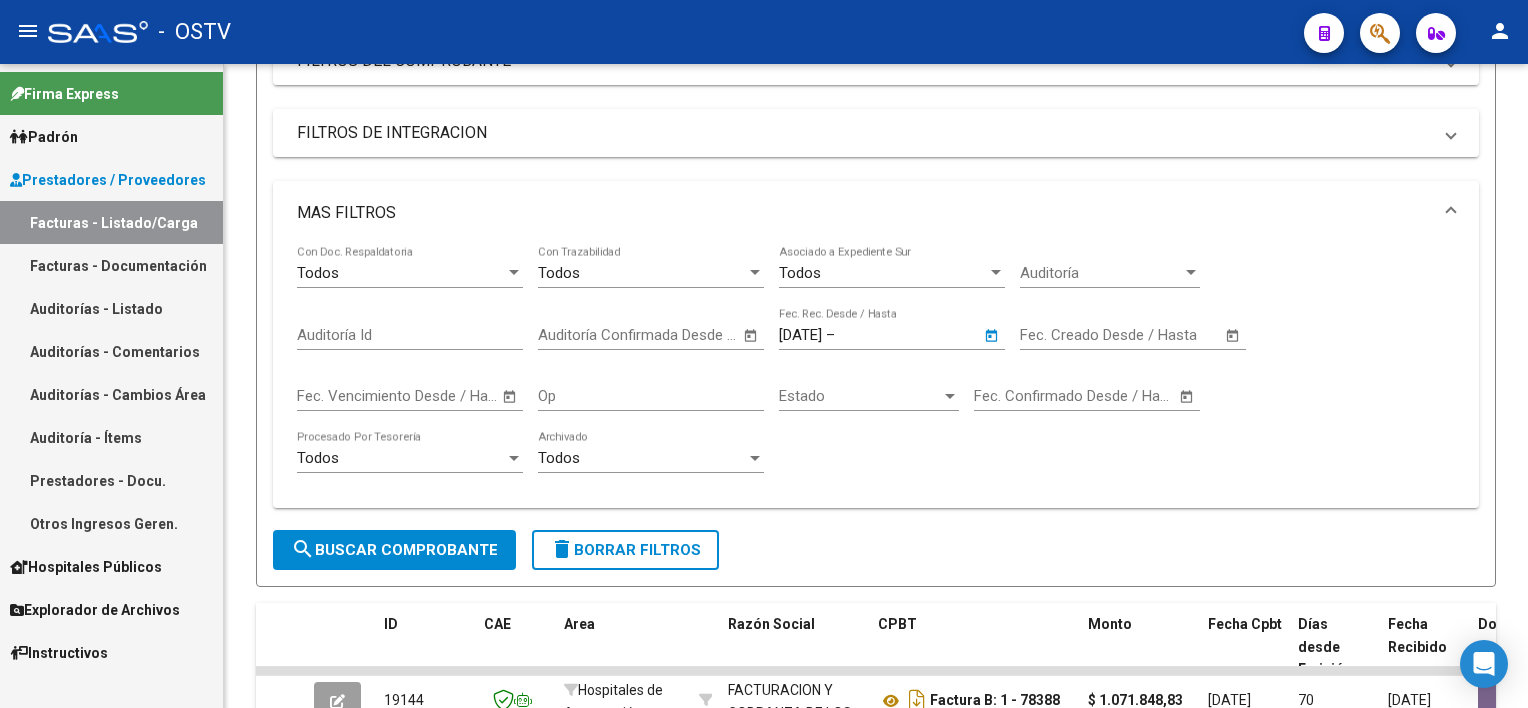 type on "[DATE]" 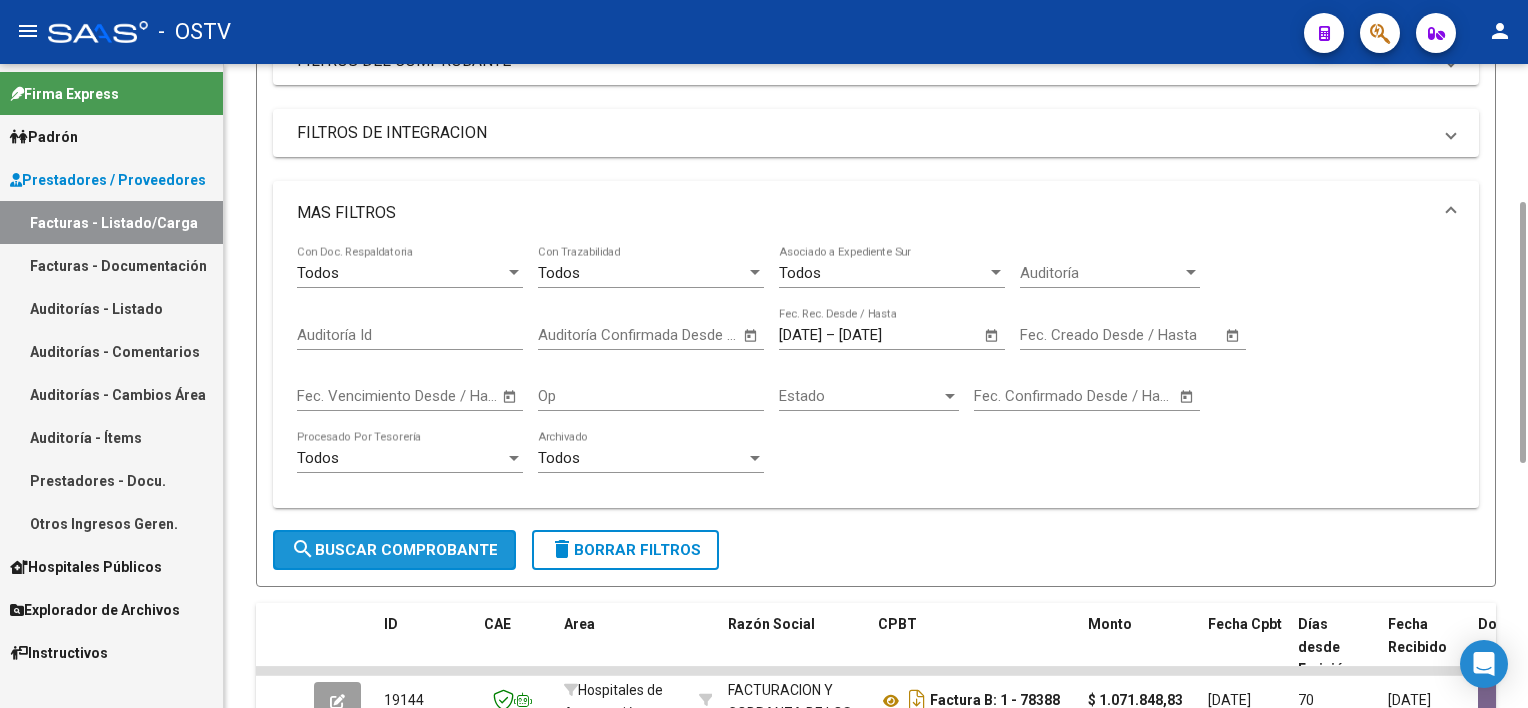 click on "search  Buscar Comprobante" 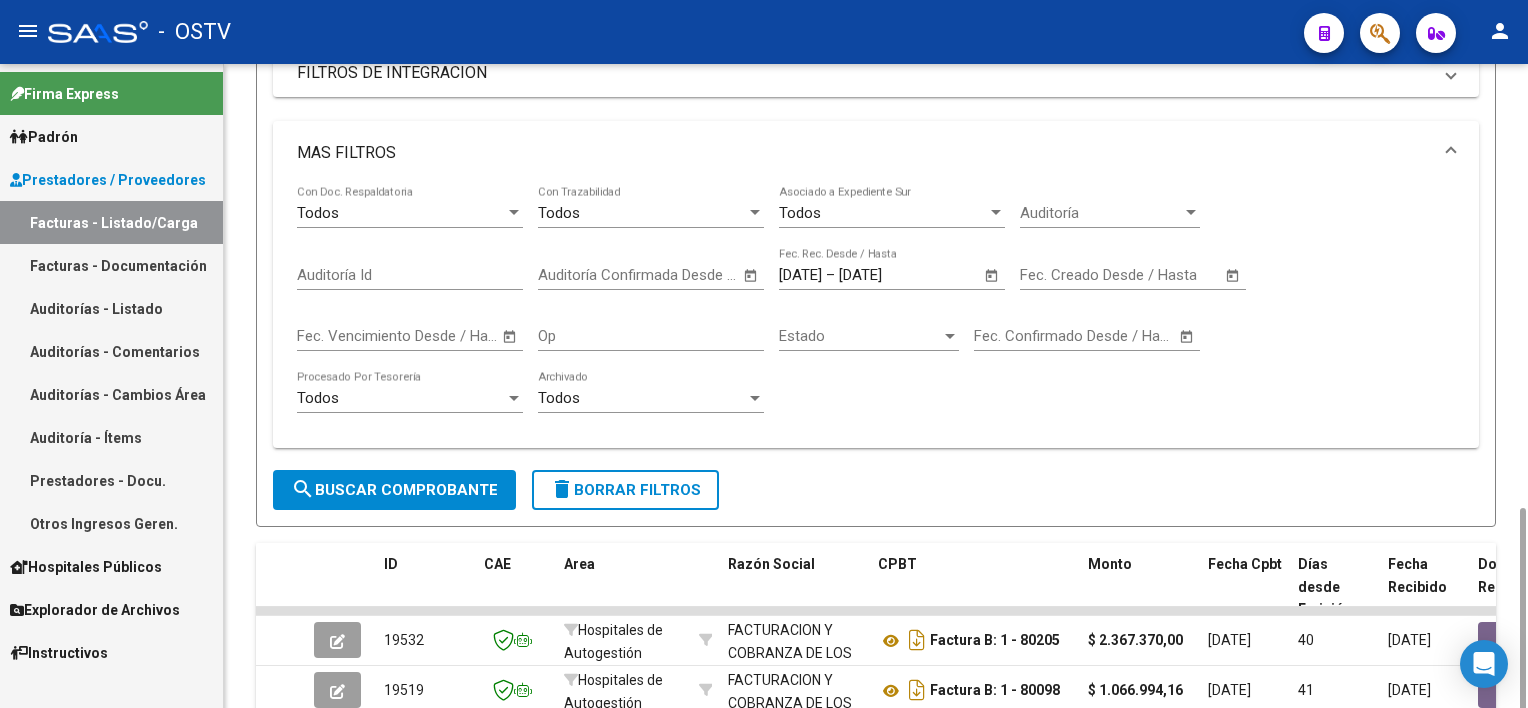 scroll, scrollTop: 600, scrollLeft: 0, axis: vertical 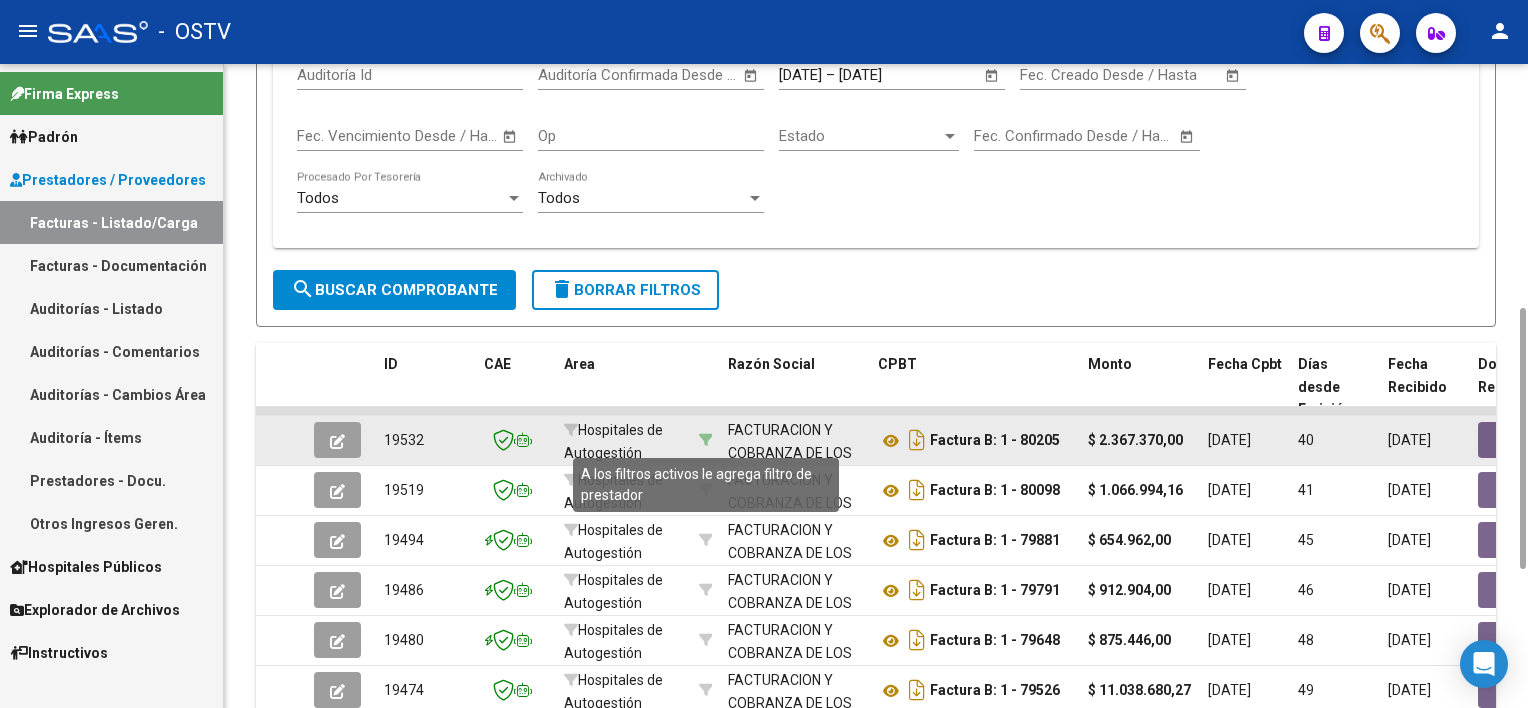 click 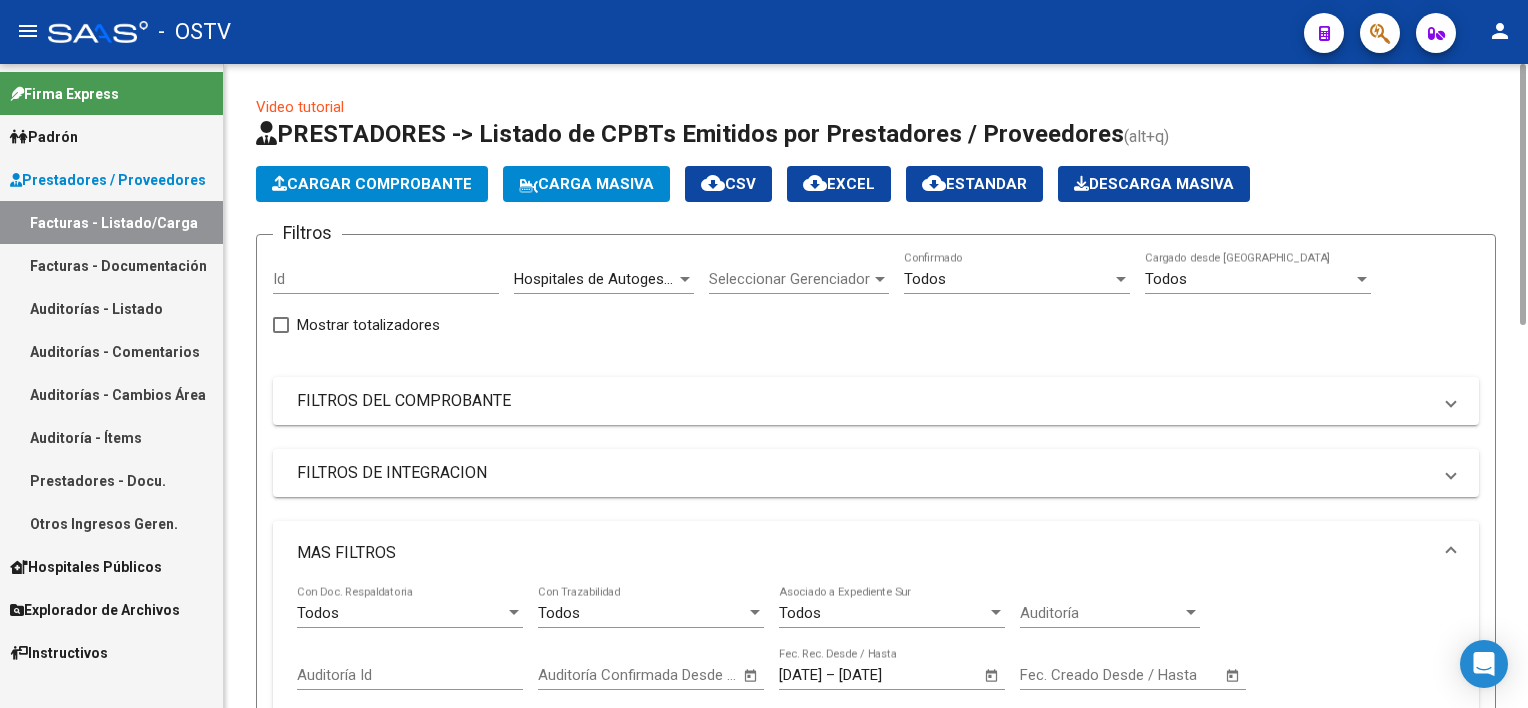 scroll, scrollTop: 400, scrollLeft: 0, axis: vertical 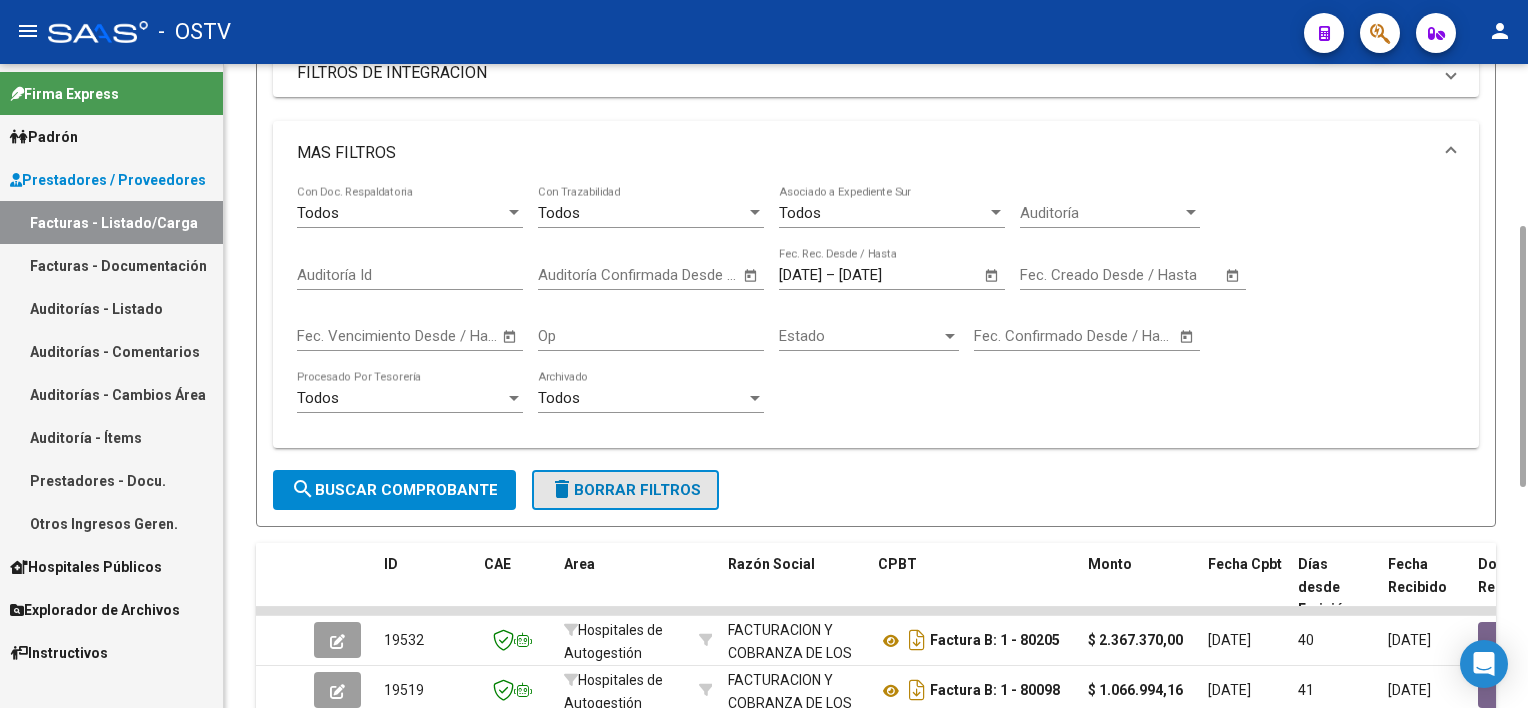 click on "delete  Borrar Filtros" 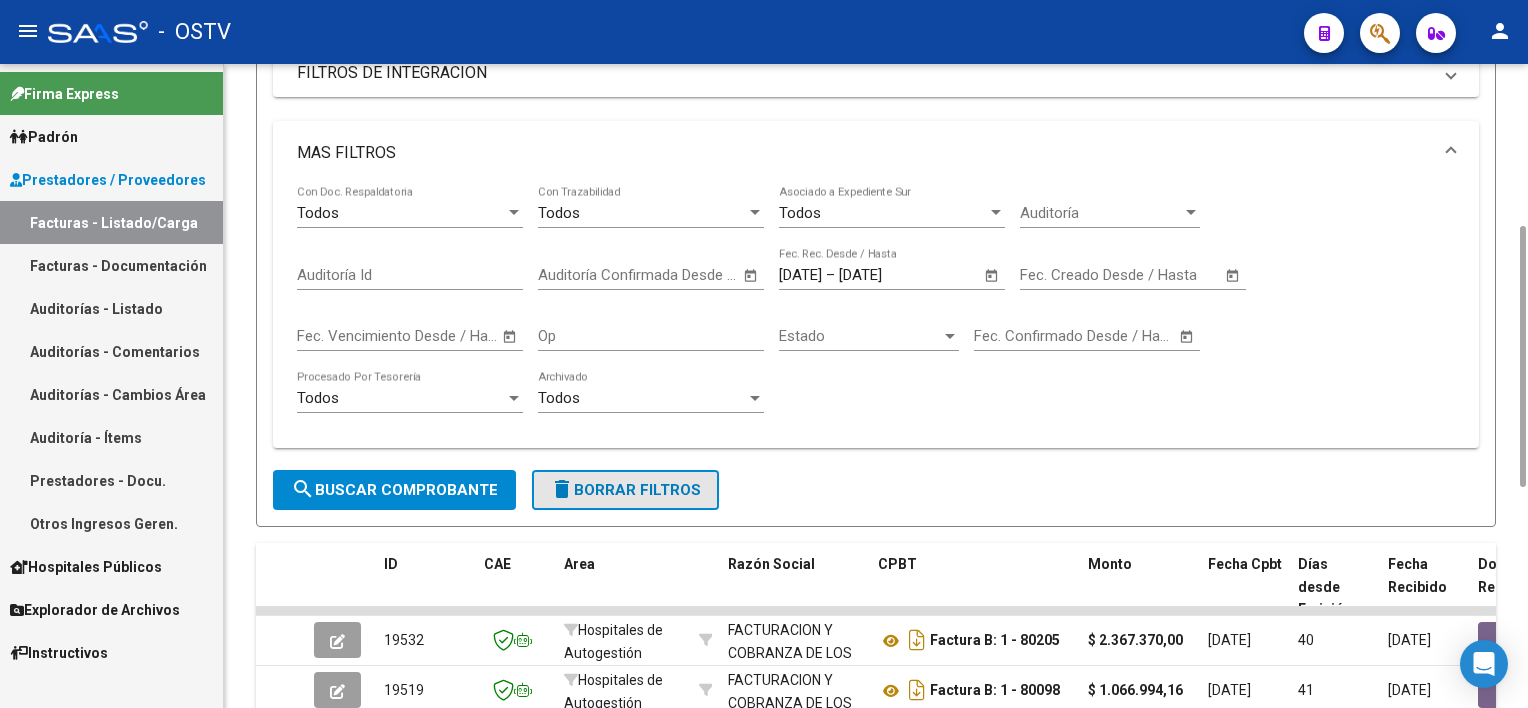 type 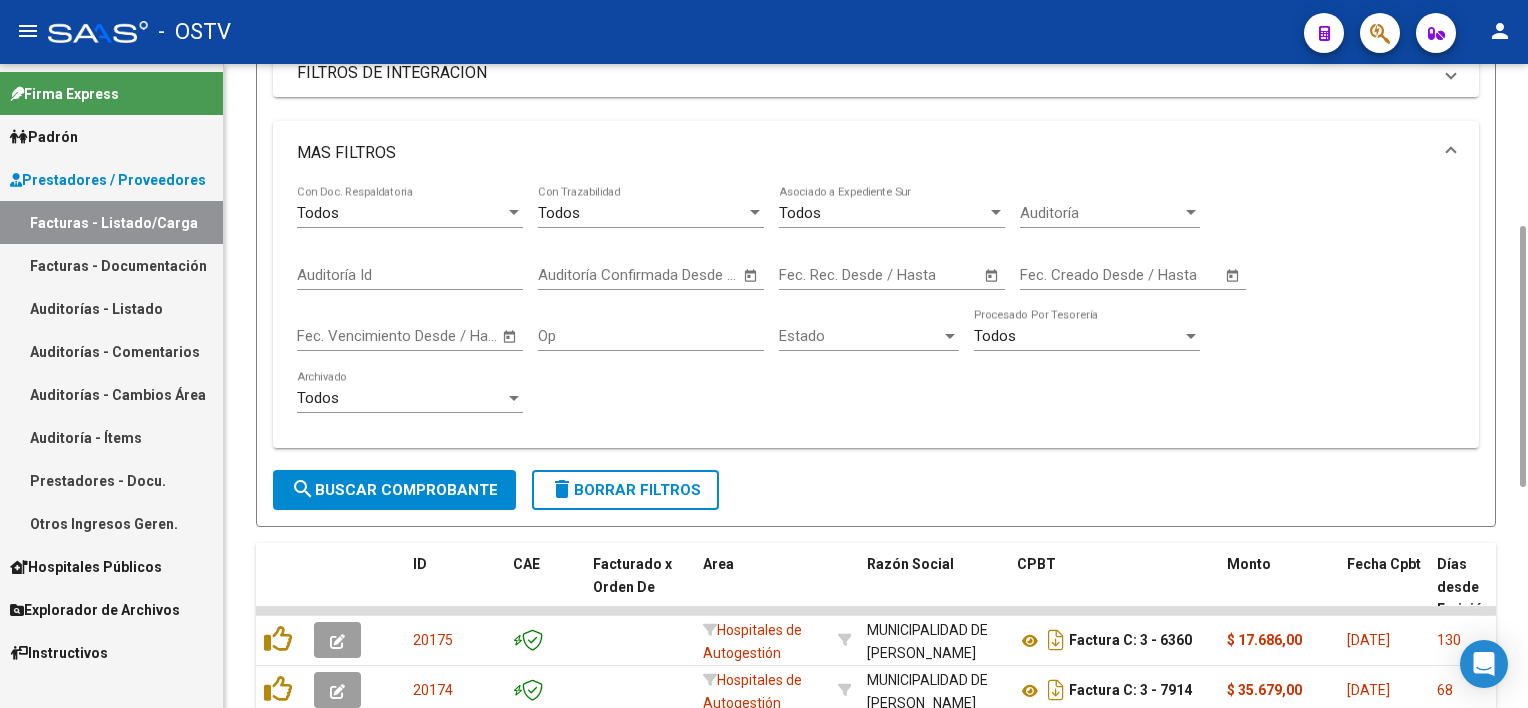 scroll, scrollTop: 0, scrollLeft: 0, axis: both 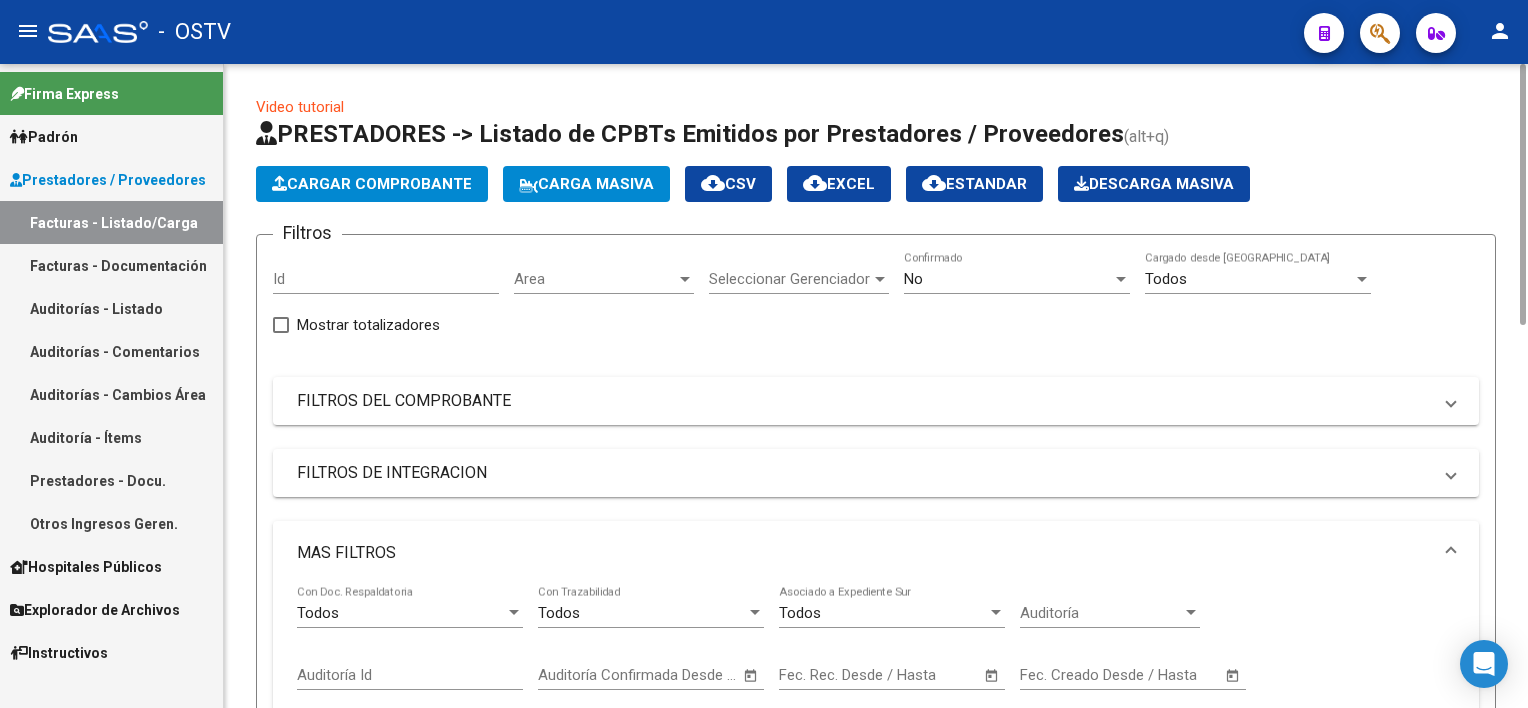 click on "No" at bounding box center (1008, 279) 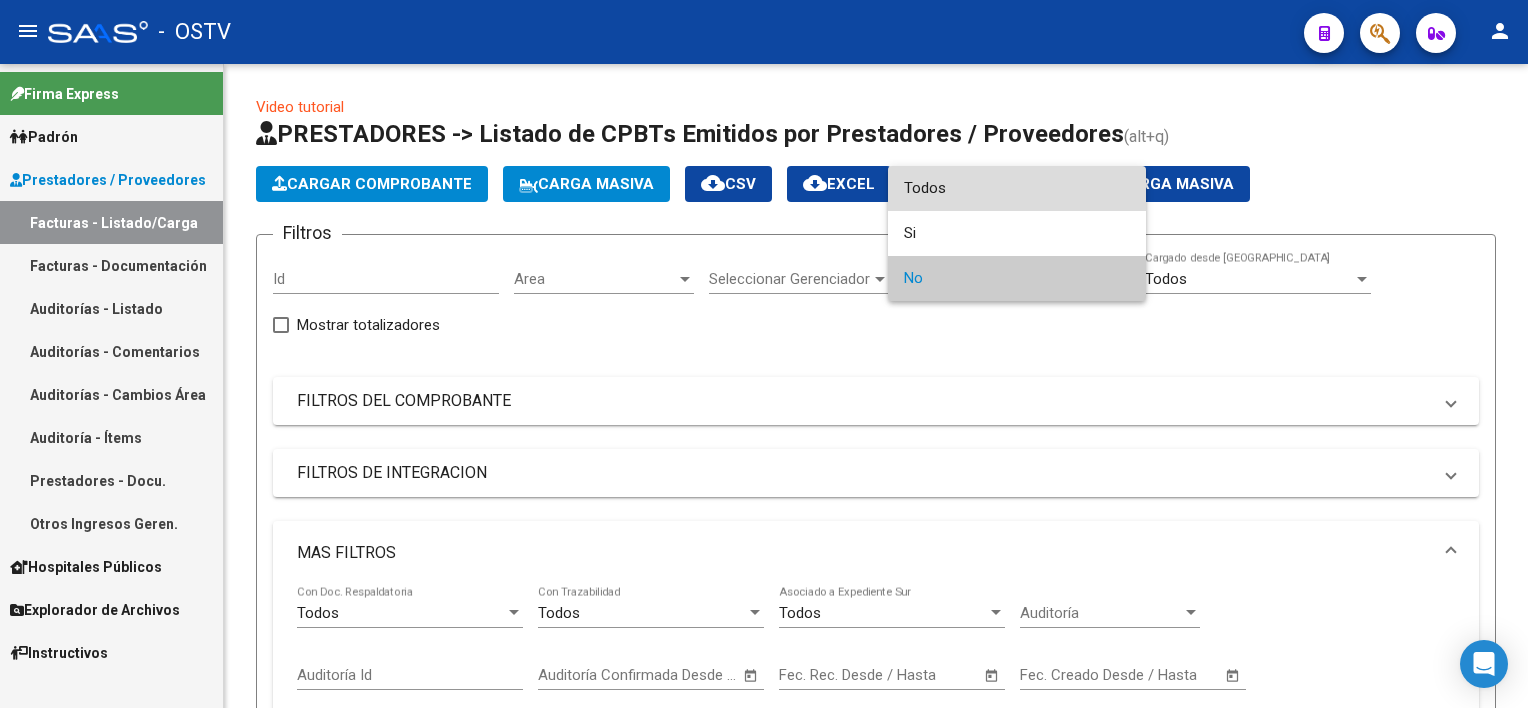 click on "Todos" at bounding box center (1017, 188) 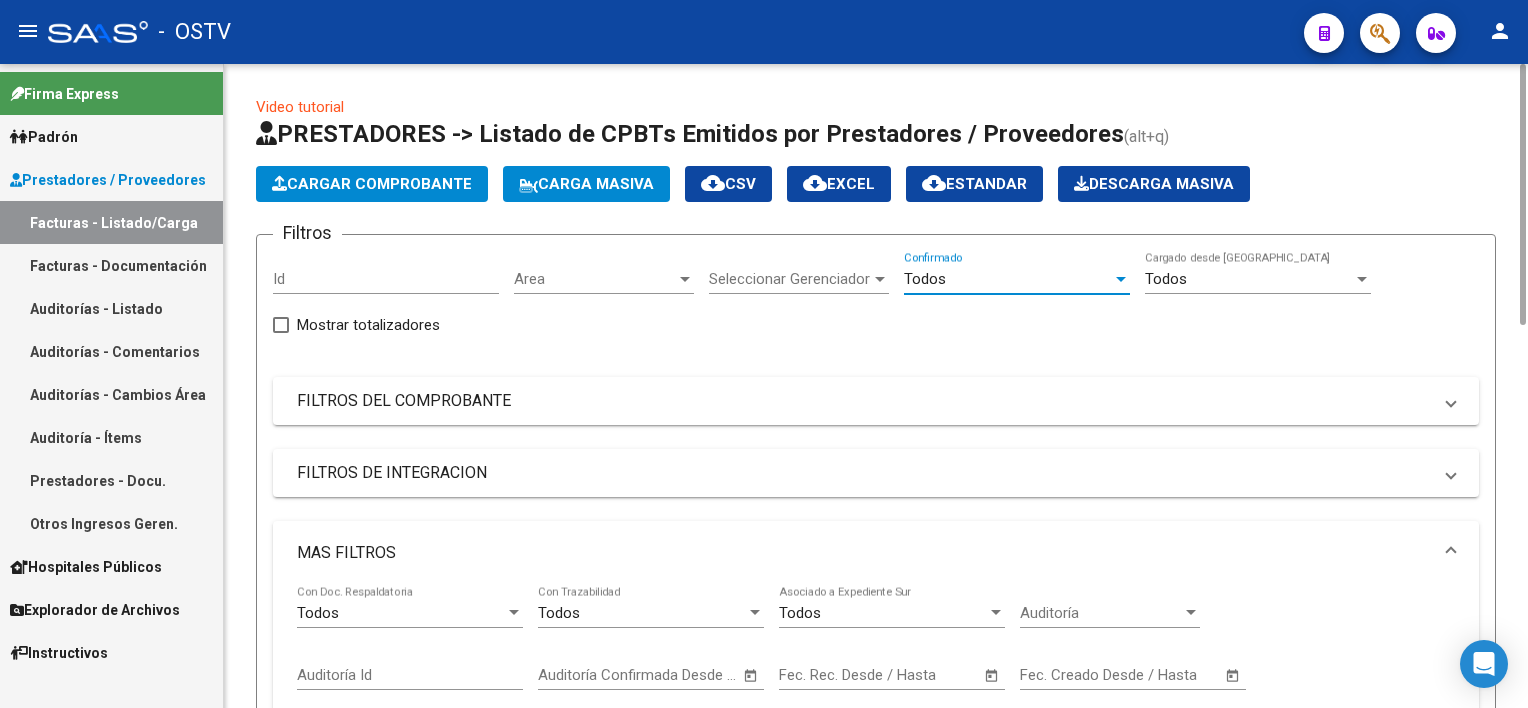 click on "Area" at bounding box center [595, 279] 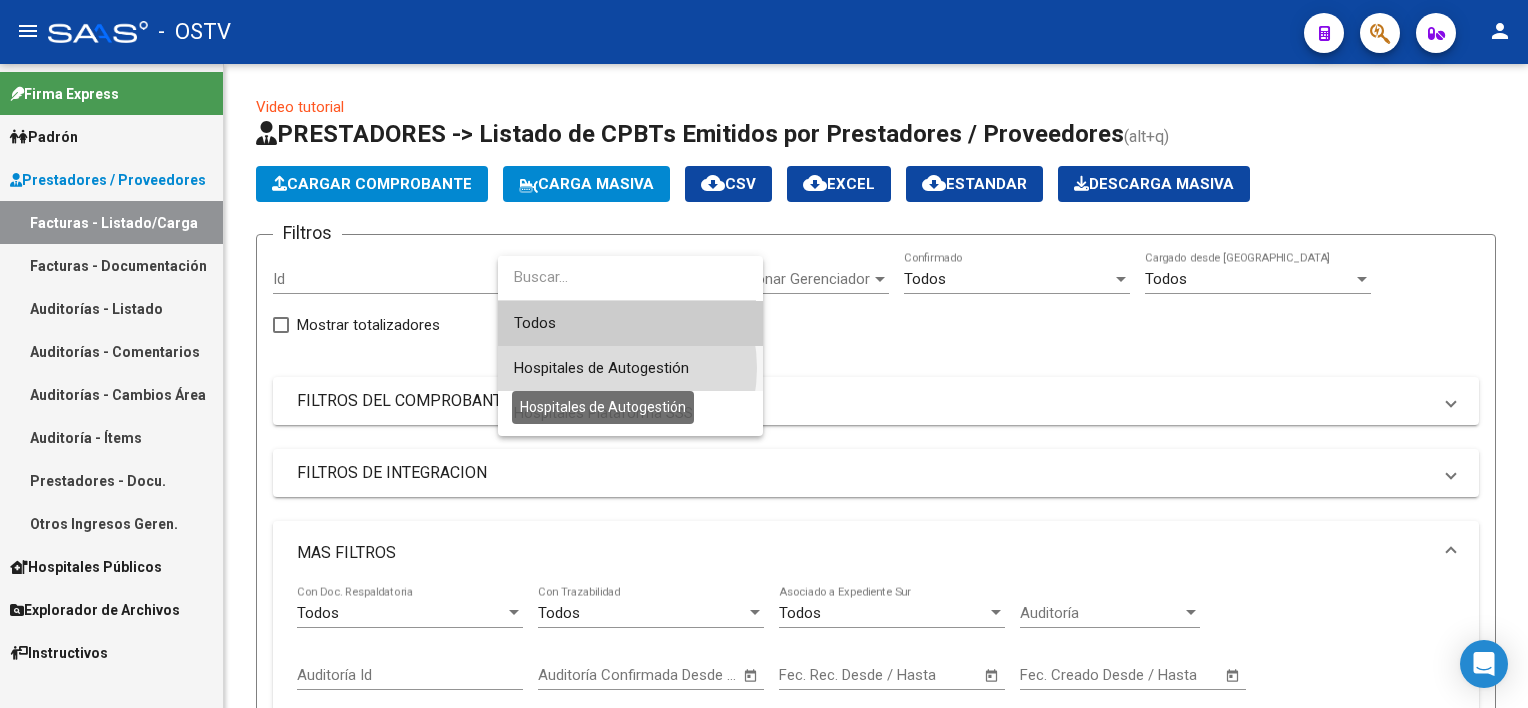 click on "Hospitales de Autogestión" at bounding box center [601, 368] 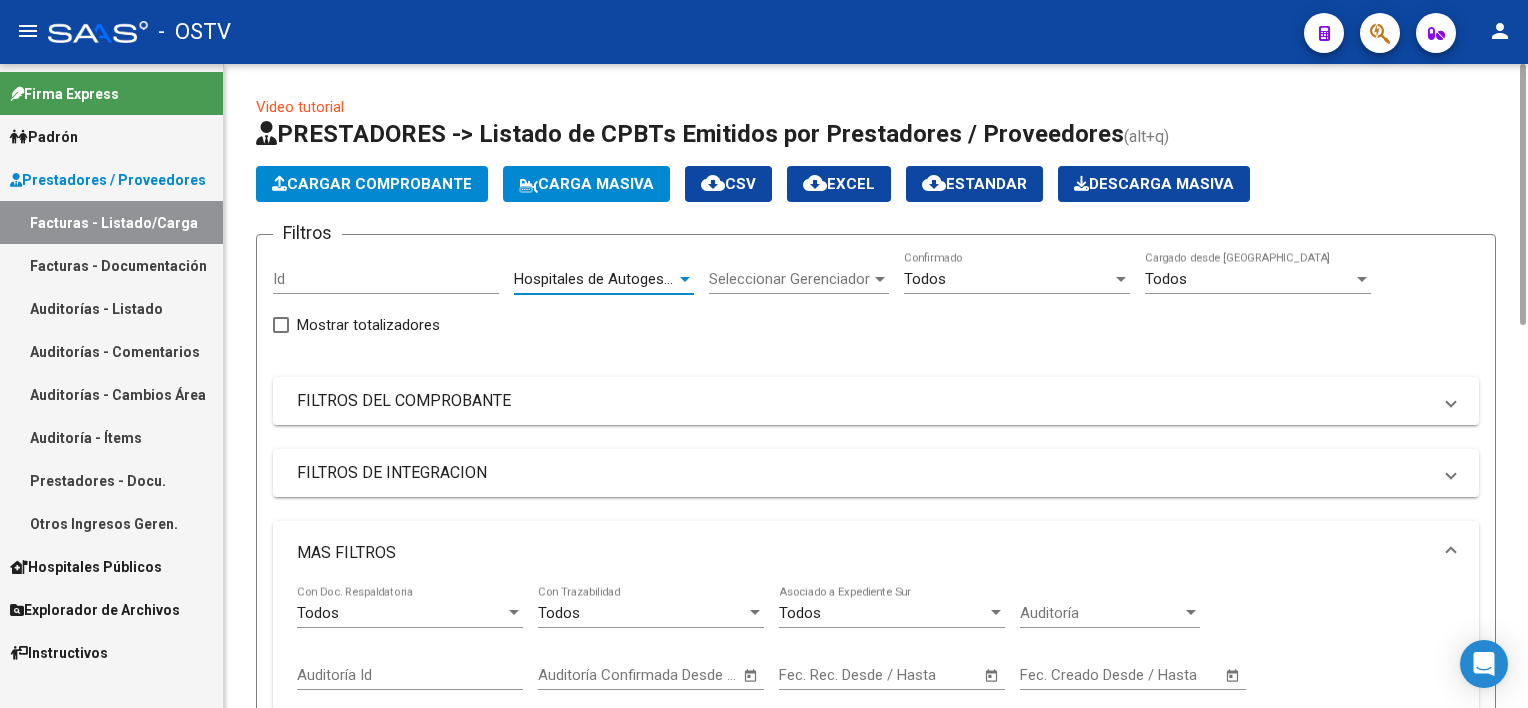scroll, scrollTop: 400, scrollLeft: 0, axis: vertical 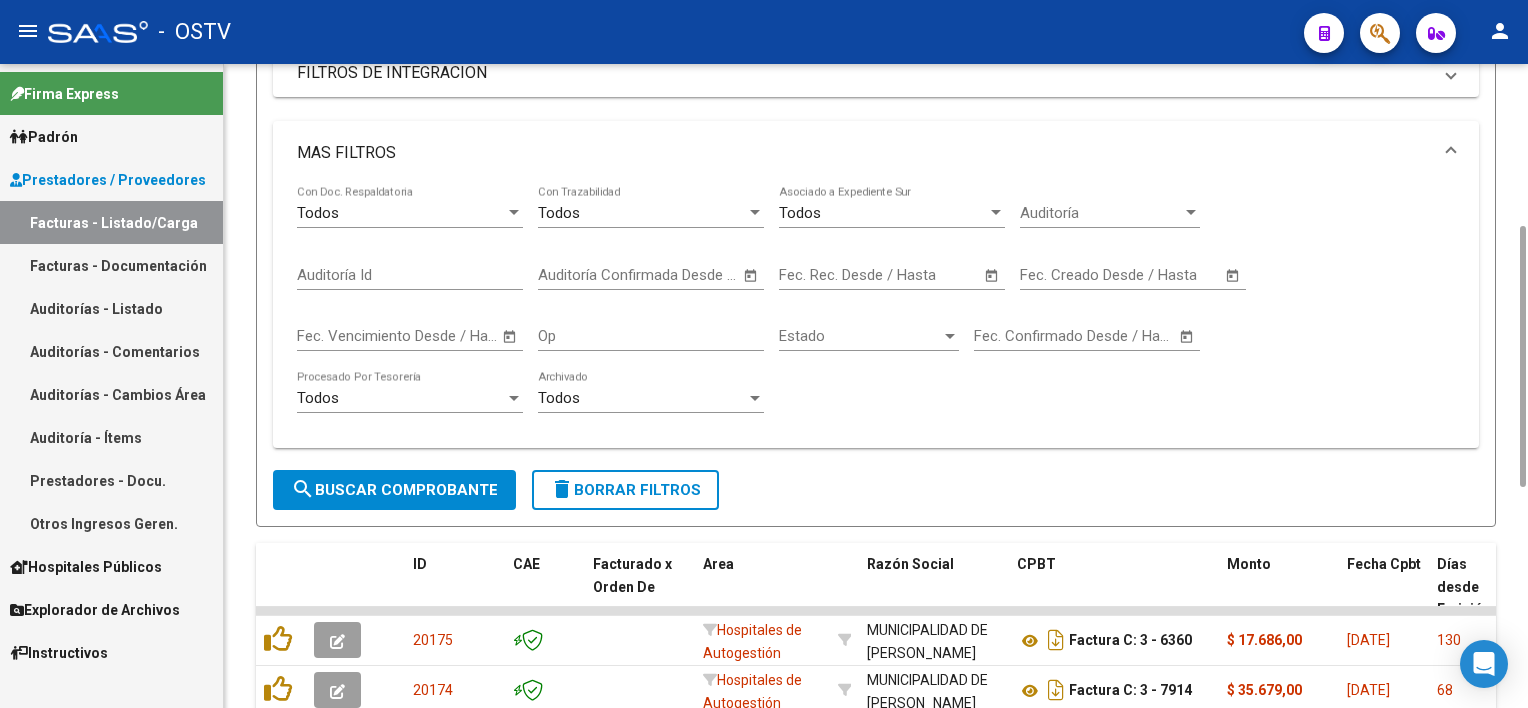 click on "Fec. Rec. Desde / Hasta" at bounding box center (811, 275) 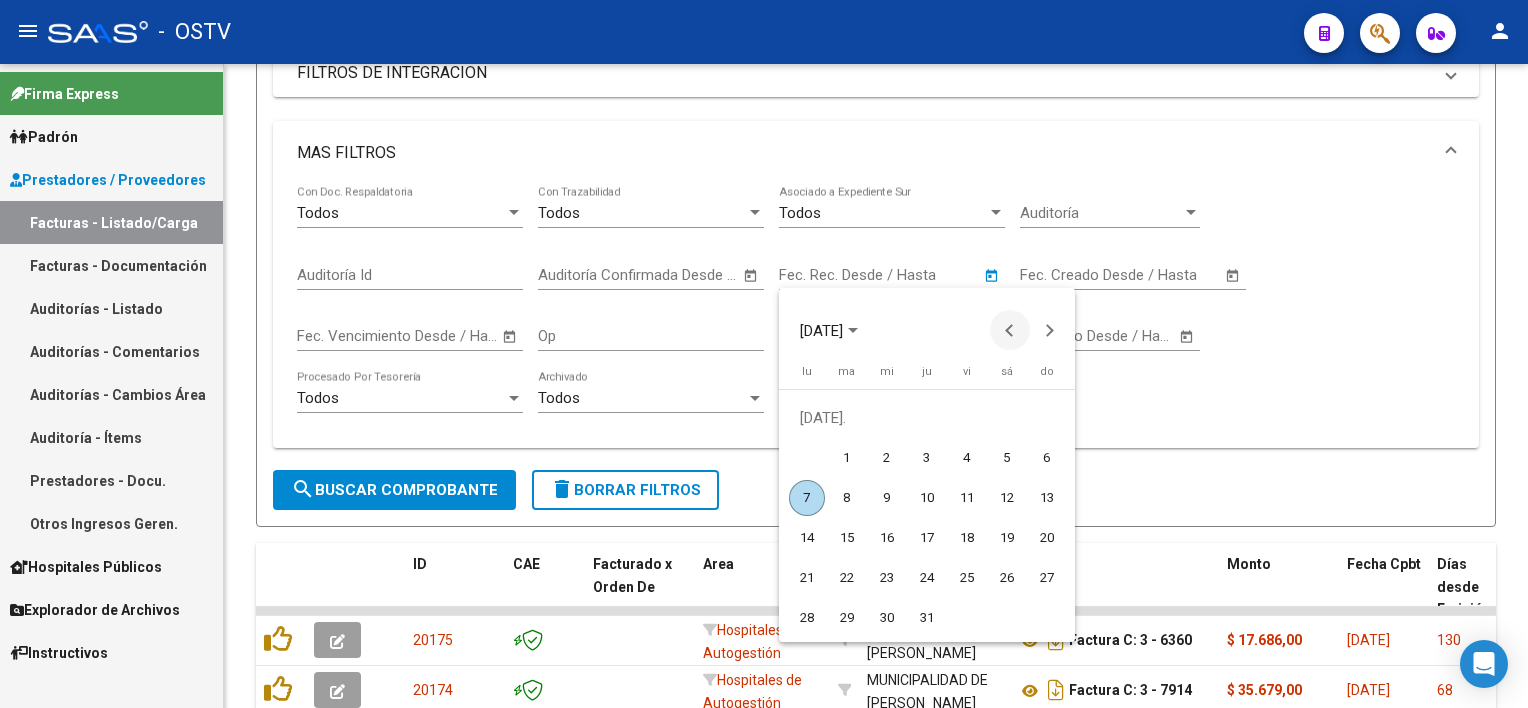 click at bounding box center (1010, 330) 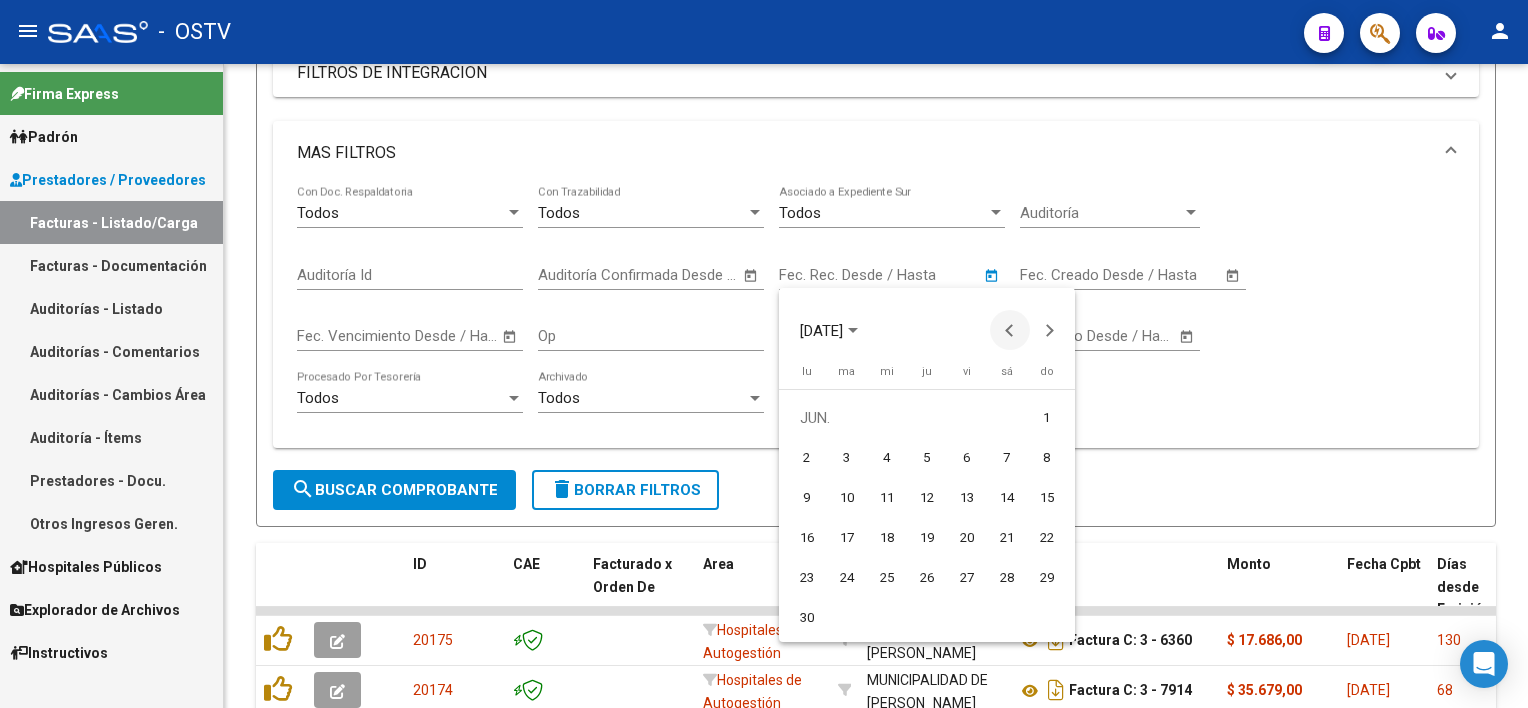 click at bounding box center (1010, 330) 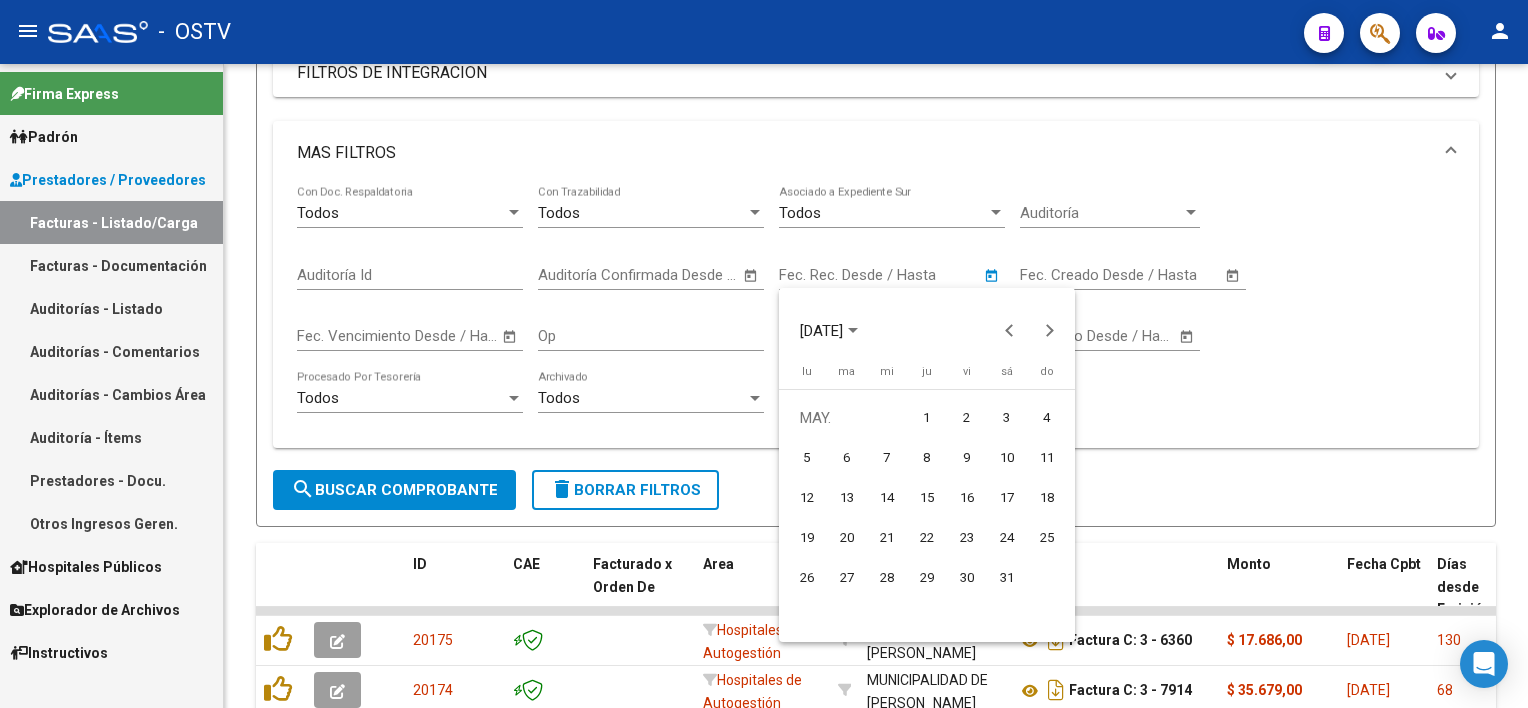 click on "1" at bounding box center (927, 418) 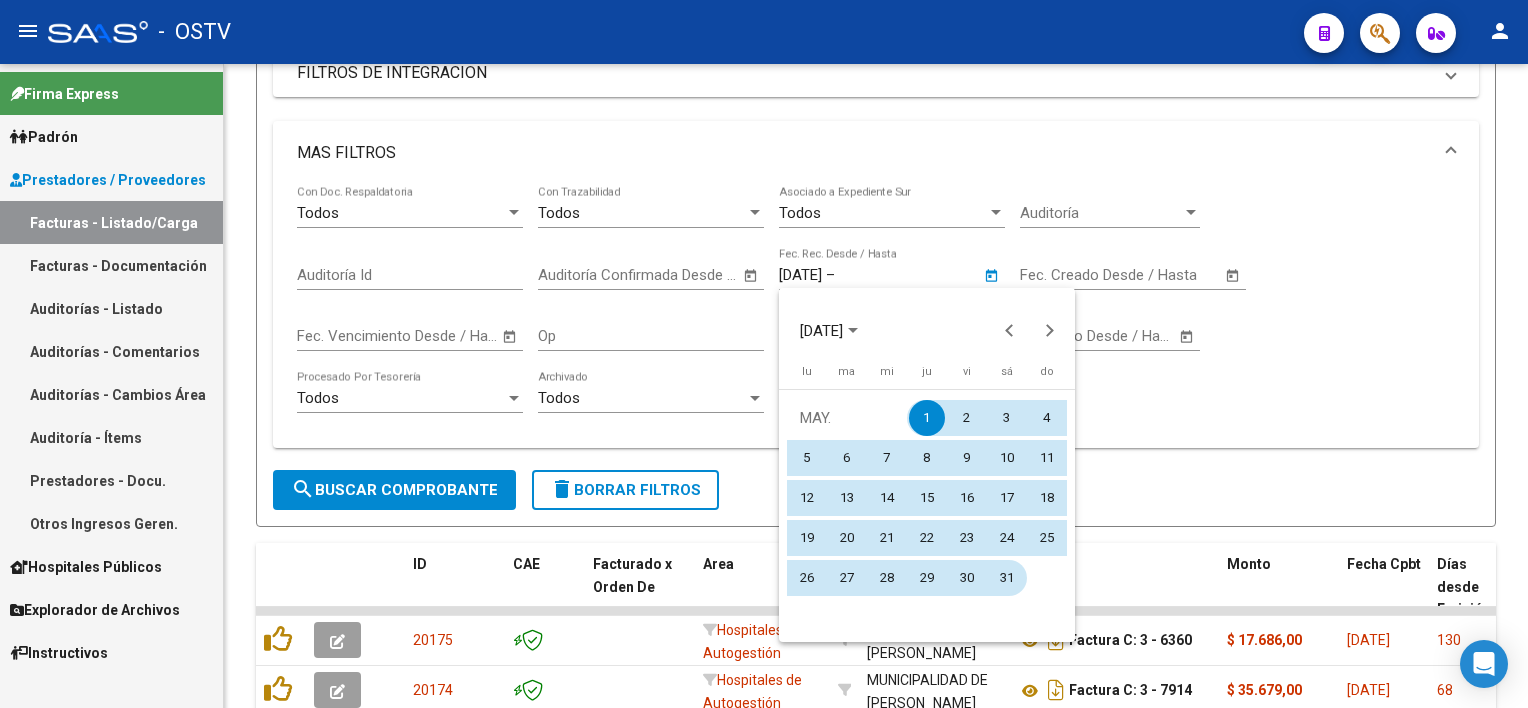 click on "31" at bounding box center (1007, 578) 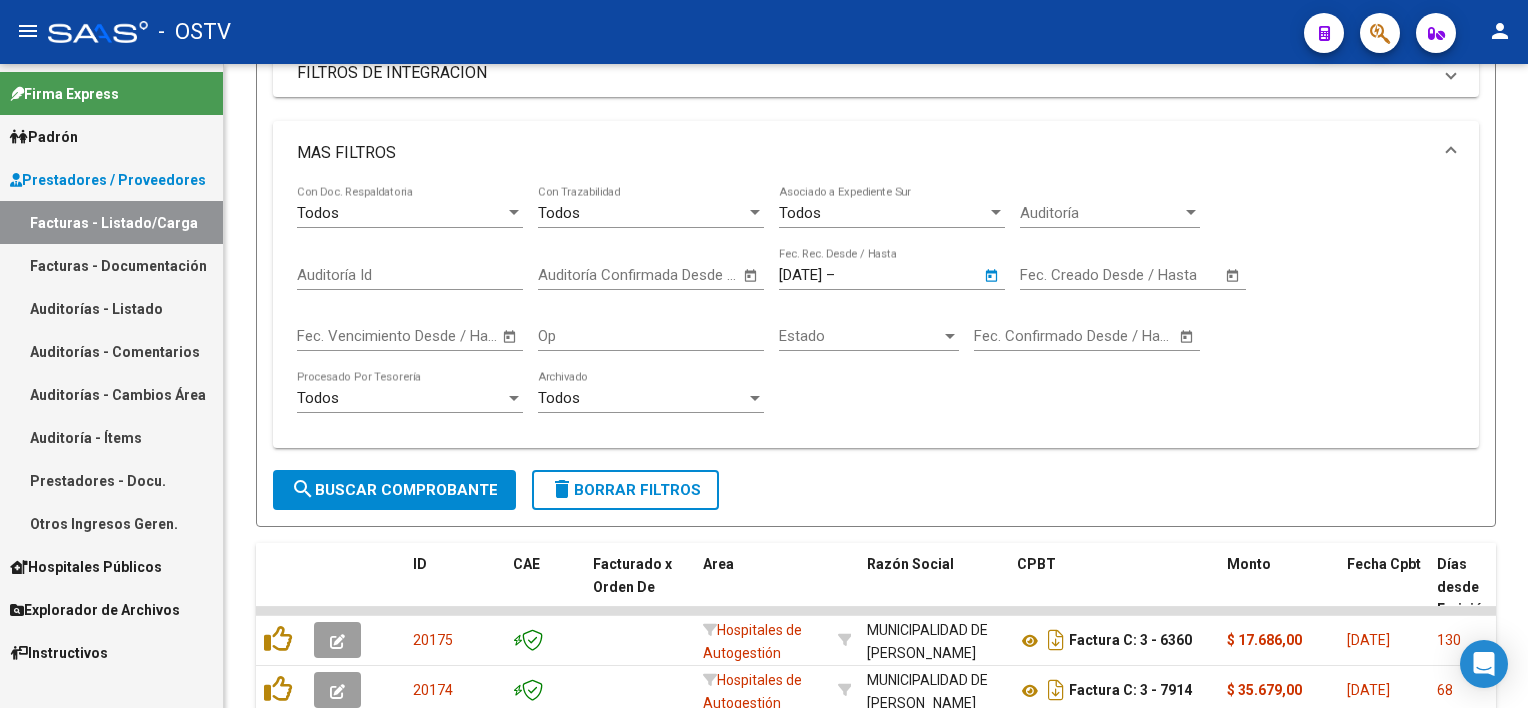 type on "[DATE]" 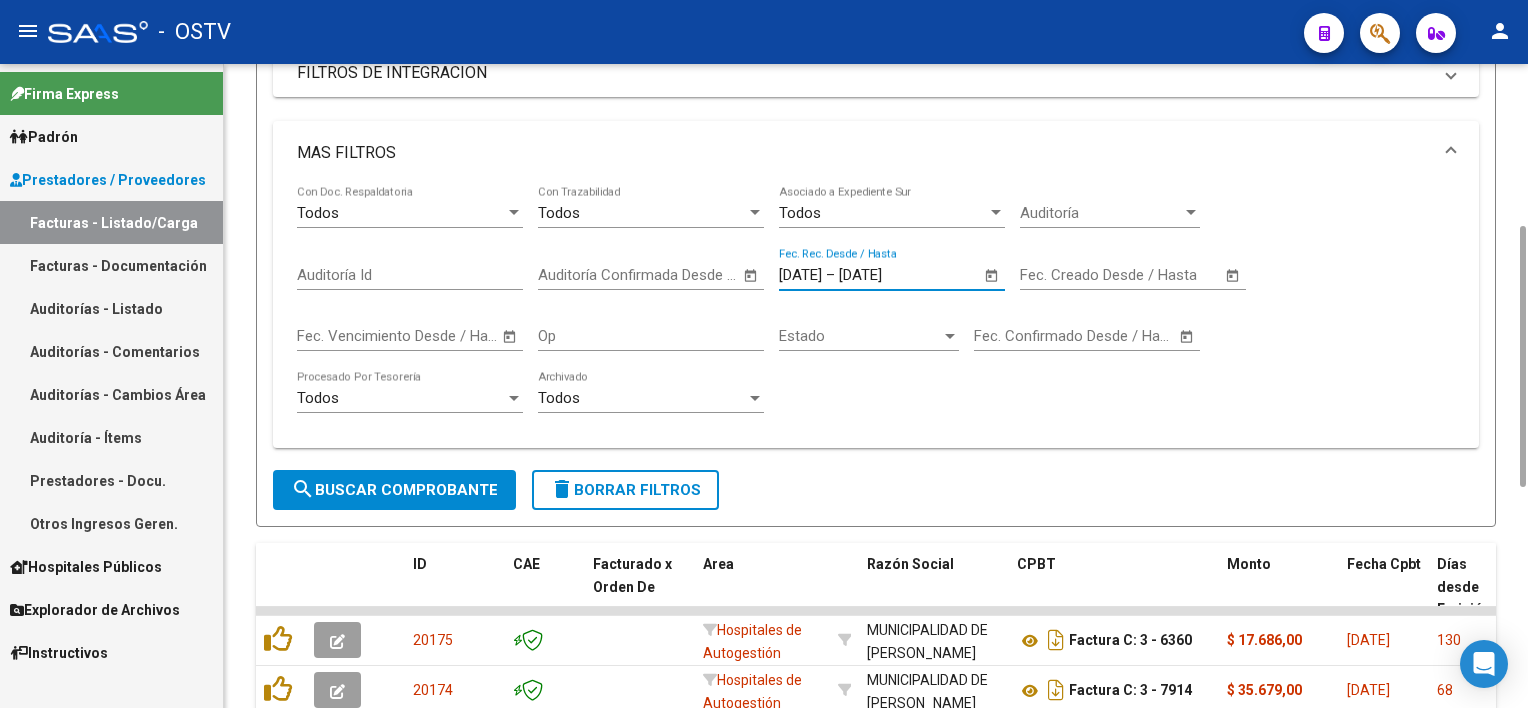 click on "search  Buscar Comprobante" 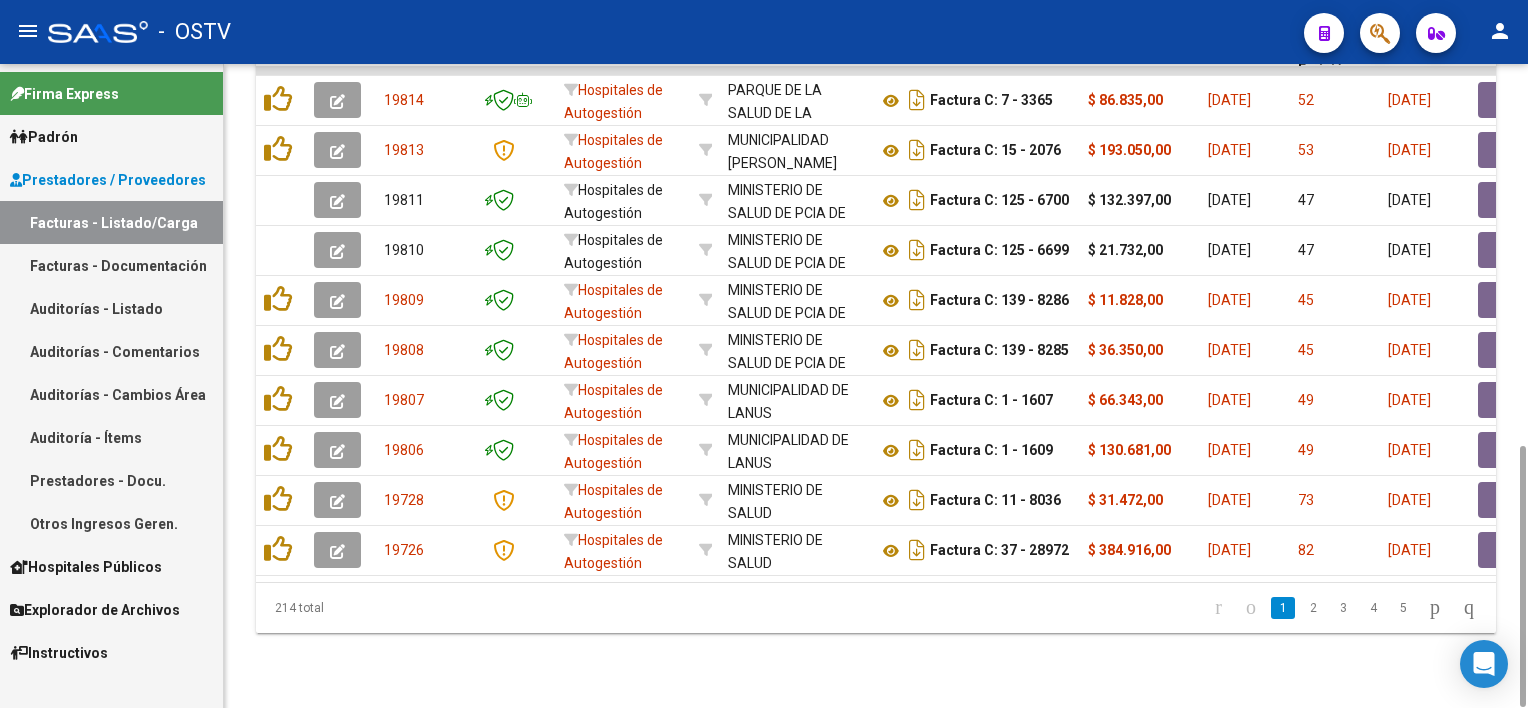 scroll, scrollTop: 140, scrollLeft: 0, axis: vertical 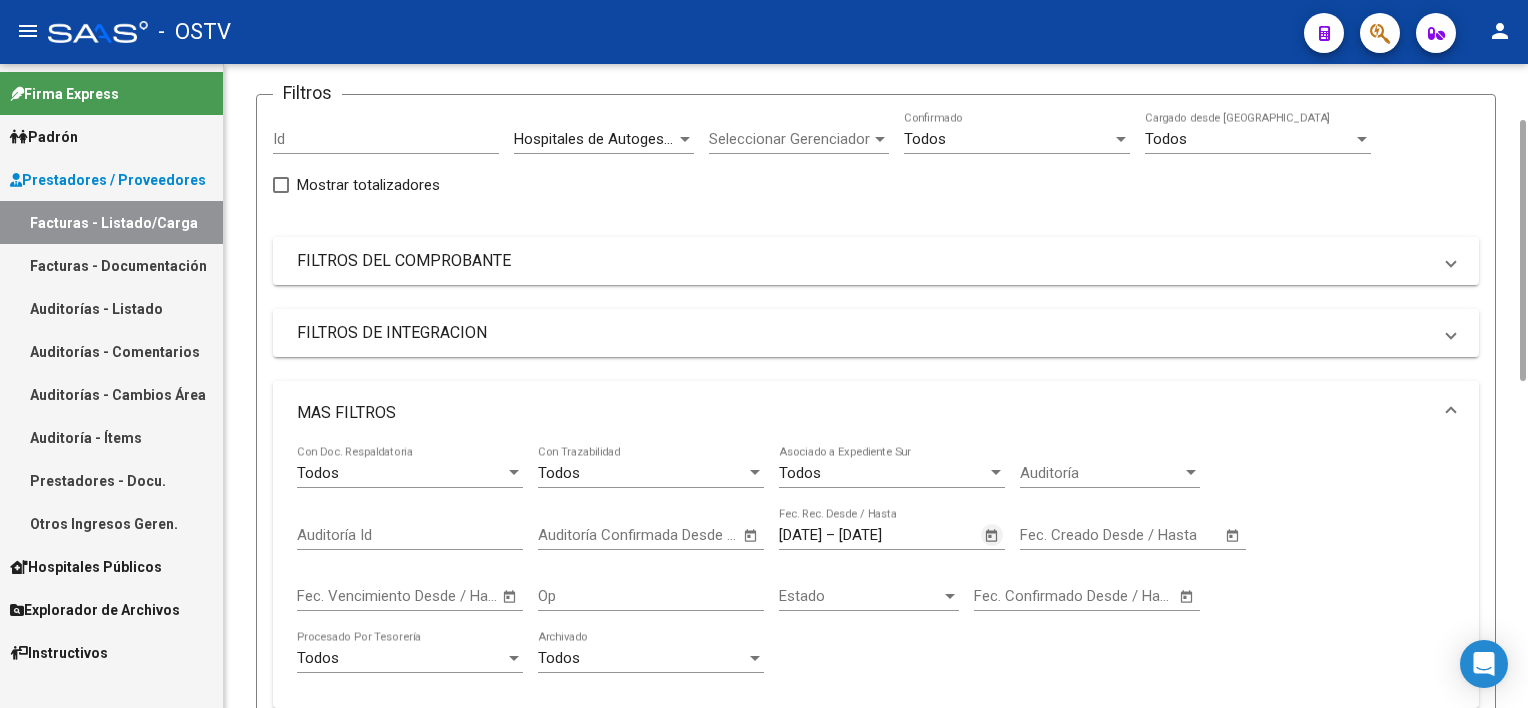 click 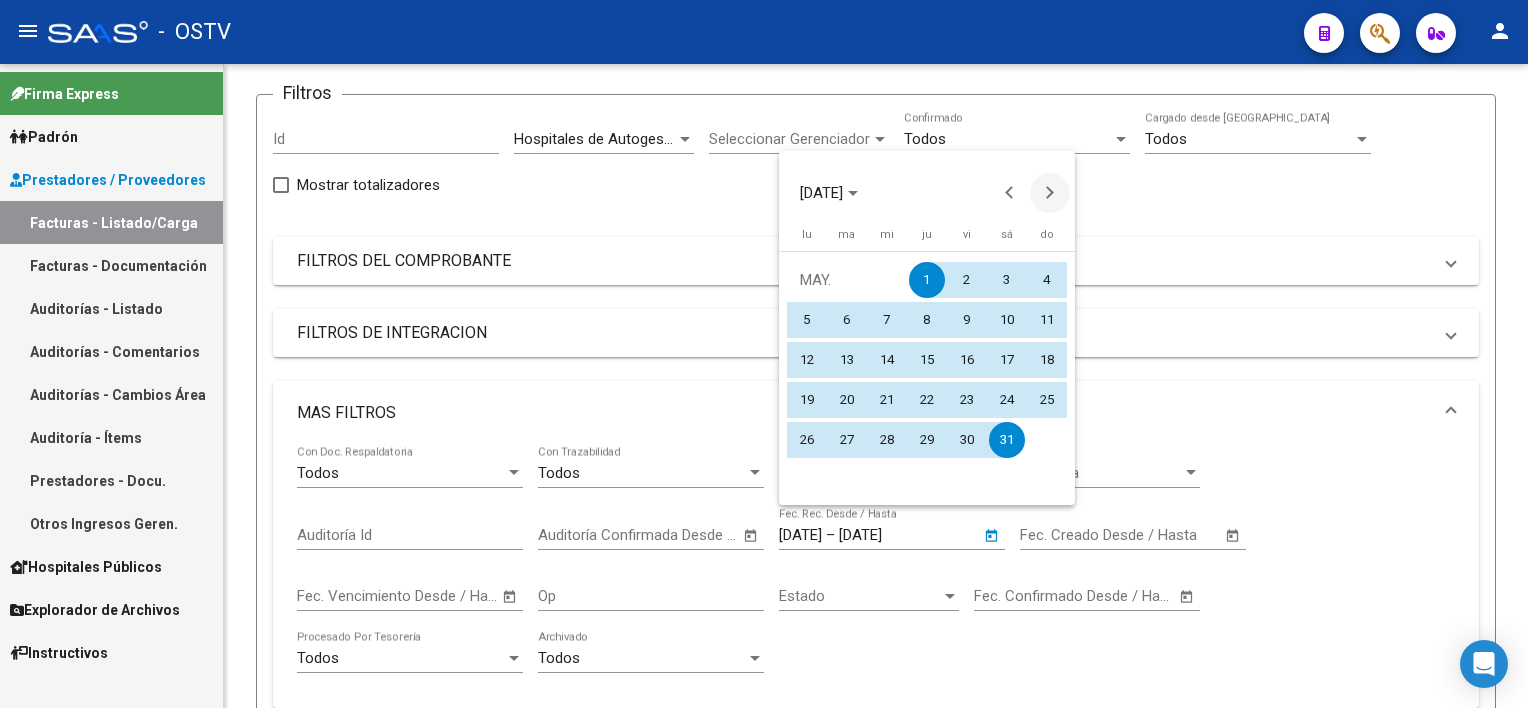 click at bounding box center (1050, 193) 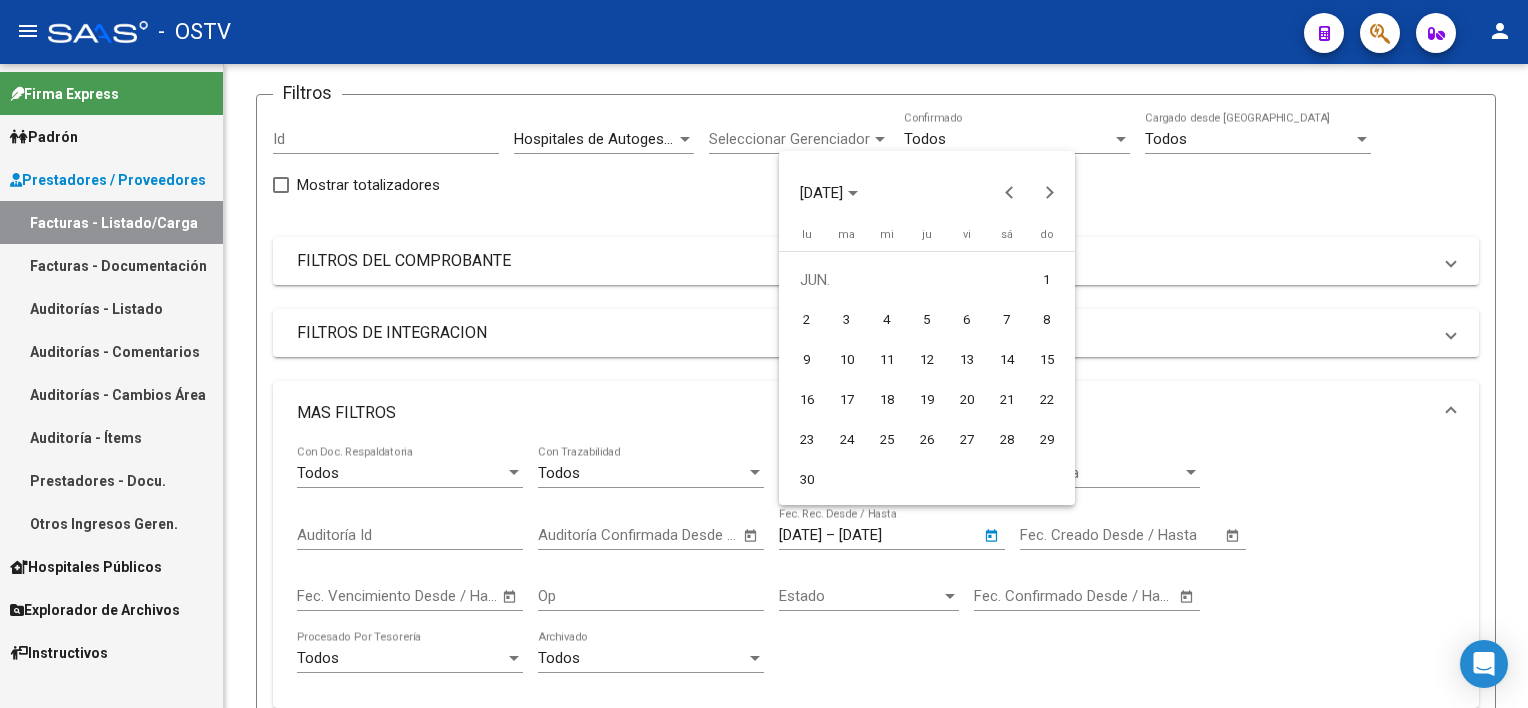 click on "1" at bounding box center (1047, 280) 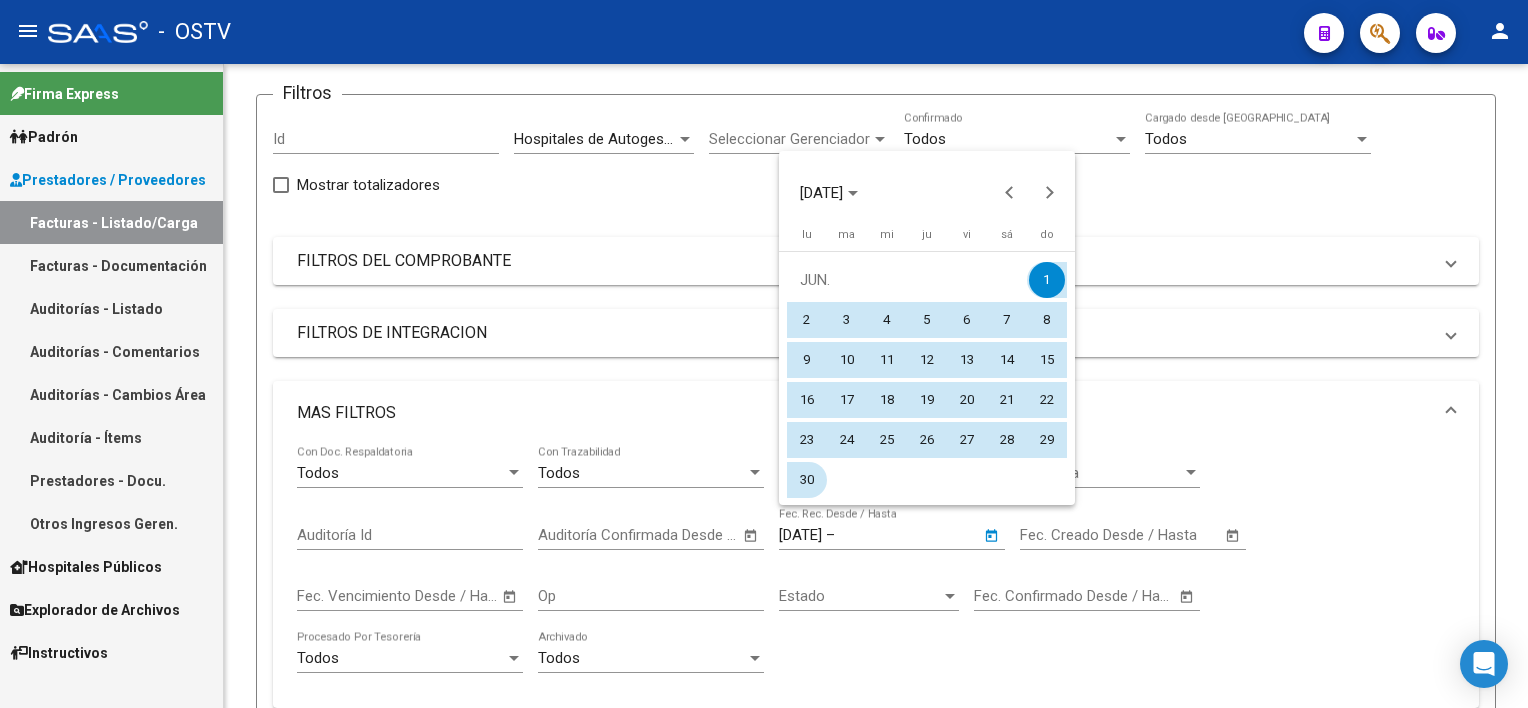 click on "30" at bounding box center (807, 480) 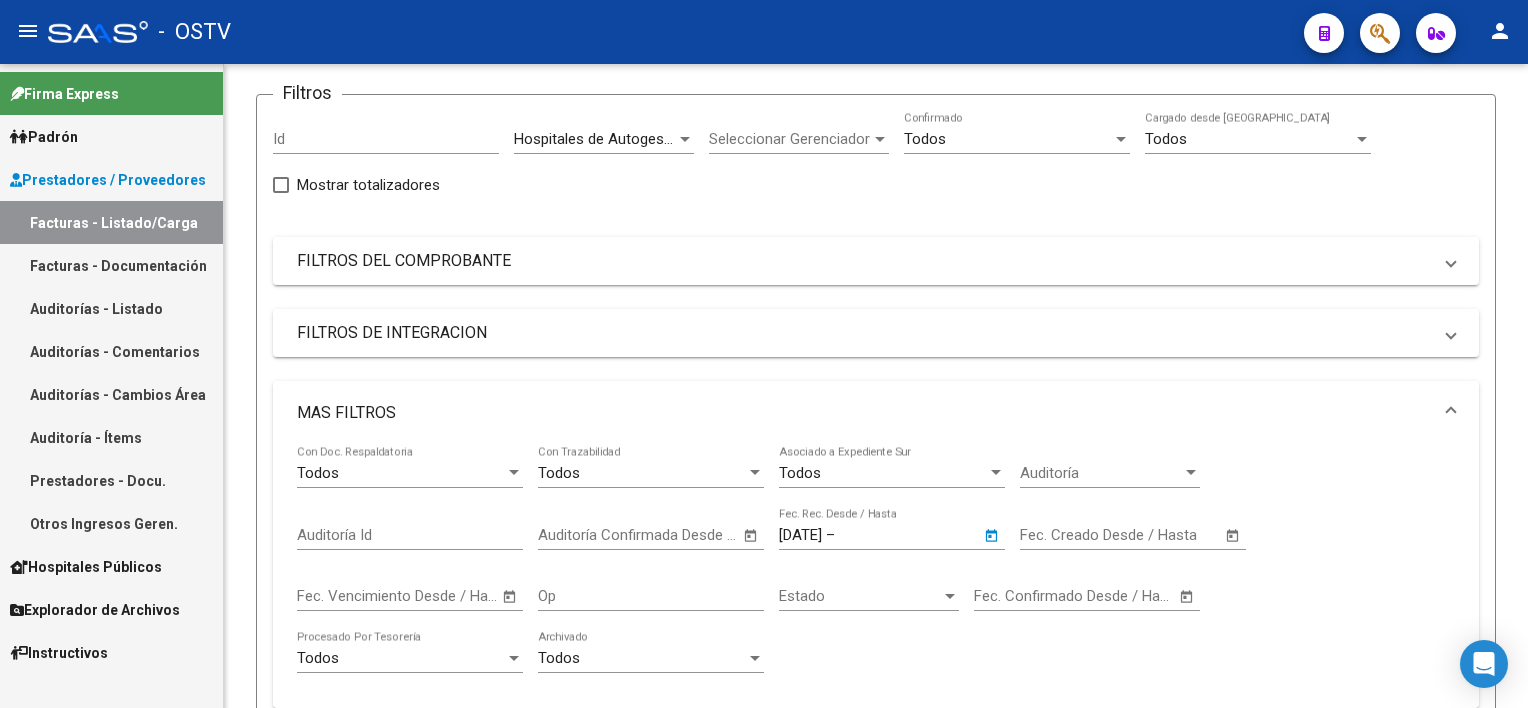 type on "[DATE]" 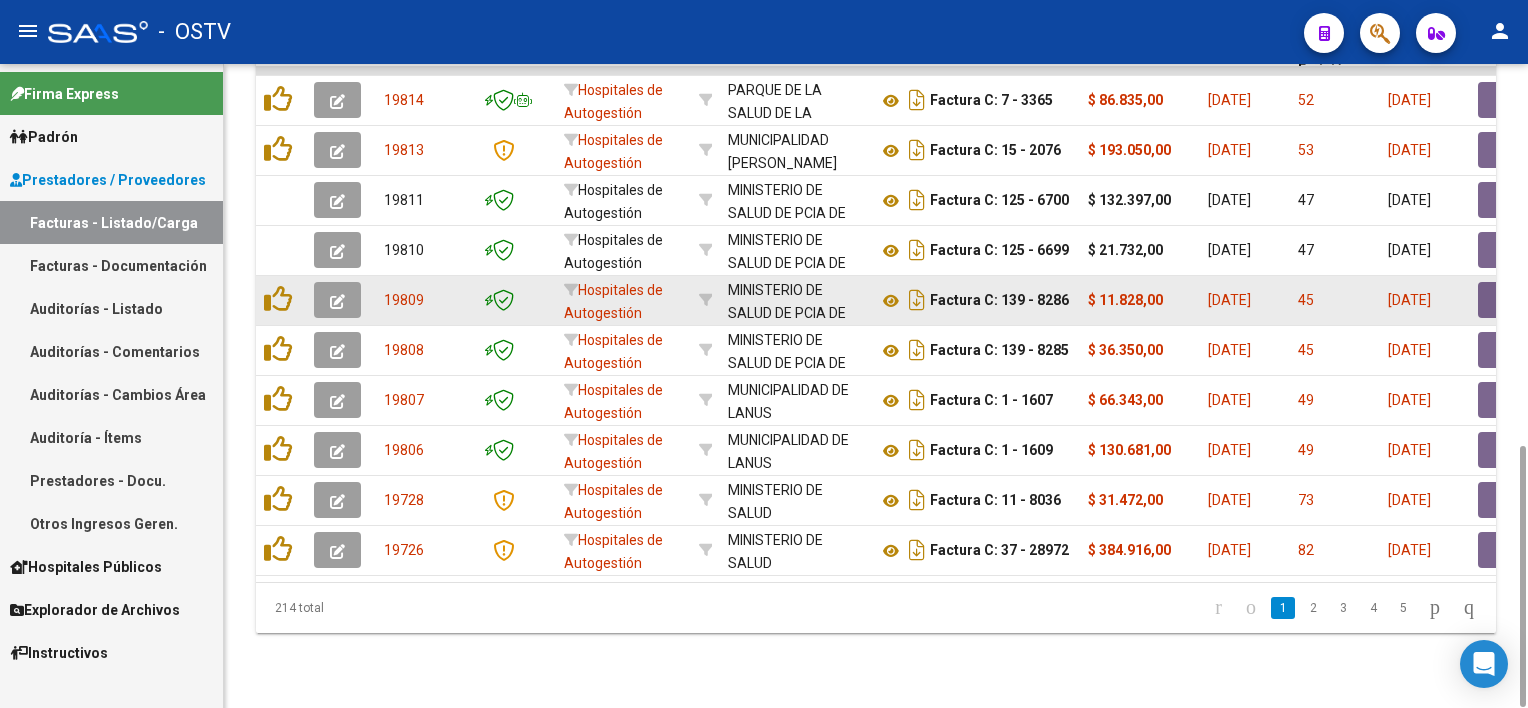 scroll, scrollTop: 540, scrollLeft: 0, axis: vertical 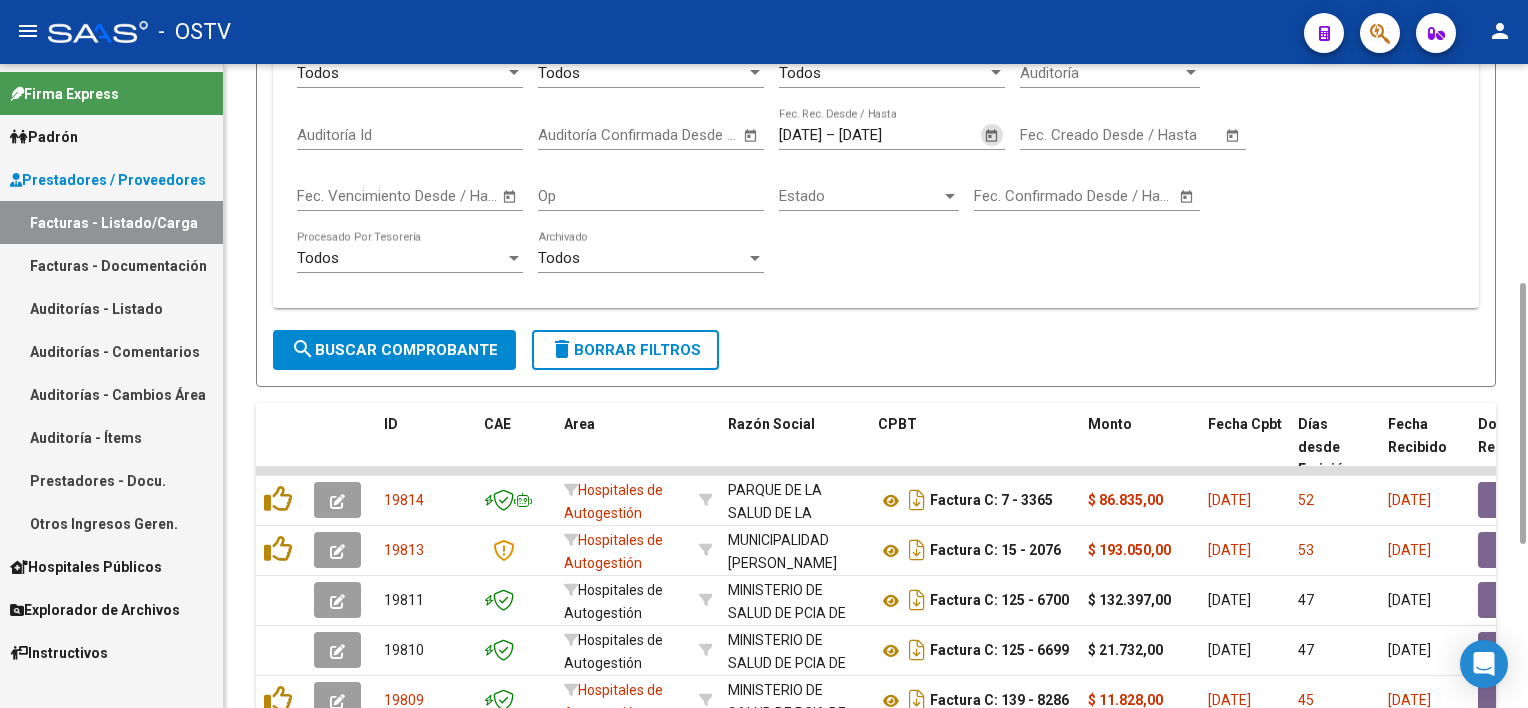 click on "Filtros Id Hospitales de Autogestión Area Seleccionar Gerenciador Seleccionar Gerenciador Todos  Confirmado Todos  Cargado desde Masivo   Mostrar totalizadores   FILTROS DEL COMPROBANTE  Comprobante Tipo Comprobante Tipo Start date – Fec. Comprobante Desde / Hasta Días Emisión Desde(cant. días) Días Emisión Hasta(cant. días) CUIT / Razón Social Pto. Venta Nro. Comprobante Código SSS CAE Válido CAE Válido Todos  Cargado Módulo Hosp. Todos  Tiene facturacion Apócrifa Hospital Refes  FILTROS DE INTEGRACION  Período De Prestación Campos del Archivo de Rendición Devuelto x SSS (dr_envio) Todos  Rendido x SSS (dr_envio) Tipo de Registro Tipo de Registro Período Presentación Período [PERSON_NAME] del Legajo Asociado (preaprobación) Afiliado Legajo (cuil/nombre) Todos  Solo facturas preaprobadas  MAS FILTROS  Todos  Con Doc. Respaldatoria Todos  Con Trazabilidad Todos  Asociado a Expediente Sur Auditoría Auditoría Auditoría Id Start date – Auditoría Confirmada Desde / Hasta – –" 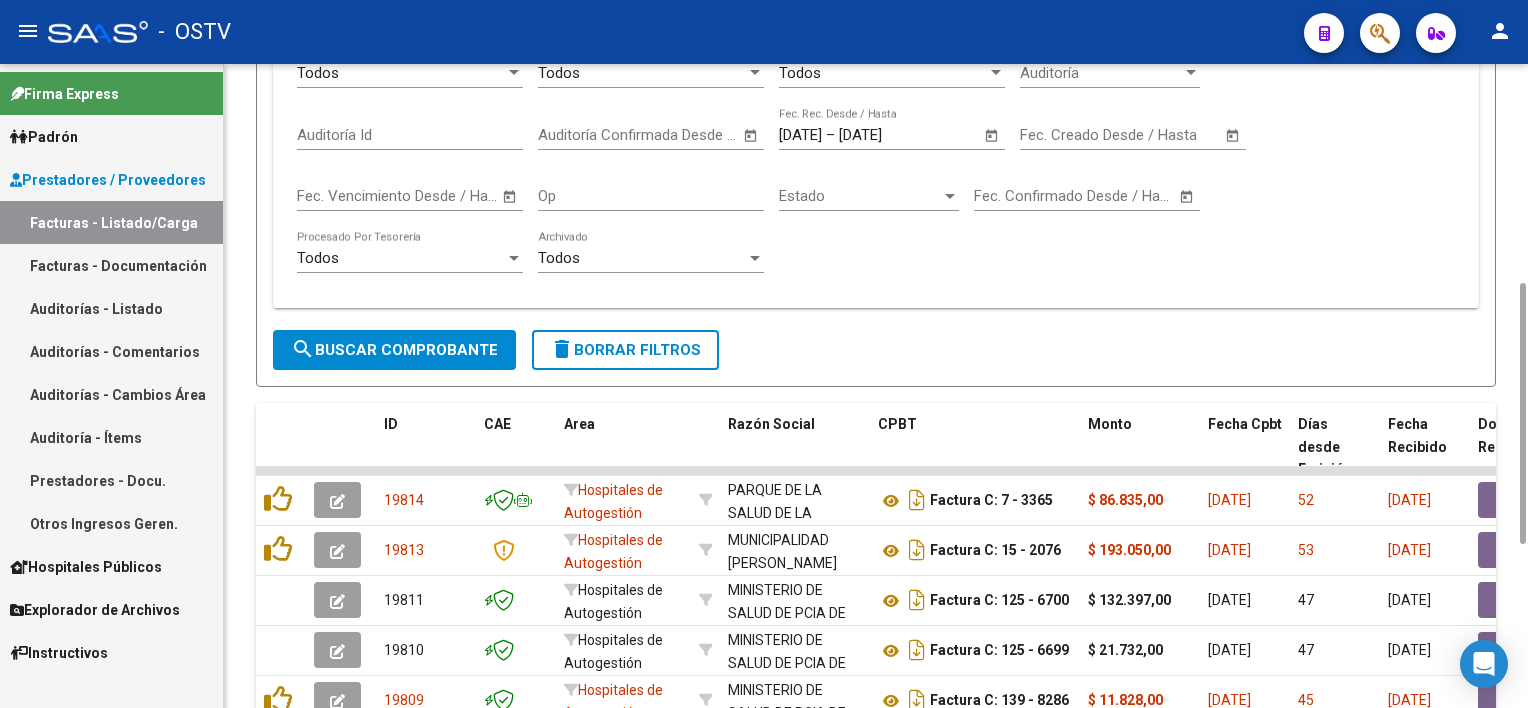 click on "search  Buscar Comprobante" 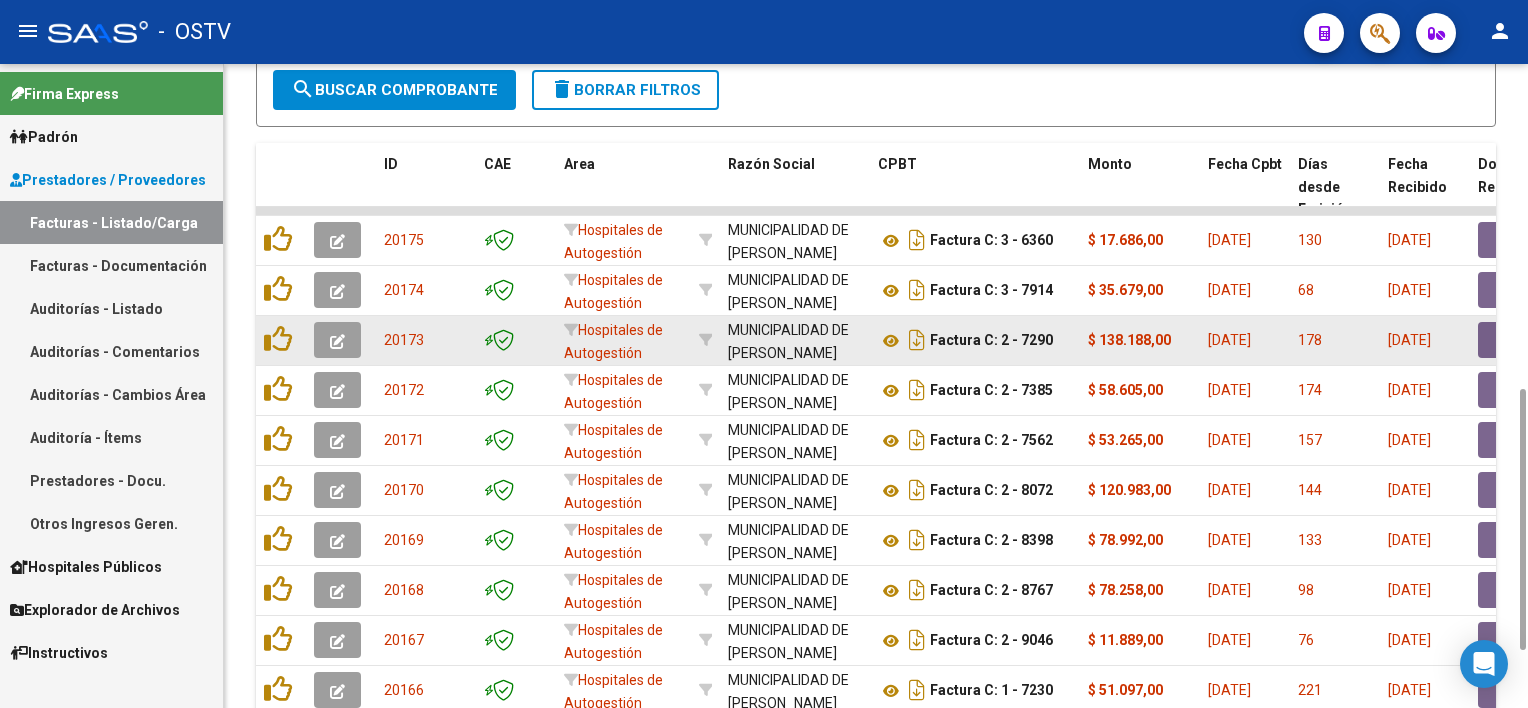 scroll, scrollTop: 940, scrollLeft: 0, axis: vertical 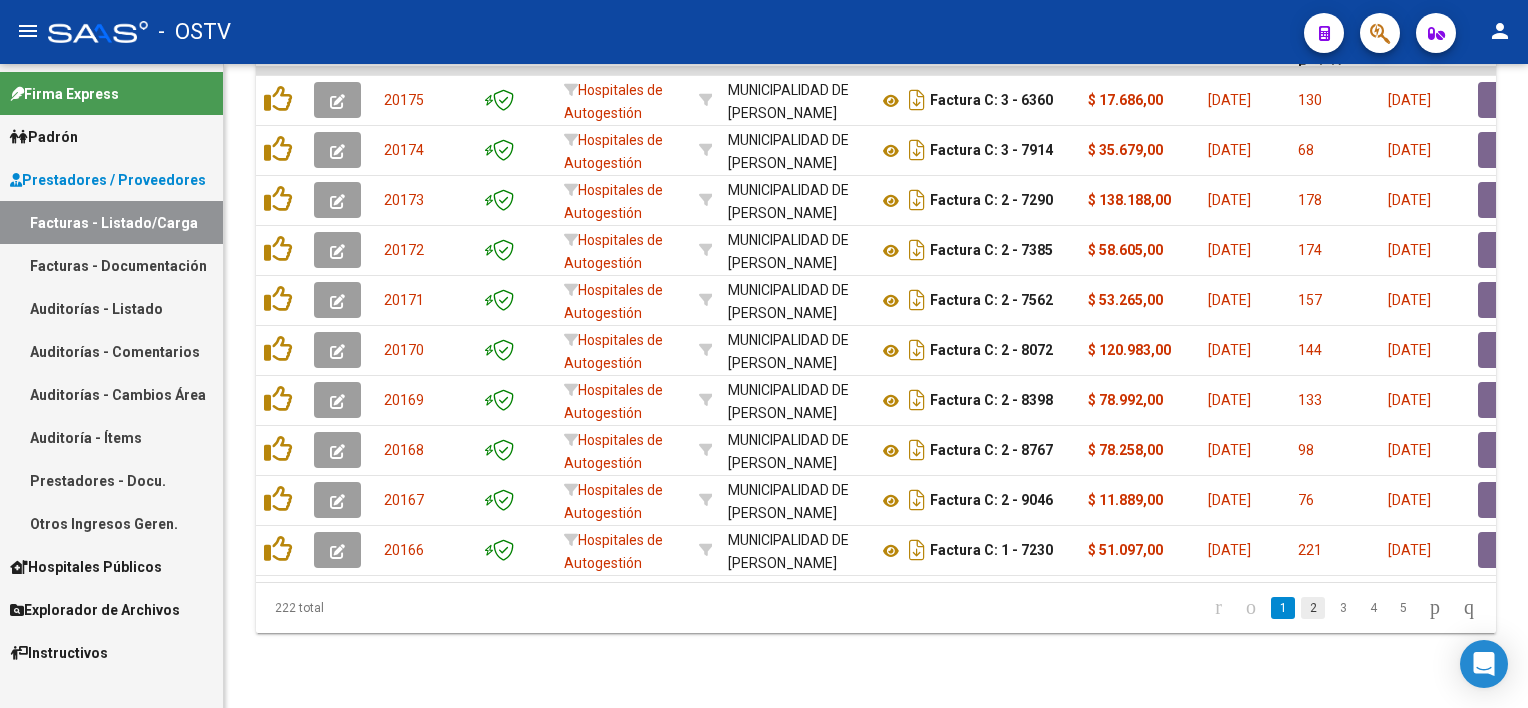 click on "2" 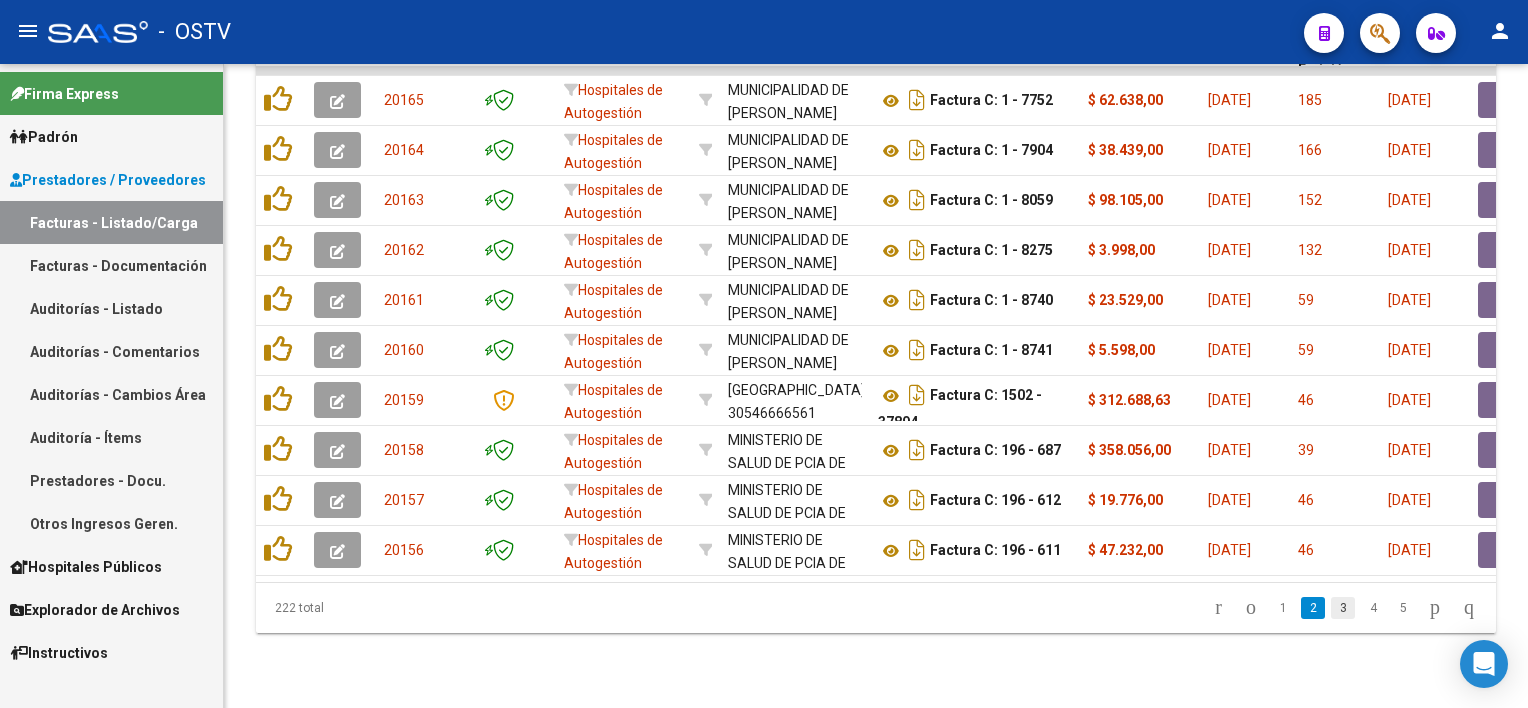 click on "3" 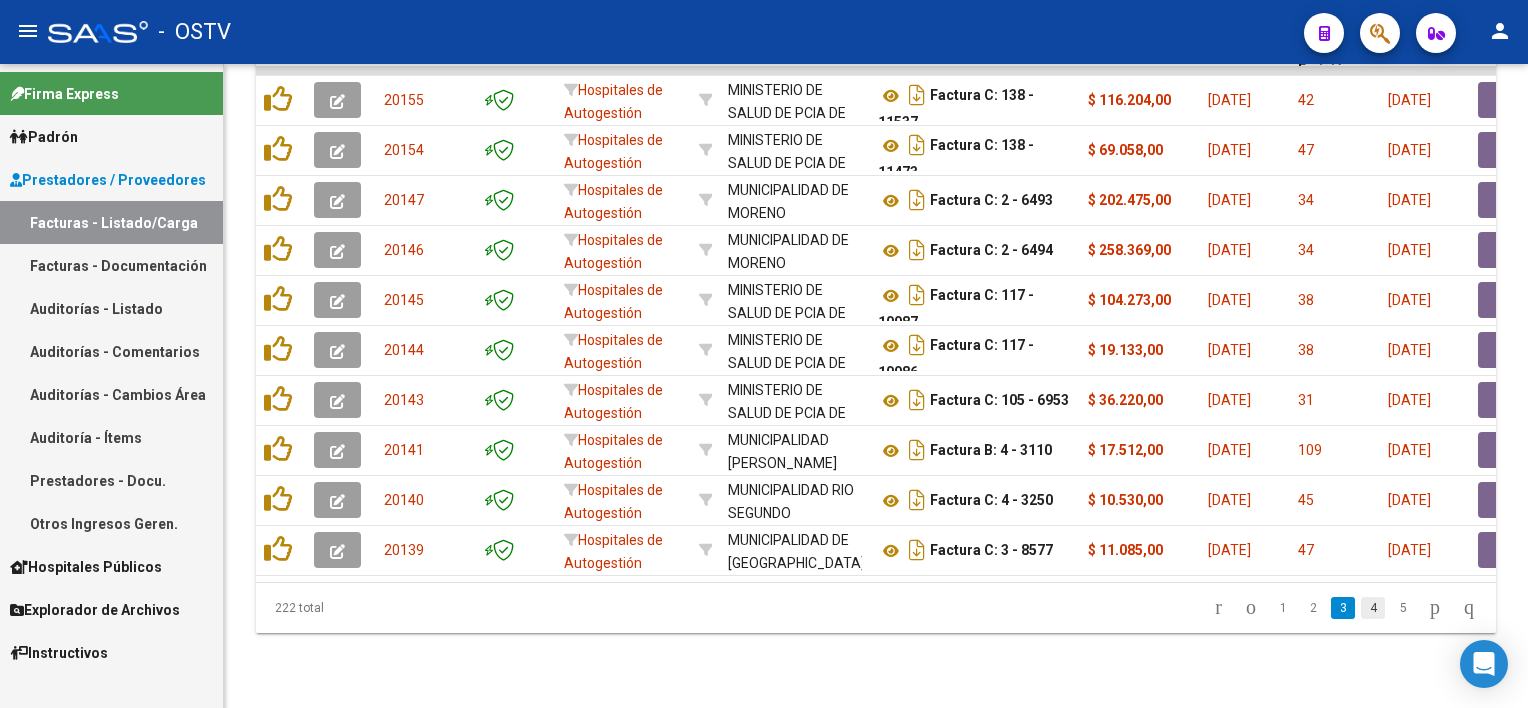 click on "4" 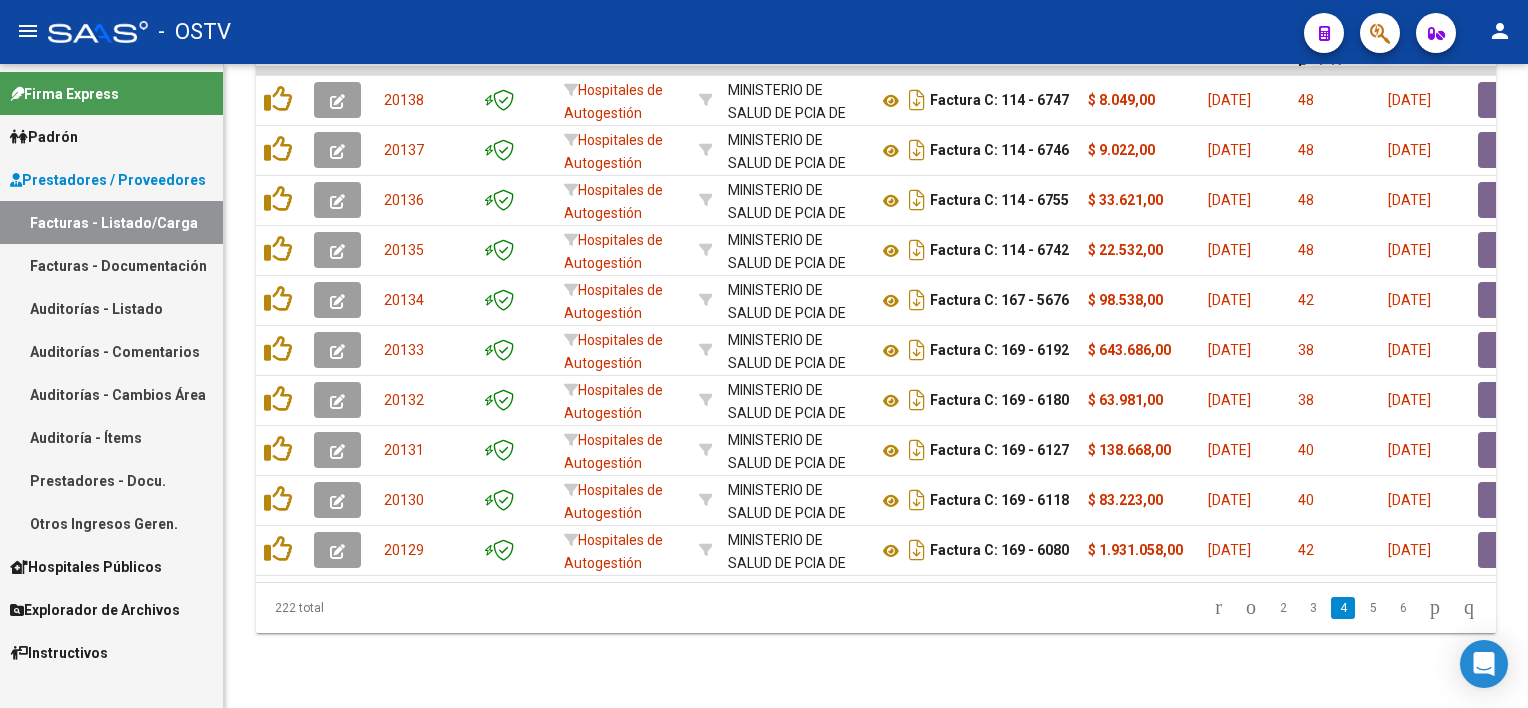 click on "5" 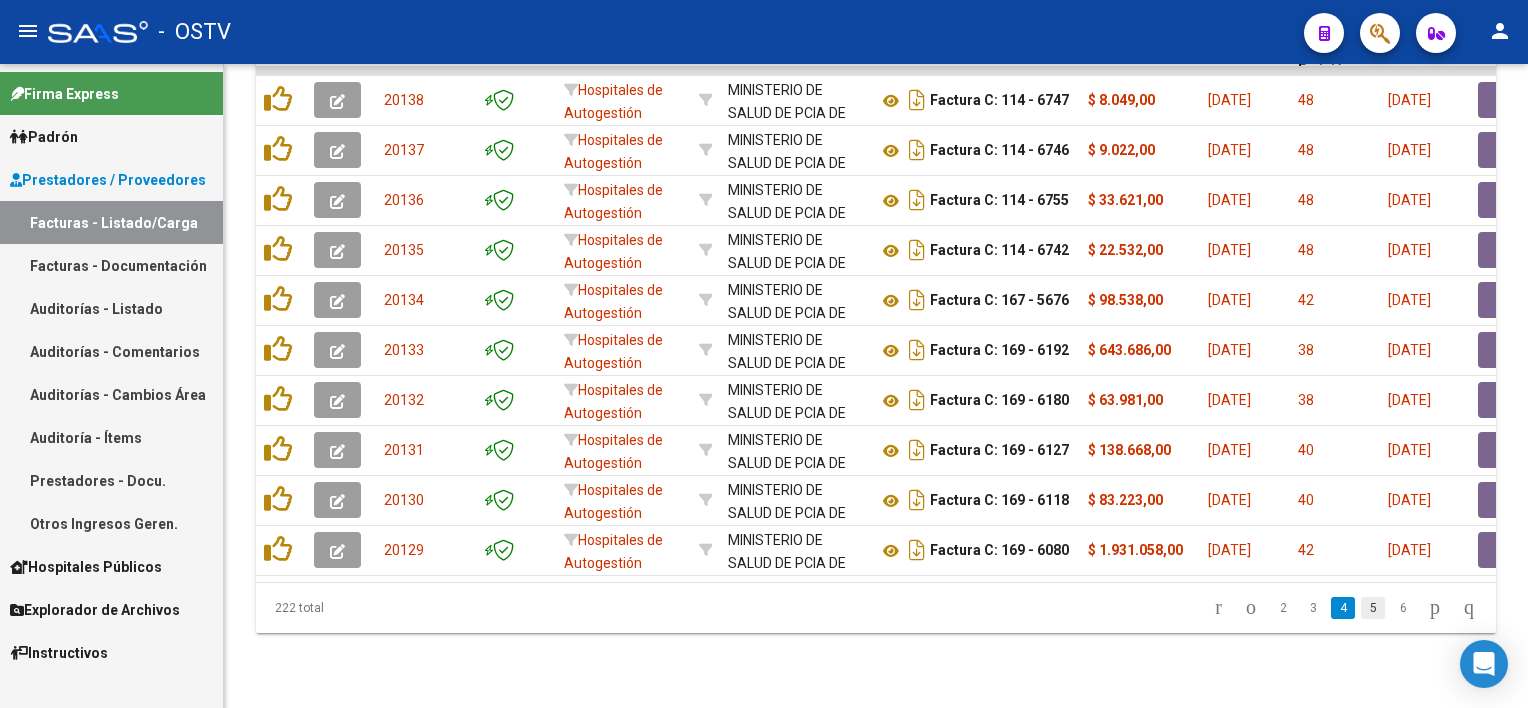 click on "5" 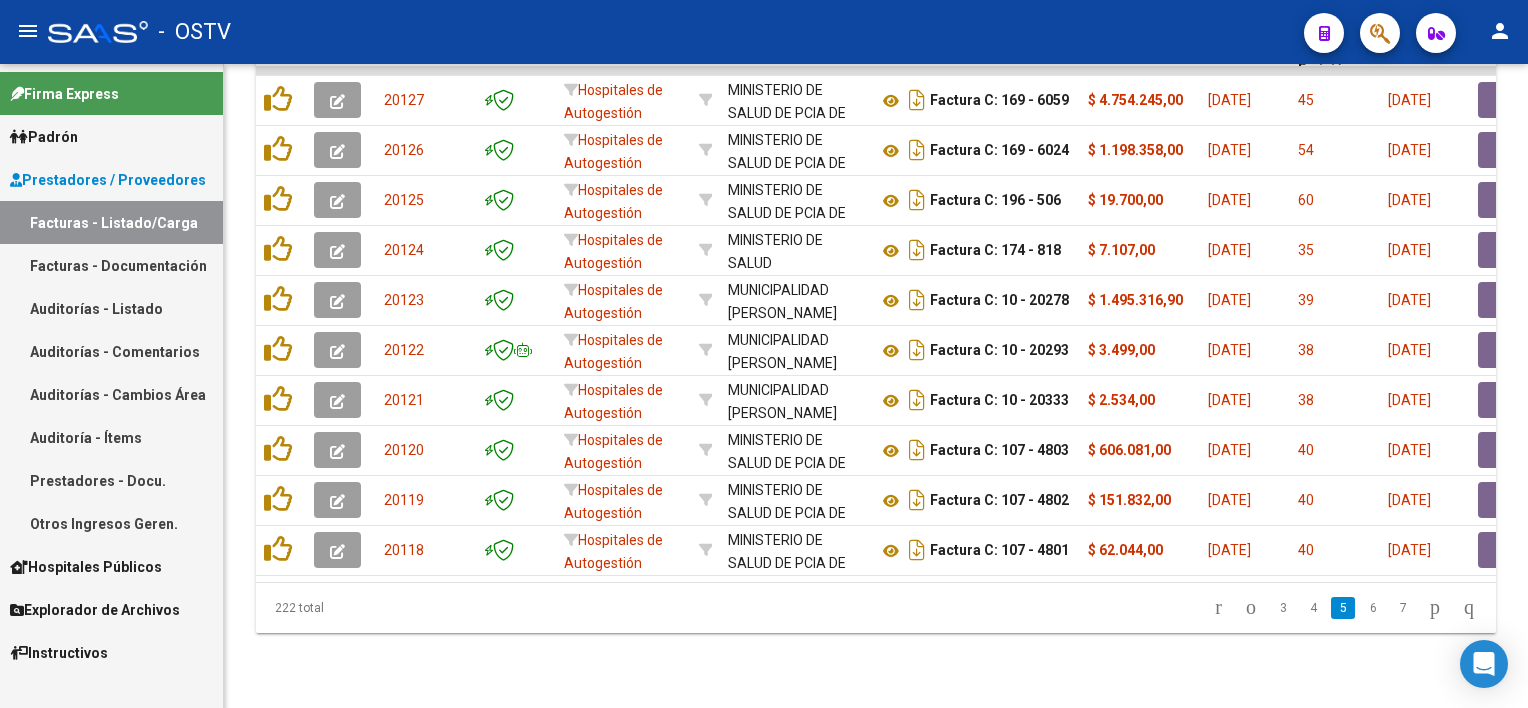 click on "6" 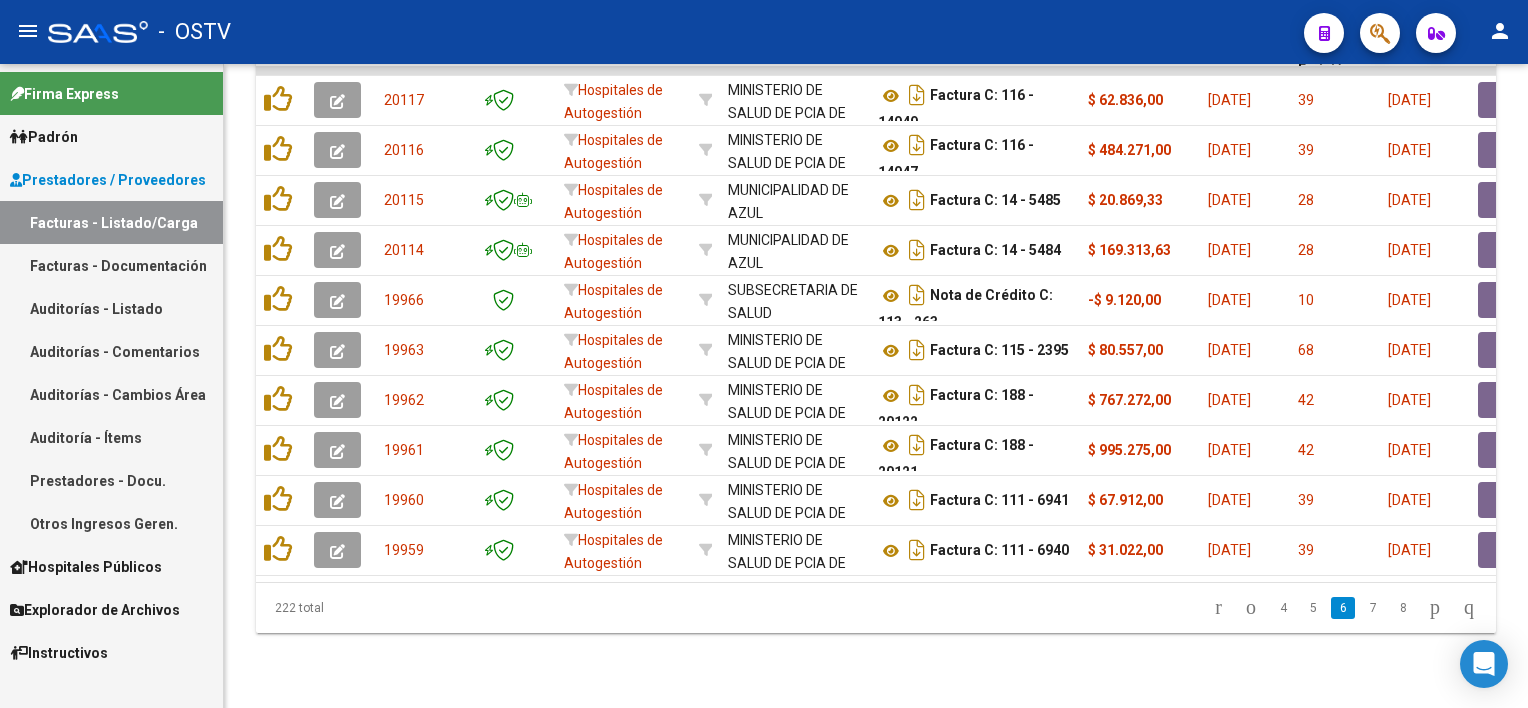 click on "7" 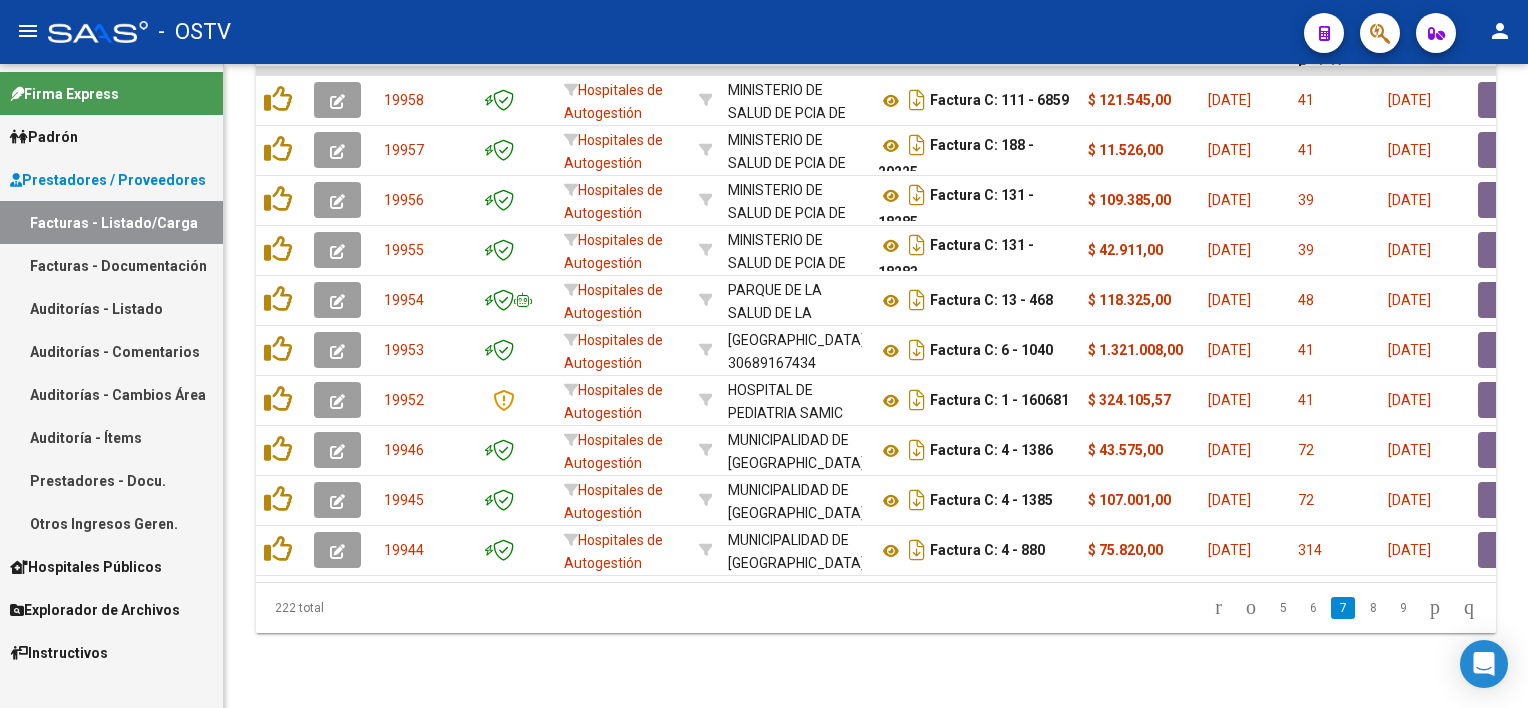 click on "8" 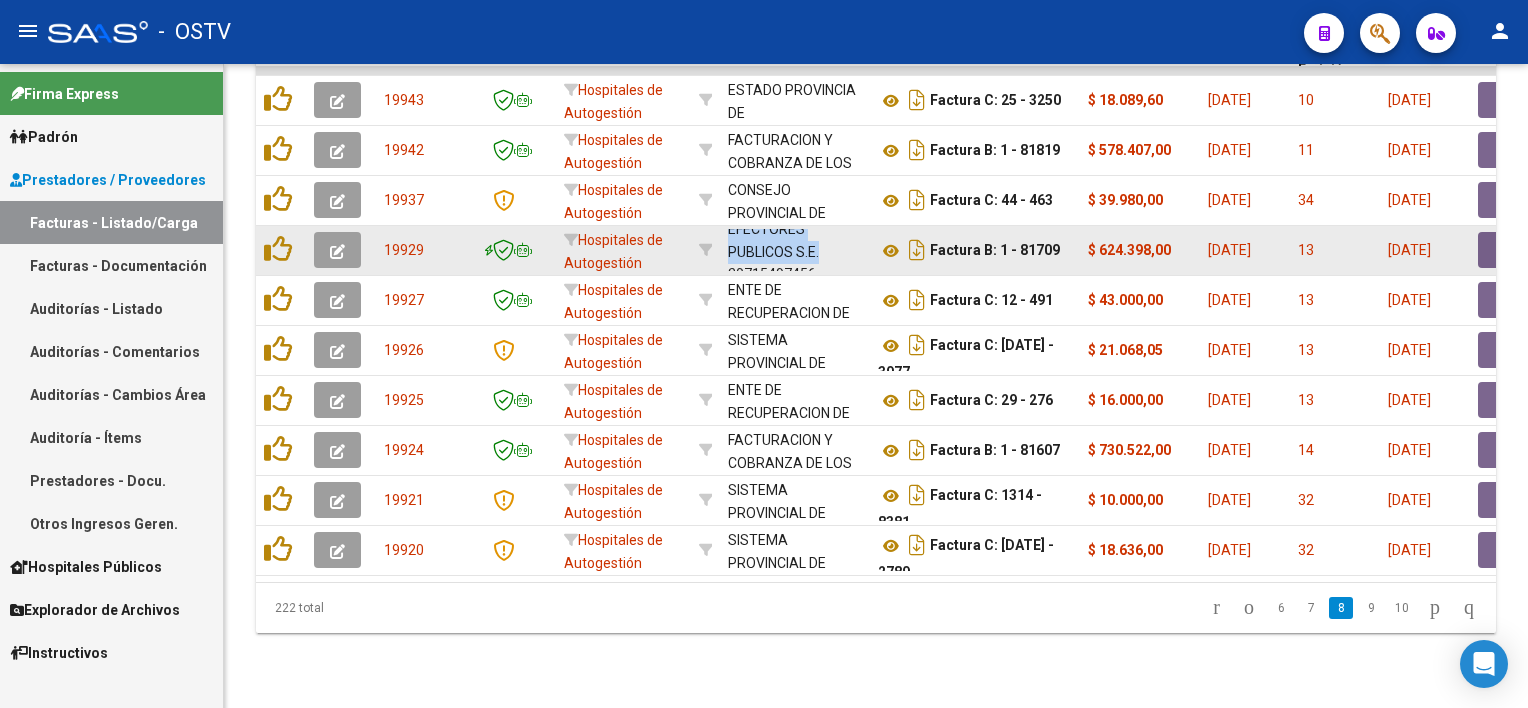 scroll, scrollTop: 71, scrollLeft: 0, axis: vertical 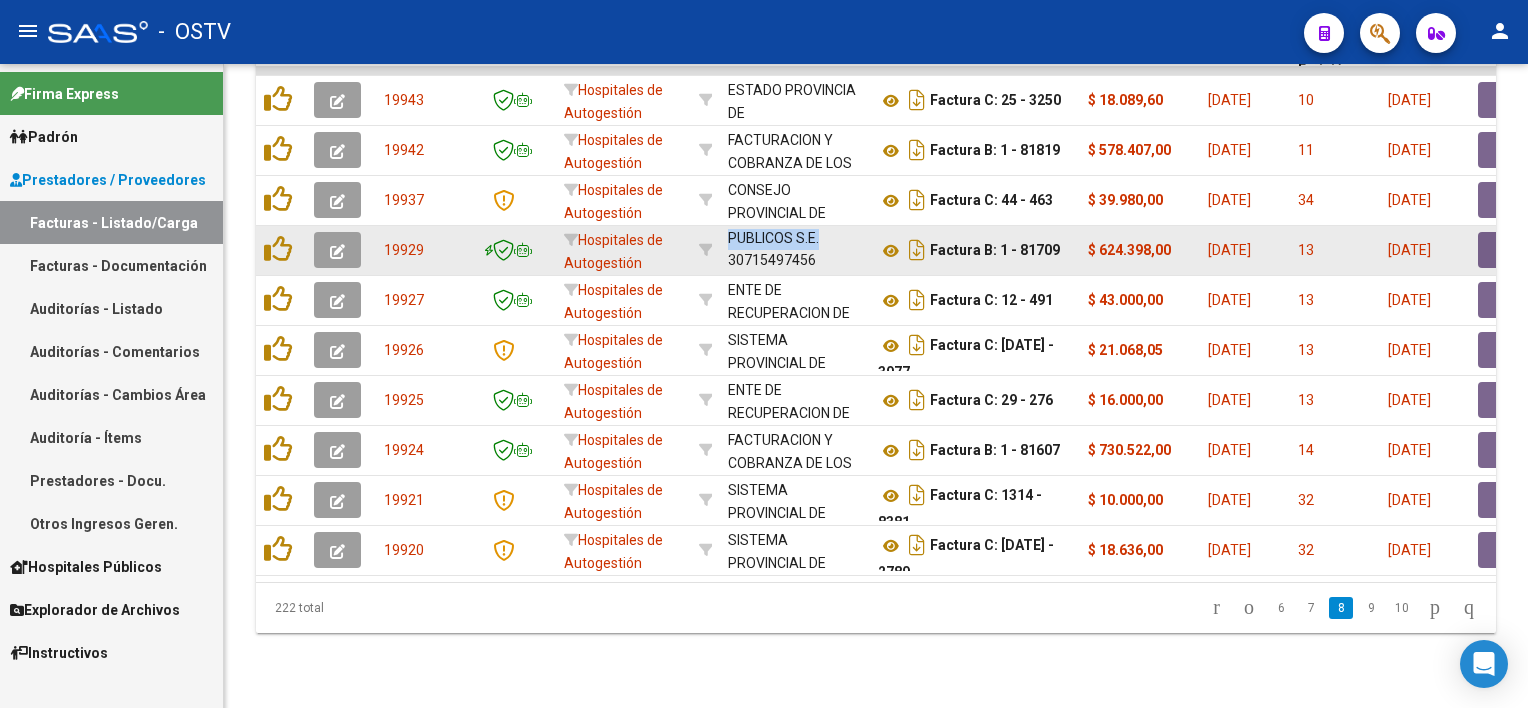 drag, startPoint x: 767, startPoint y: 255, endPoint x: 830, endPoint y: 258, distance: 63.07139 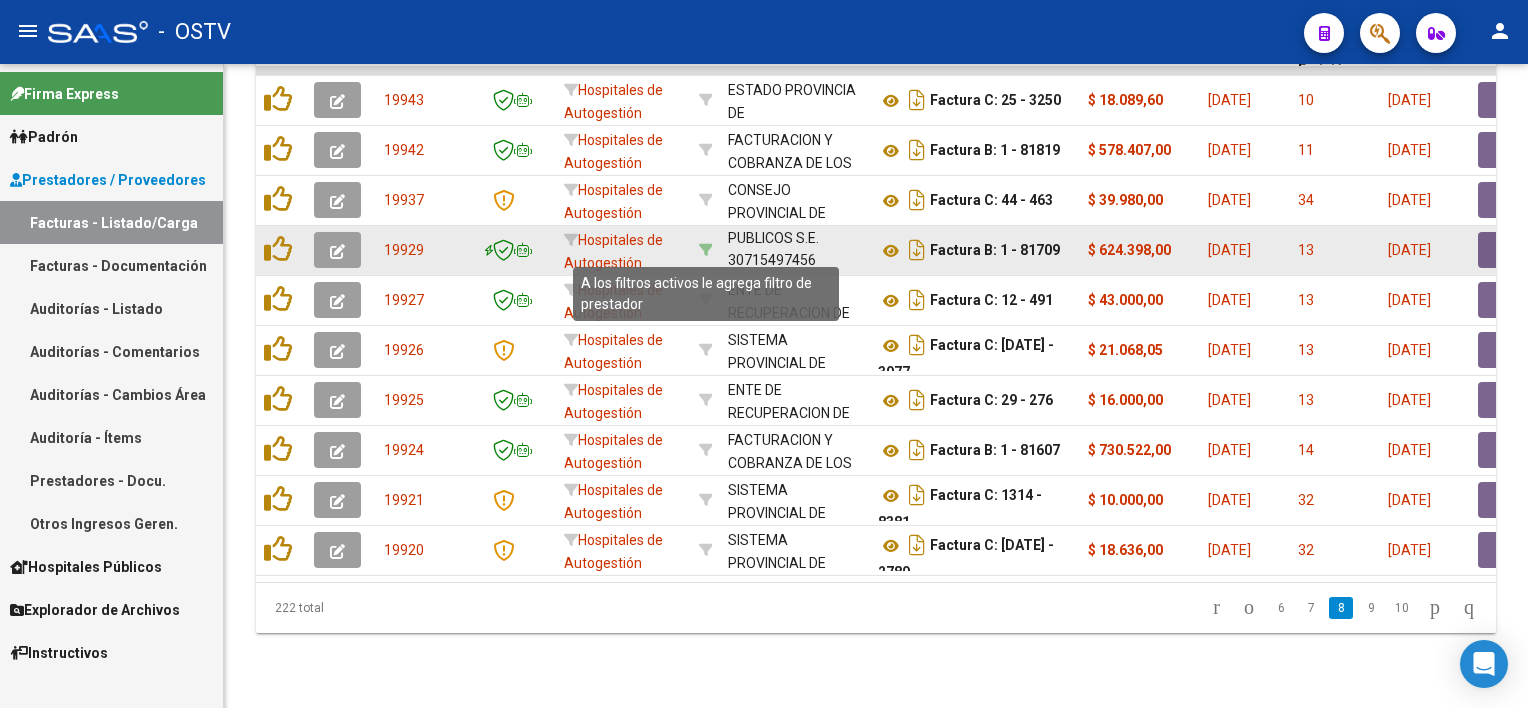 drag, startPoint x: 830, startPoint y: 258, endPoint x: 703, endPoint y: 241, distance: 128.13274 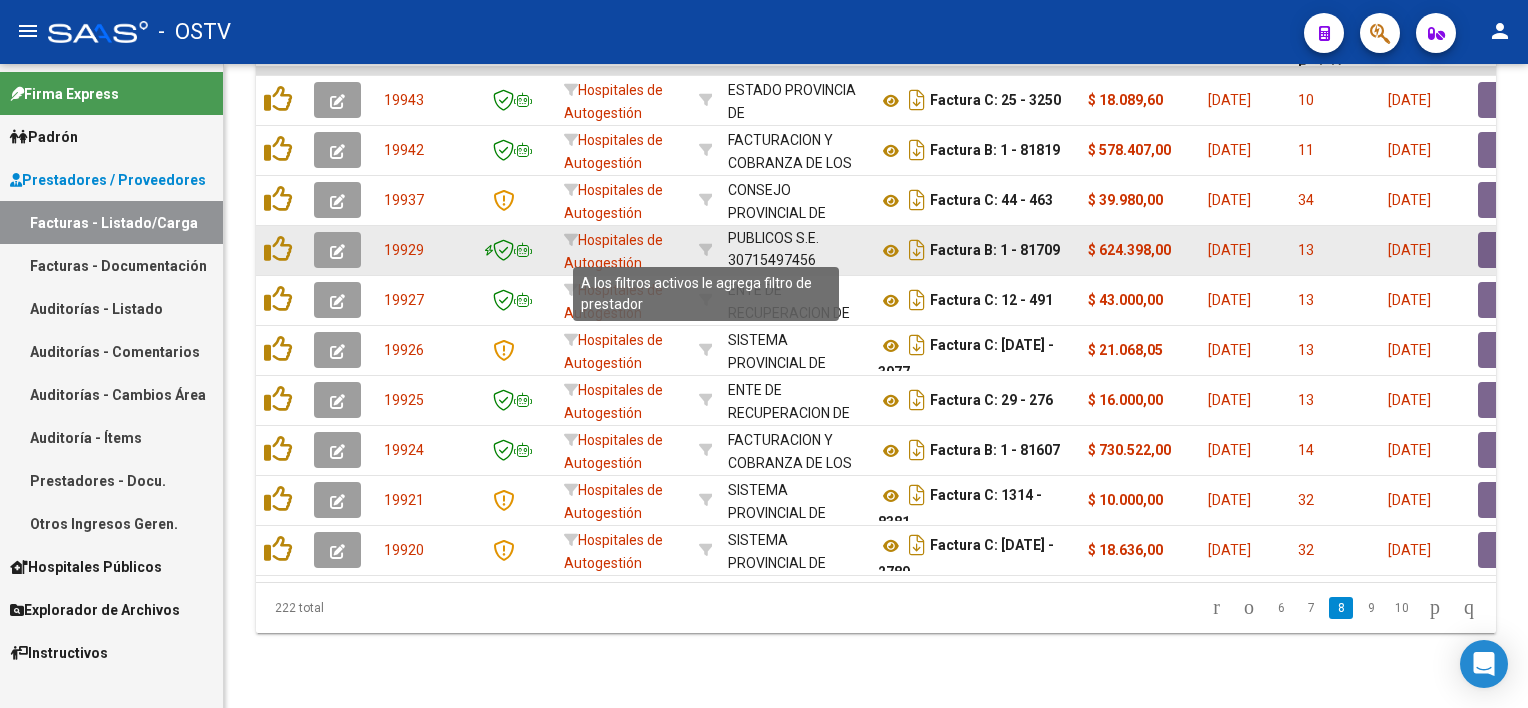 type on "30715497456" 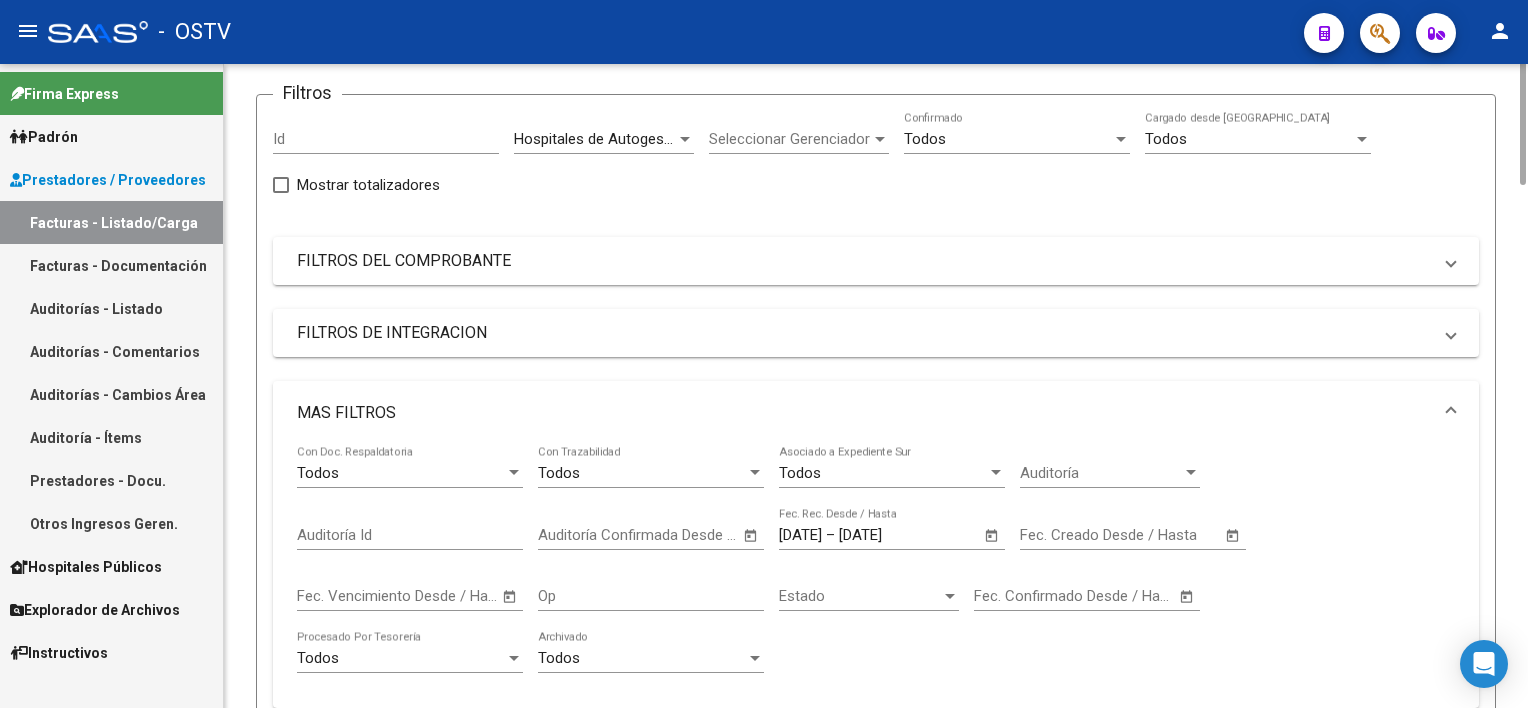 scroll, scrollTop: 0, scrollLeft: 0, axis: both 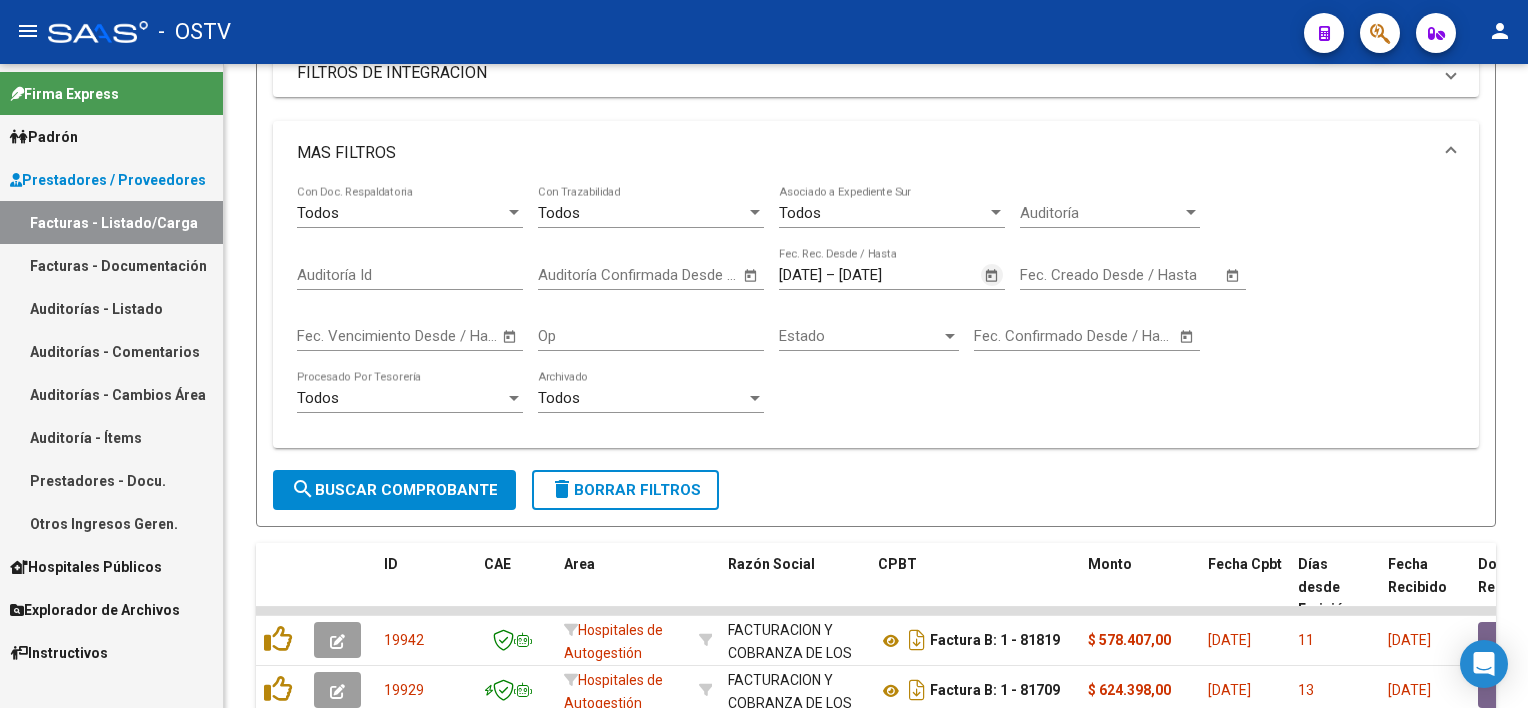 click 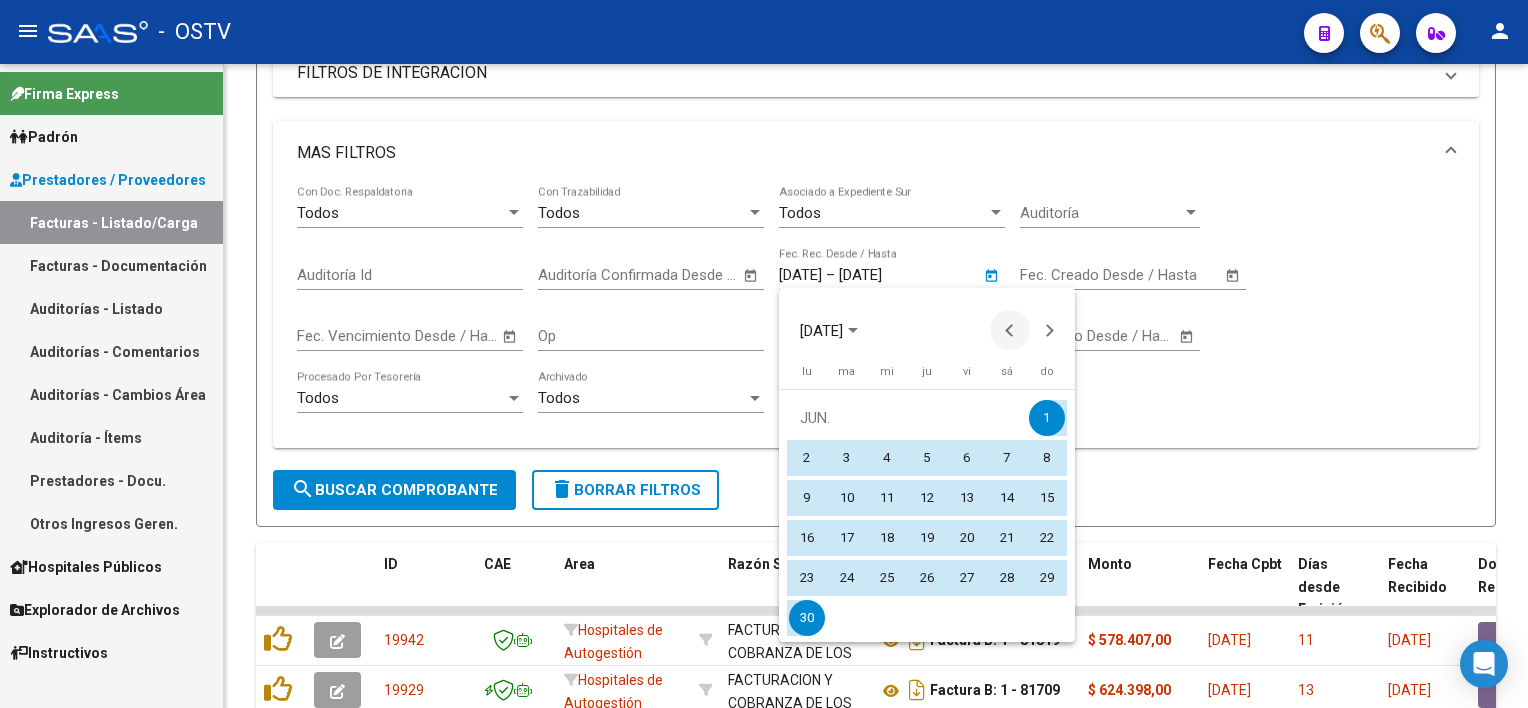 click at bounding box center (1010, 330) 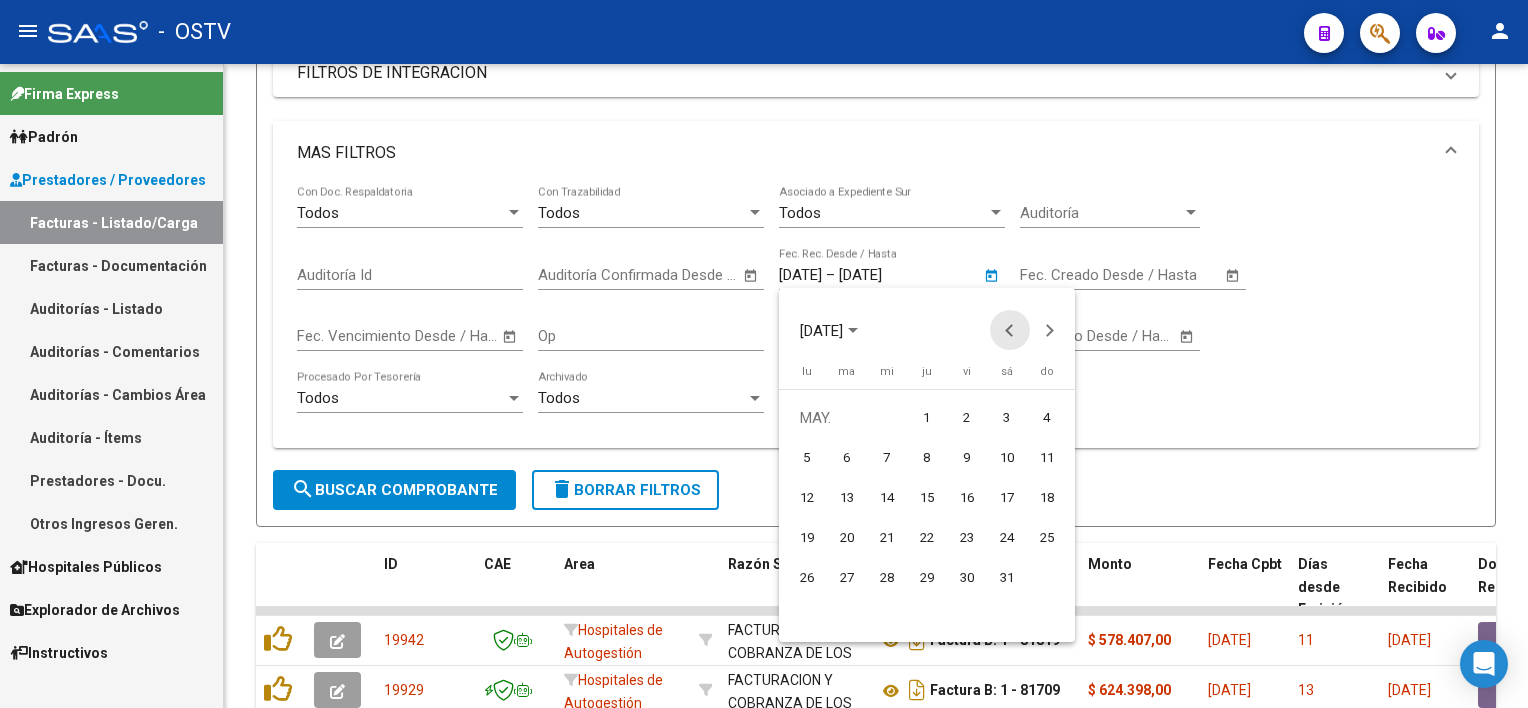 click at bounding box center (1010, 330) 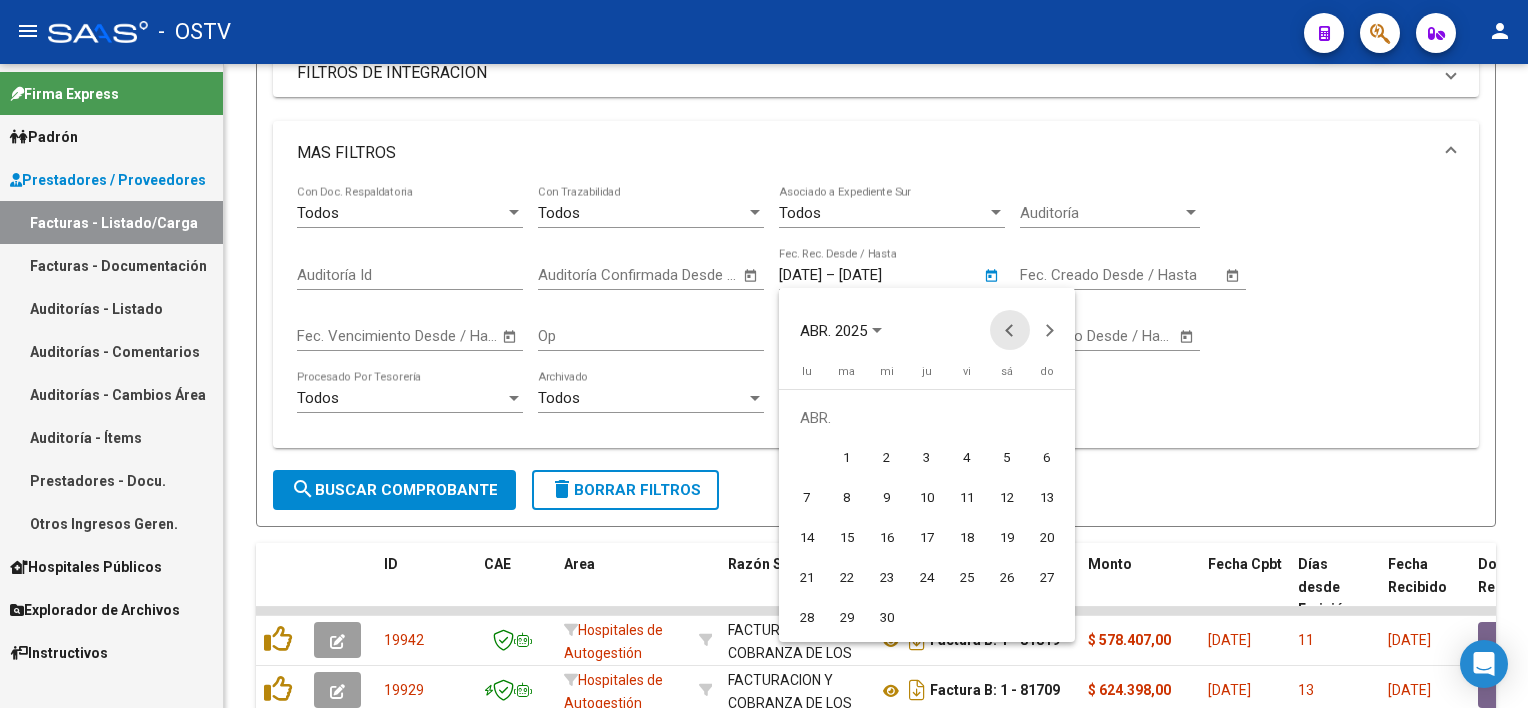 click at bounding box center [1010, 330] 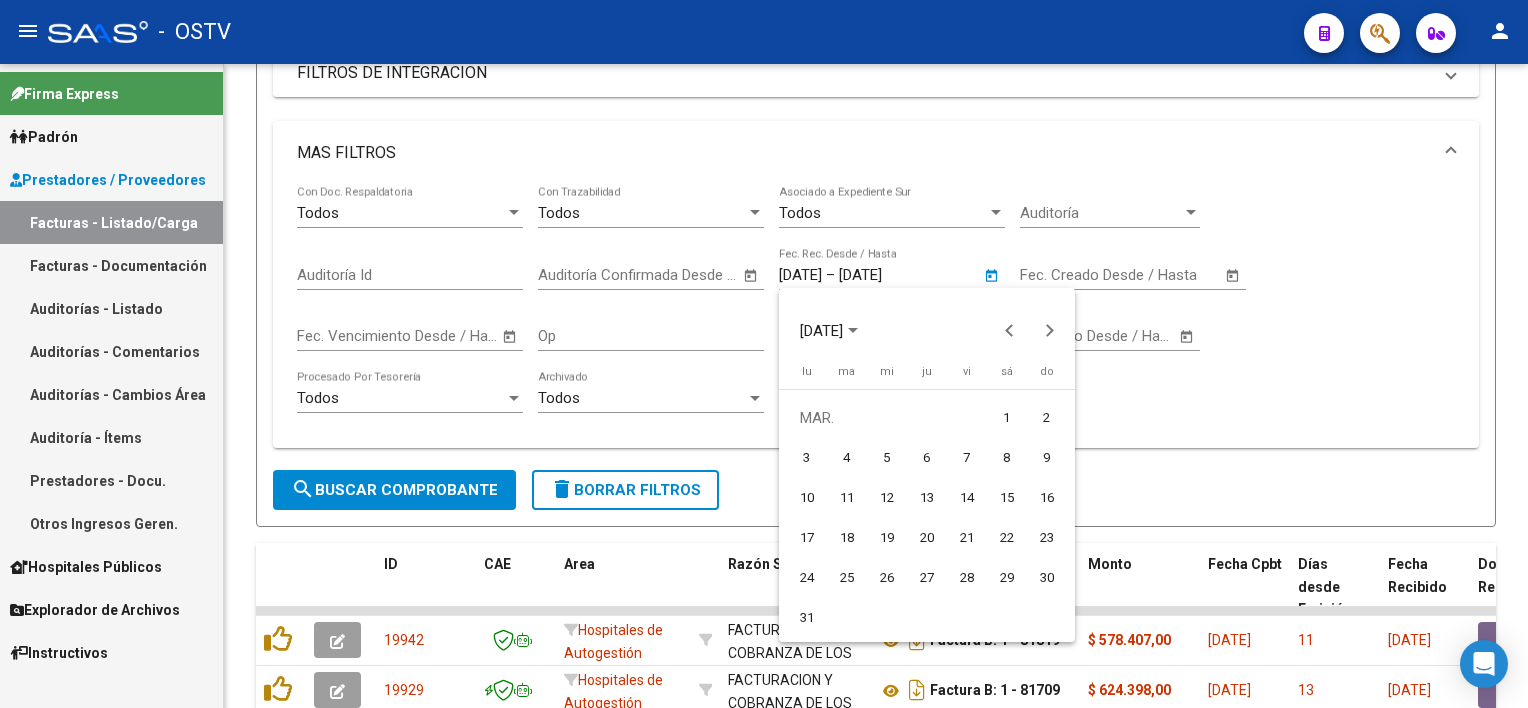 click on "1" at bounding box center (1007, 418) 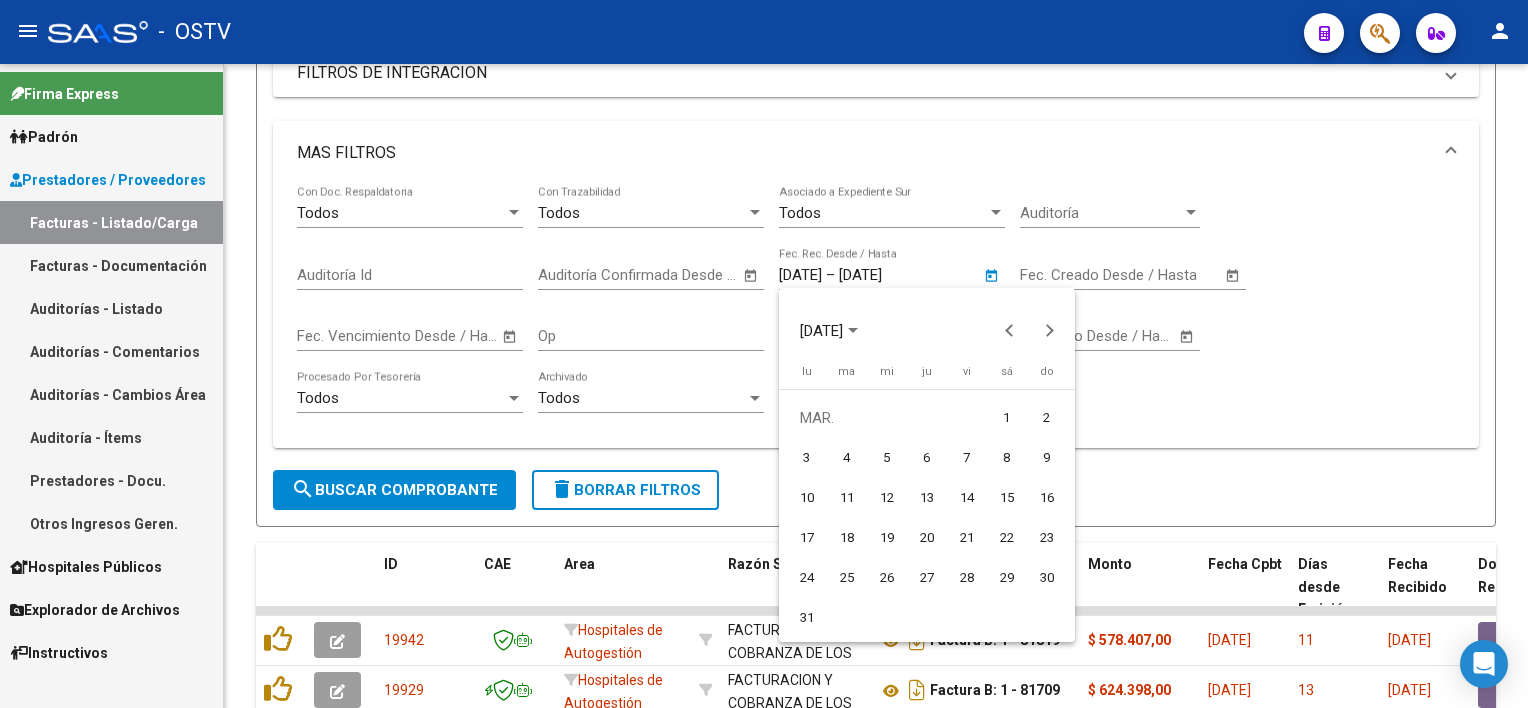 type on "[DATE]" 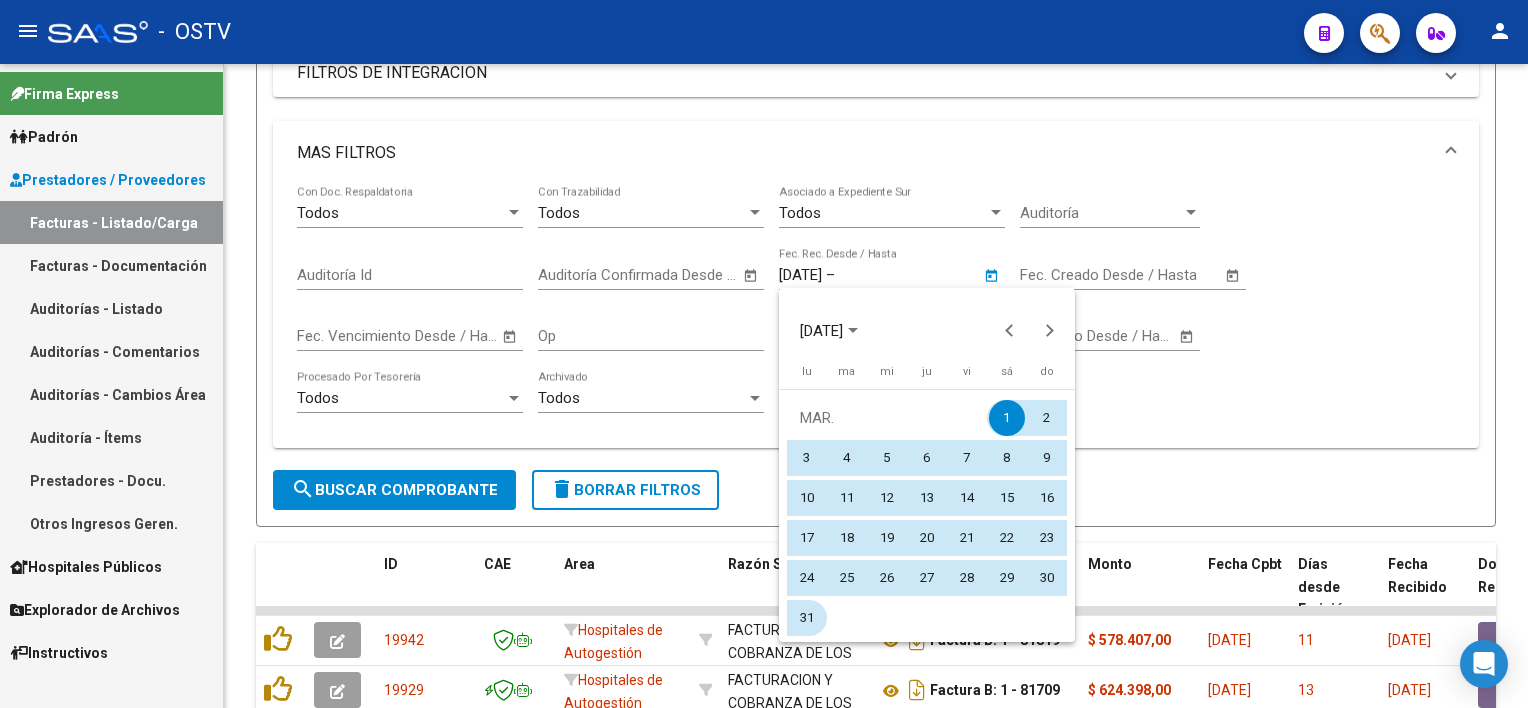 click on "31" at bounding box center [807, 618] 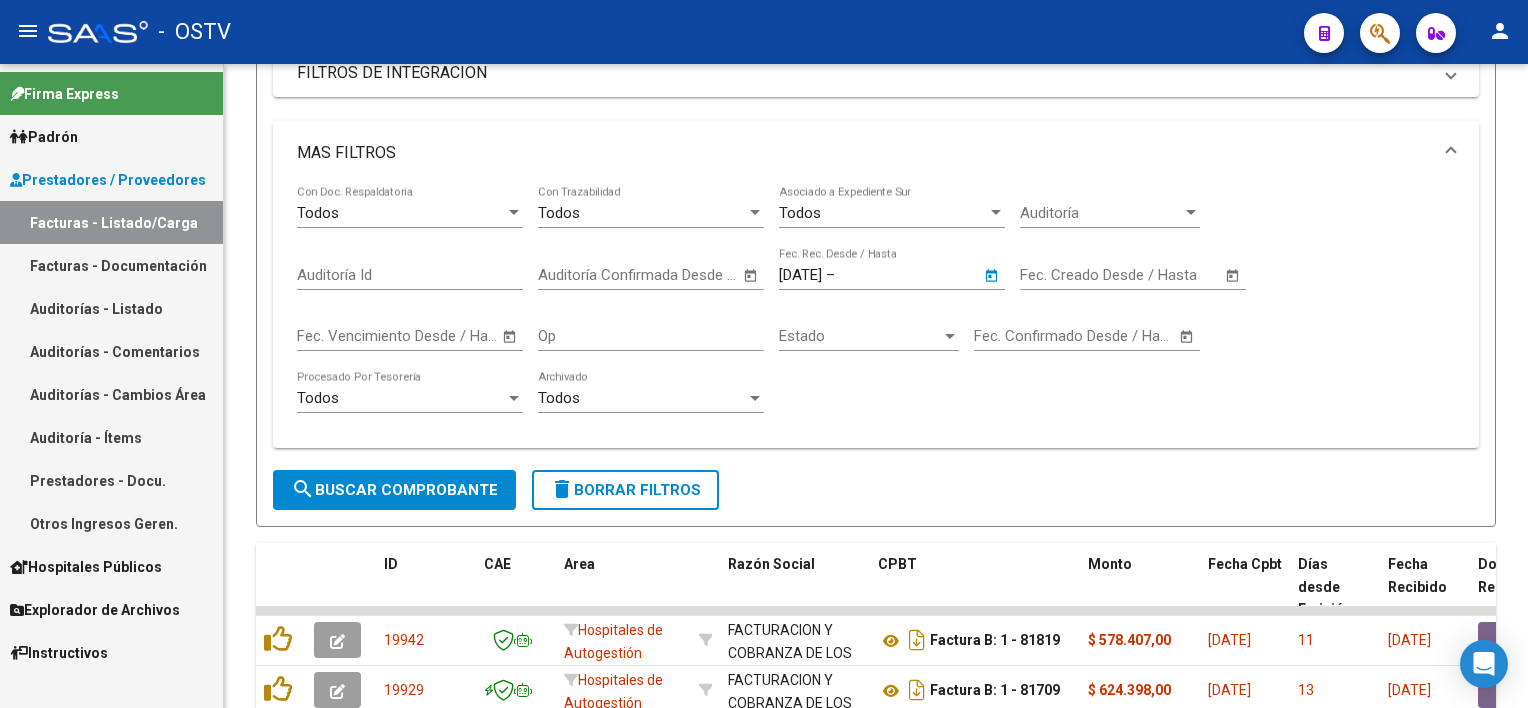 type on "[DATE]" 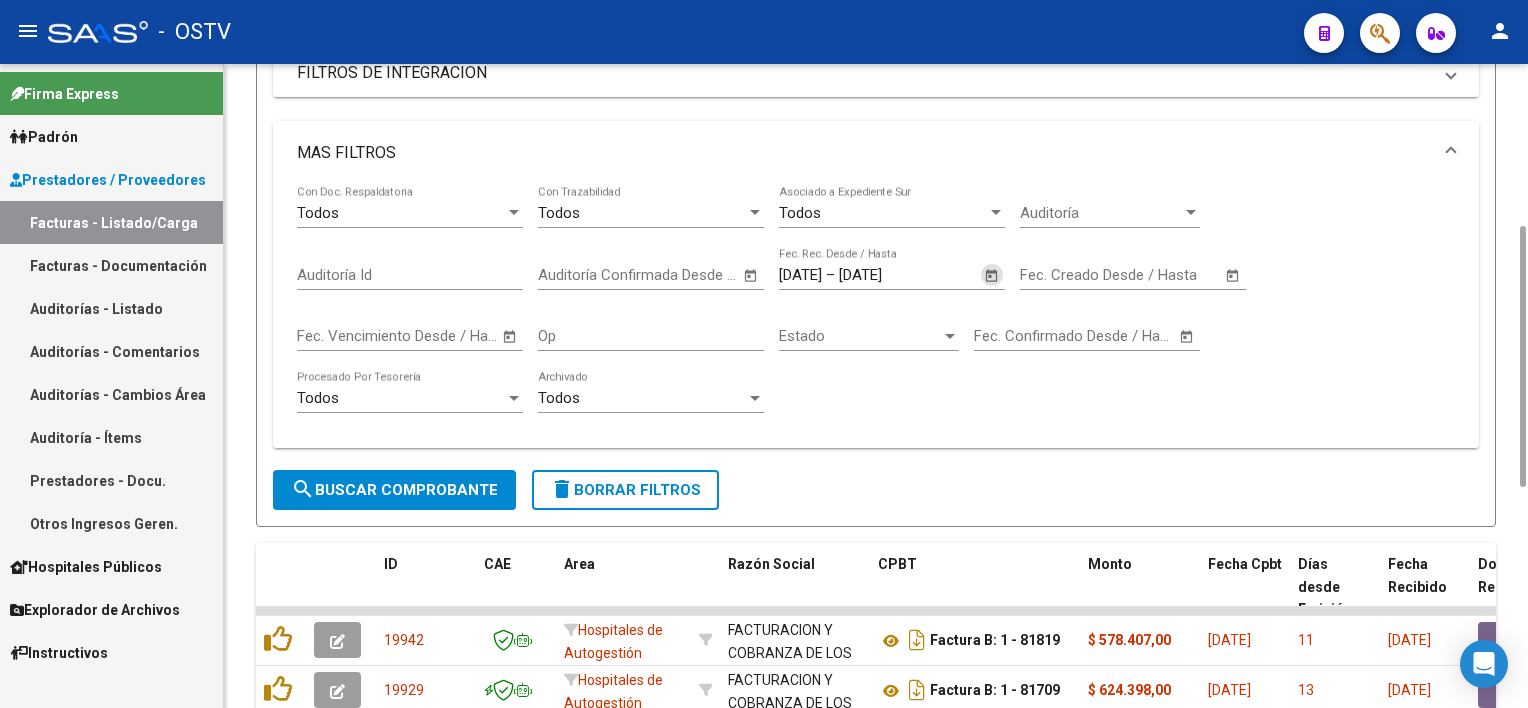 click on "search  Buscar Comprobante" 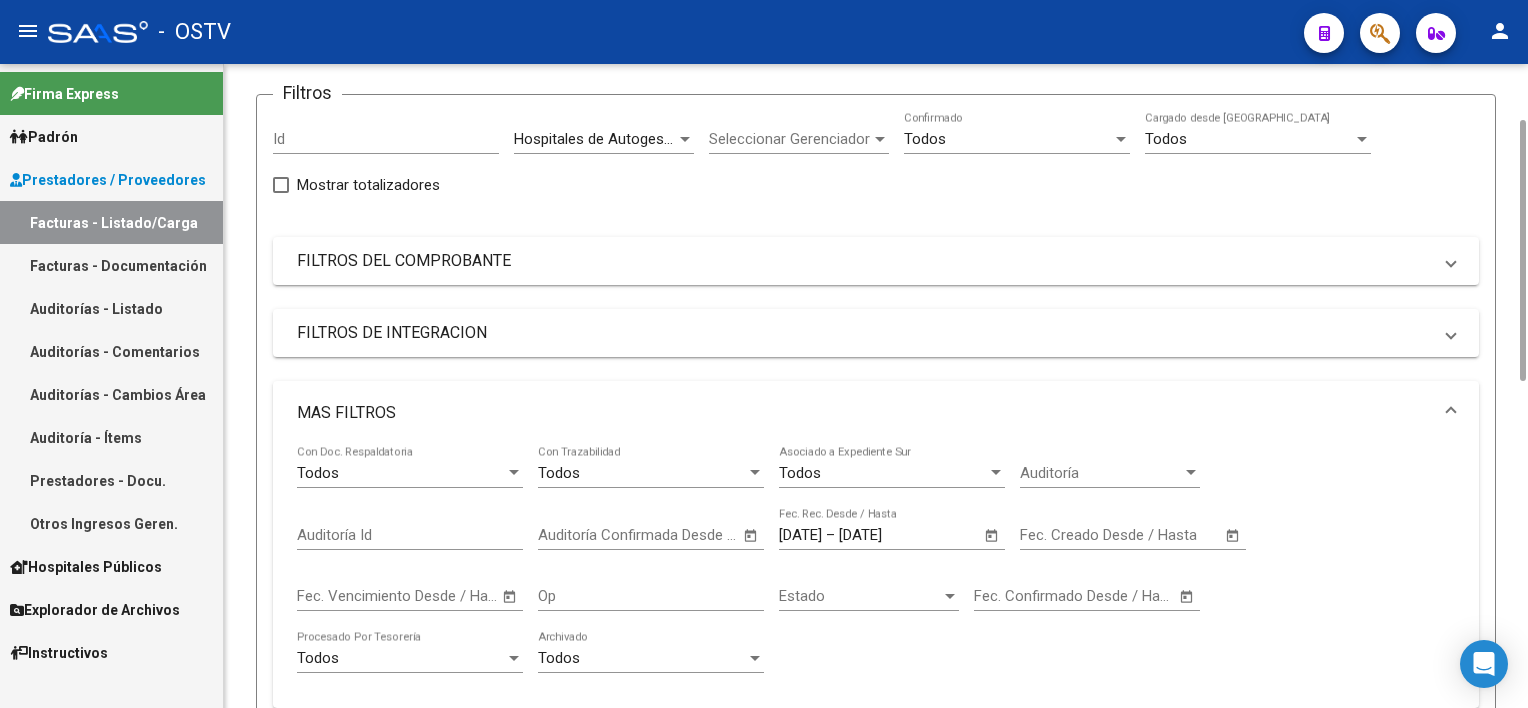 scroll, scrollTop: 740, scrollLeft: 0, axis: vertical 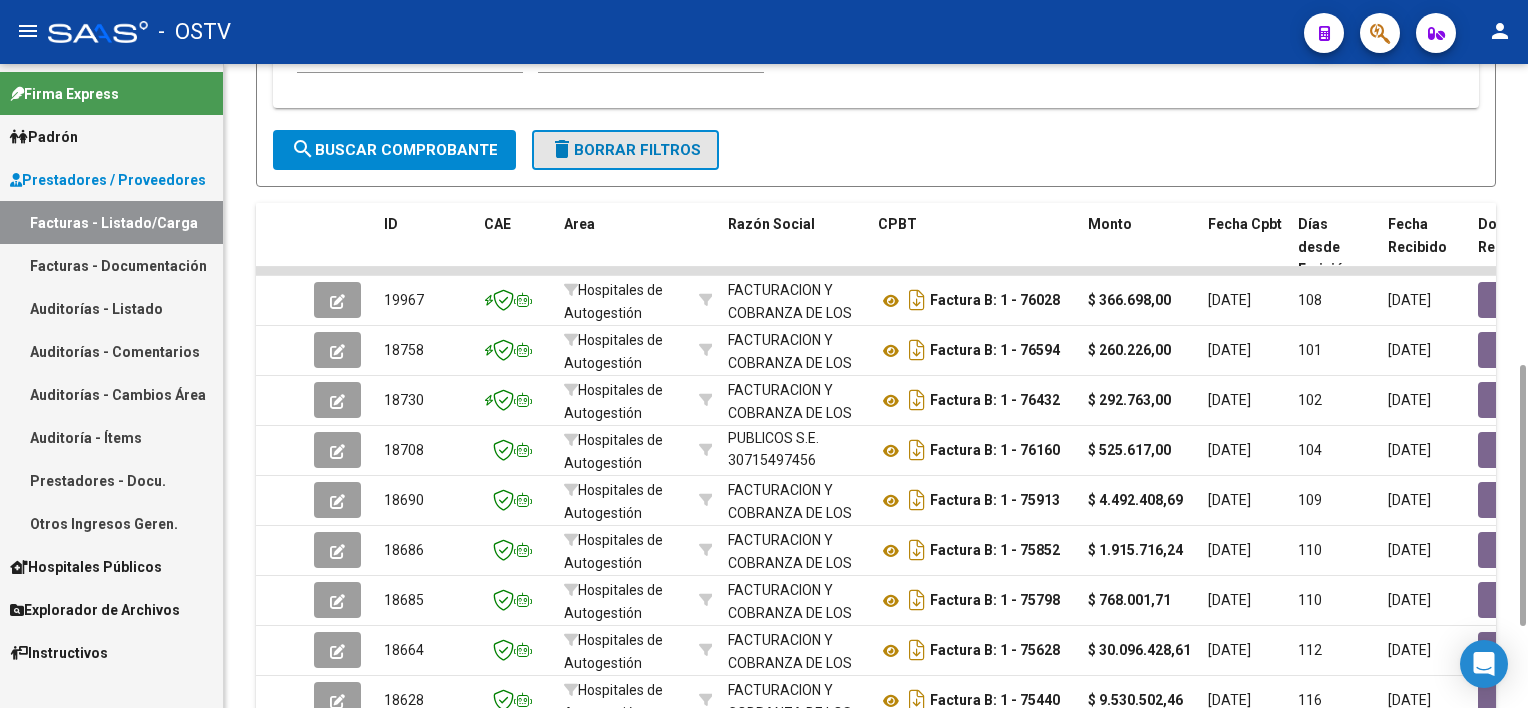 click on "delete  Borrar Filtros" 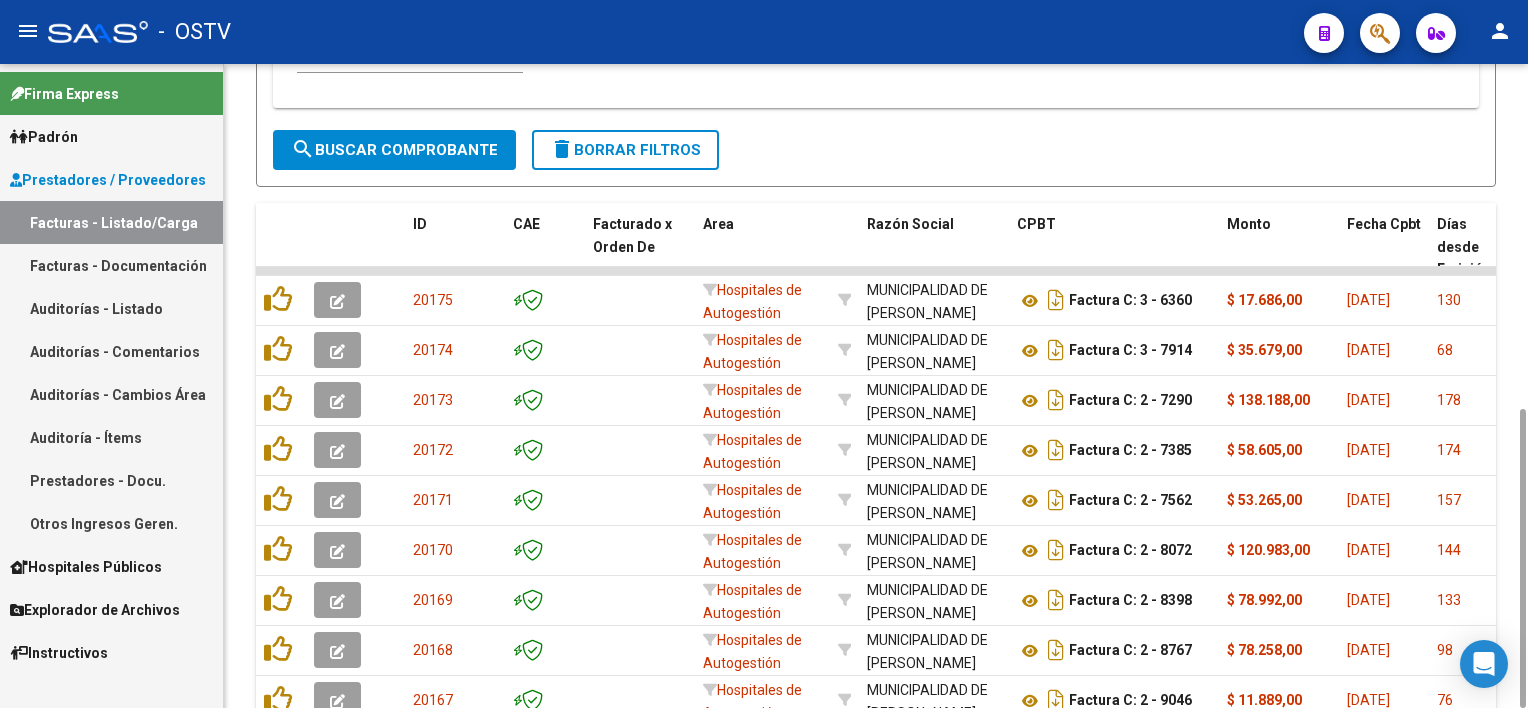 scroll, scrollTop: 140, scrollLeft: 0, axis: vertical 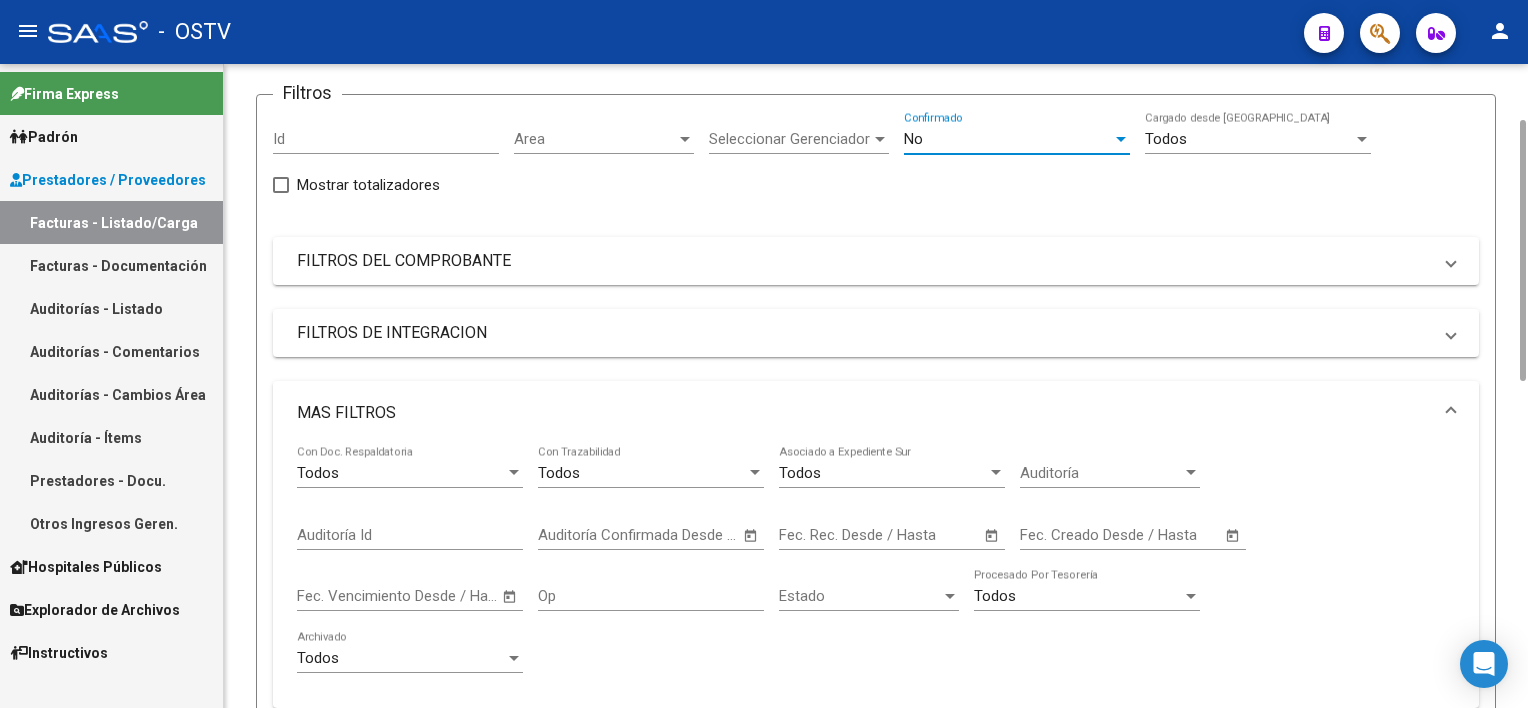 click on "No" at bounding box center [1008, 139] 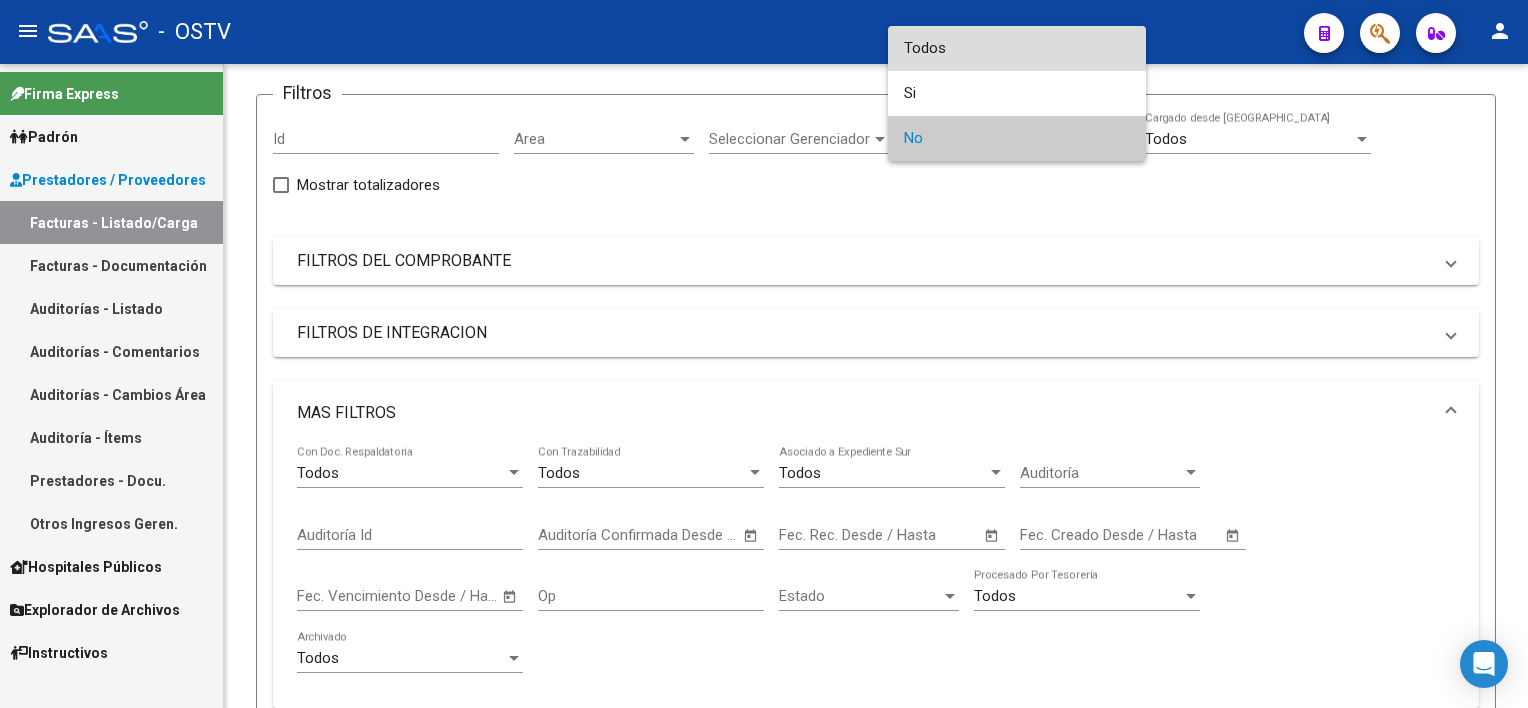 click on "Todos" at bounding box center (1017, 48) 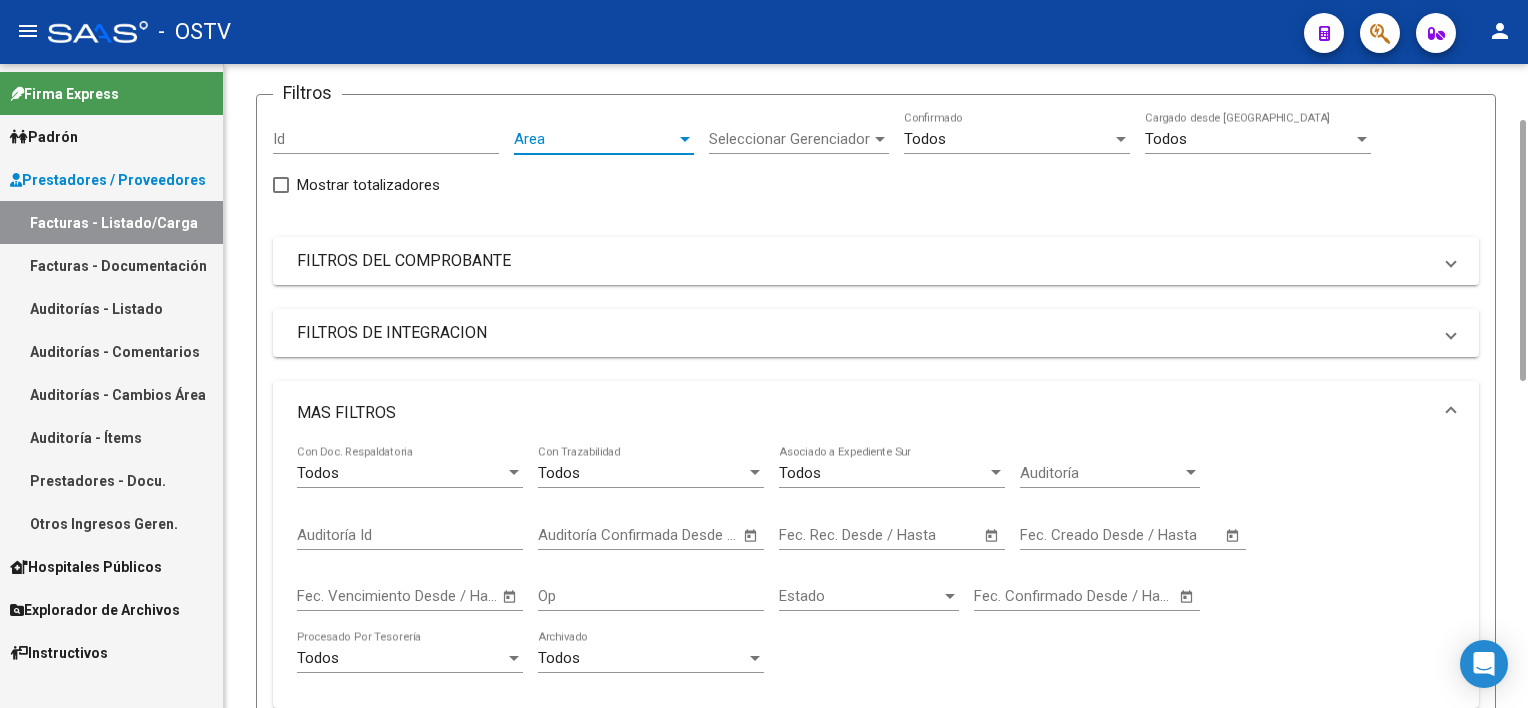 click on "Area" at bounding box center (595, 139) 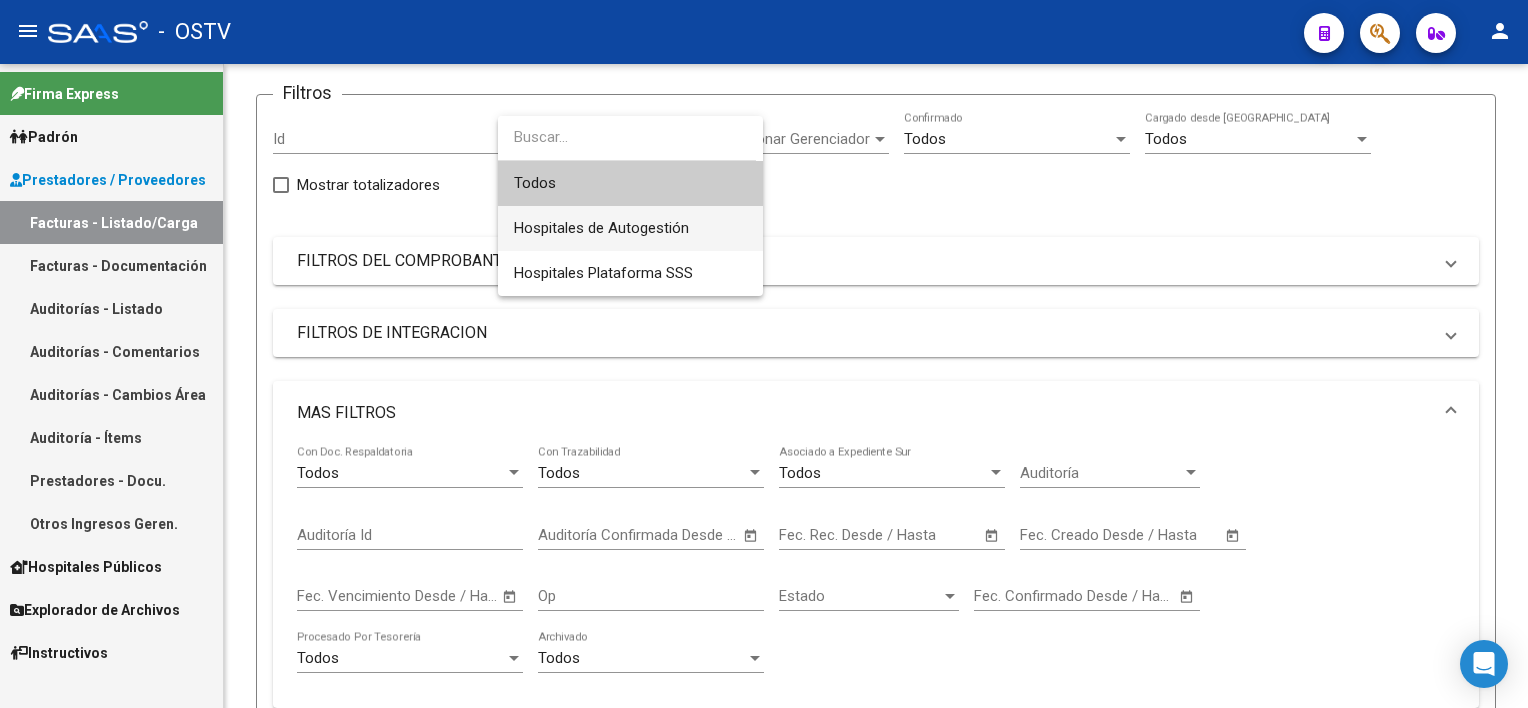 click on "Hospitales de Autogestión" at bounding box center (601, 228) 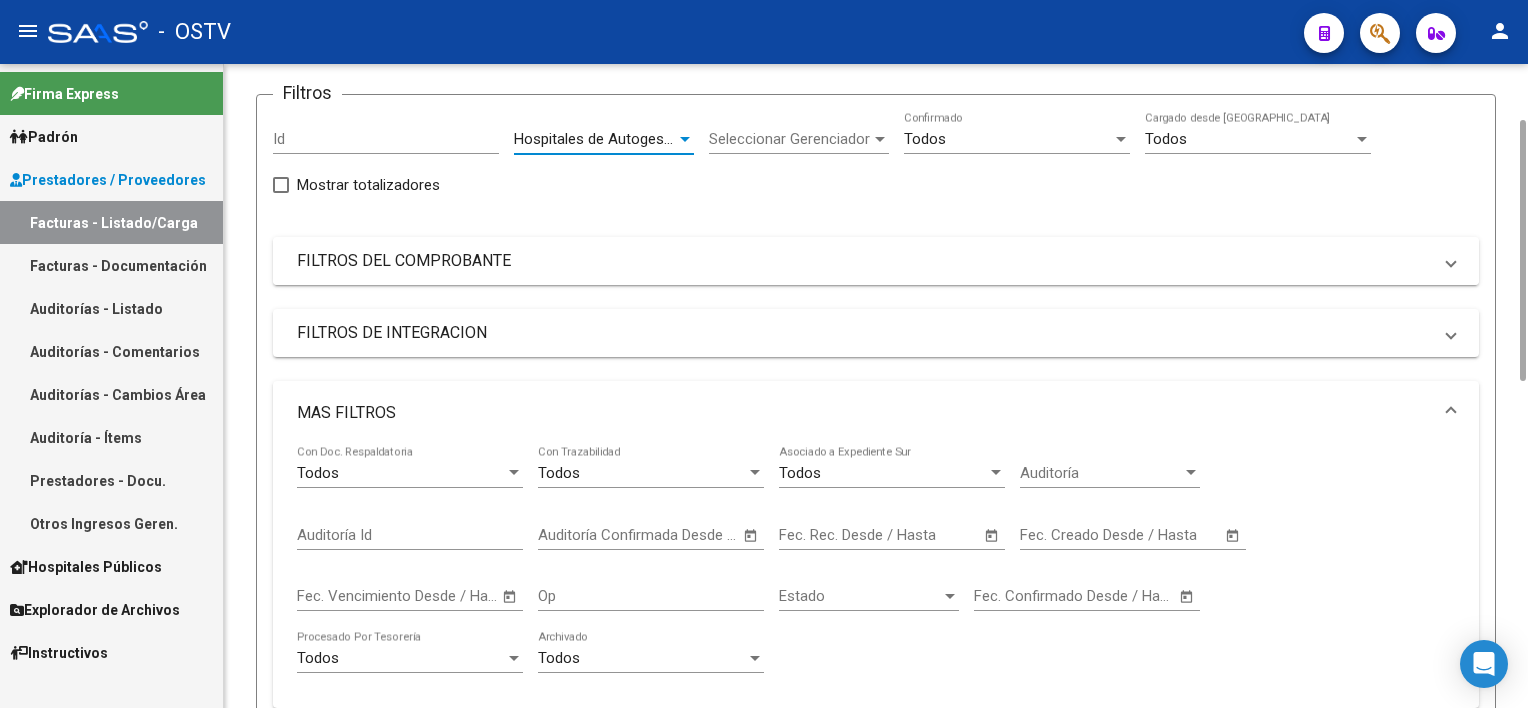 scroll, scrollTop: 340, scrollLeft: 0, axis: vertical 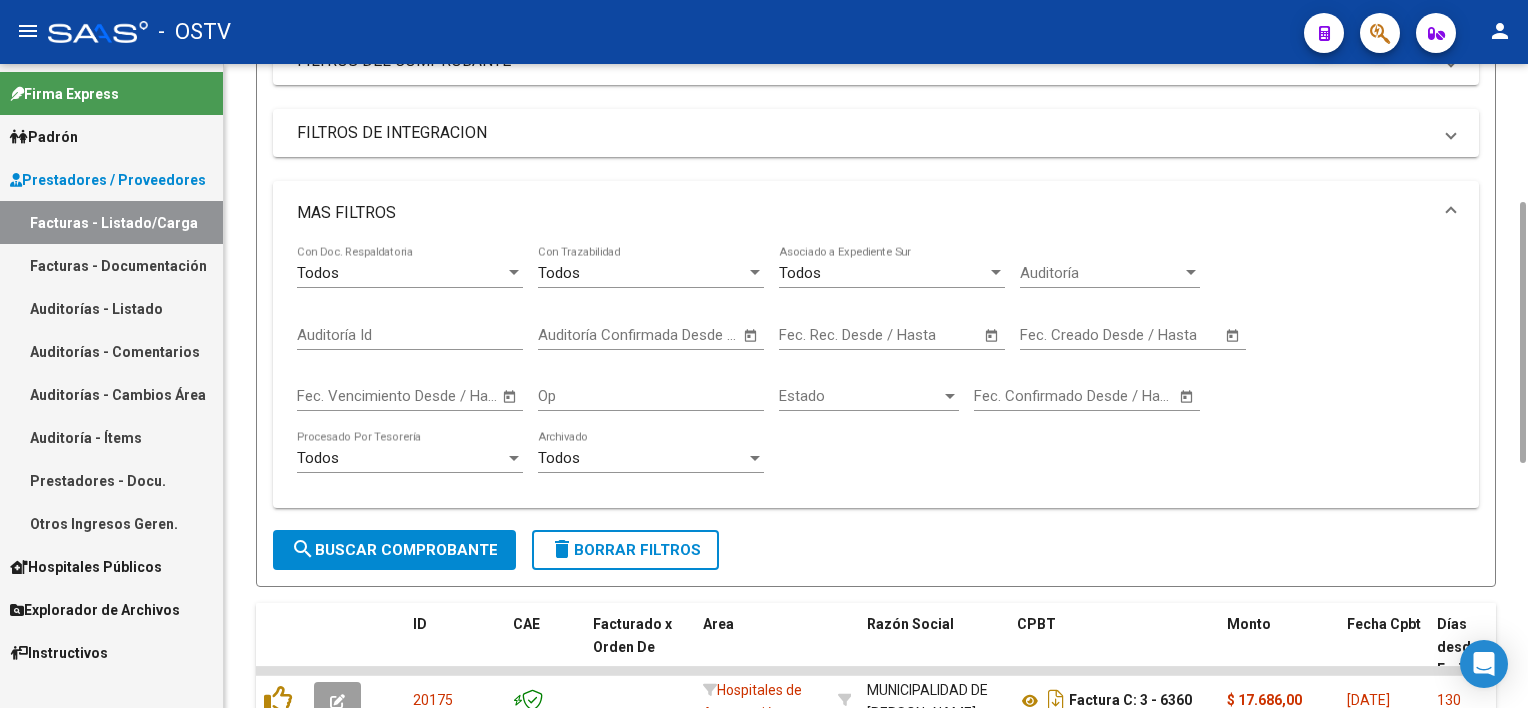 click on "Start date –" 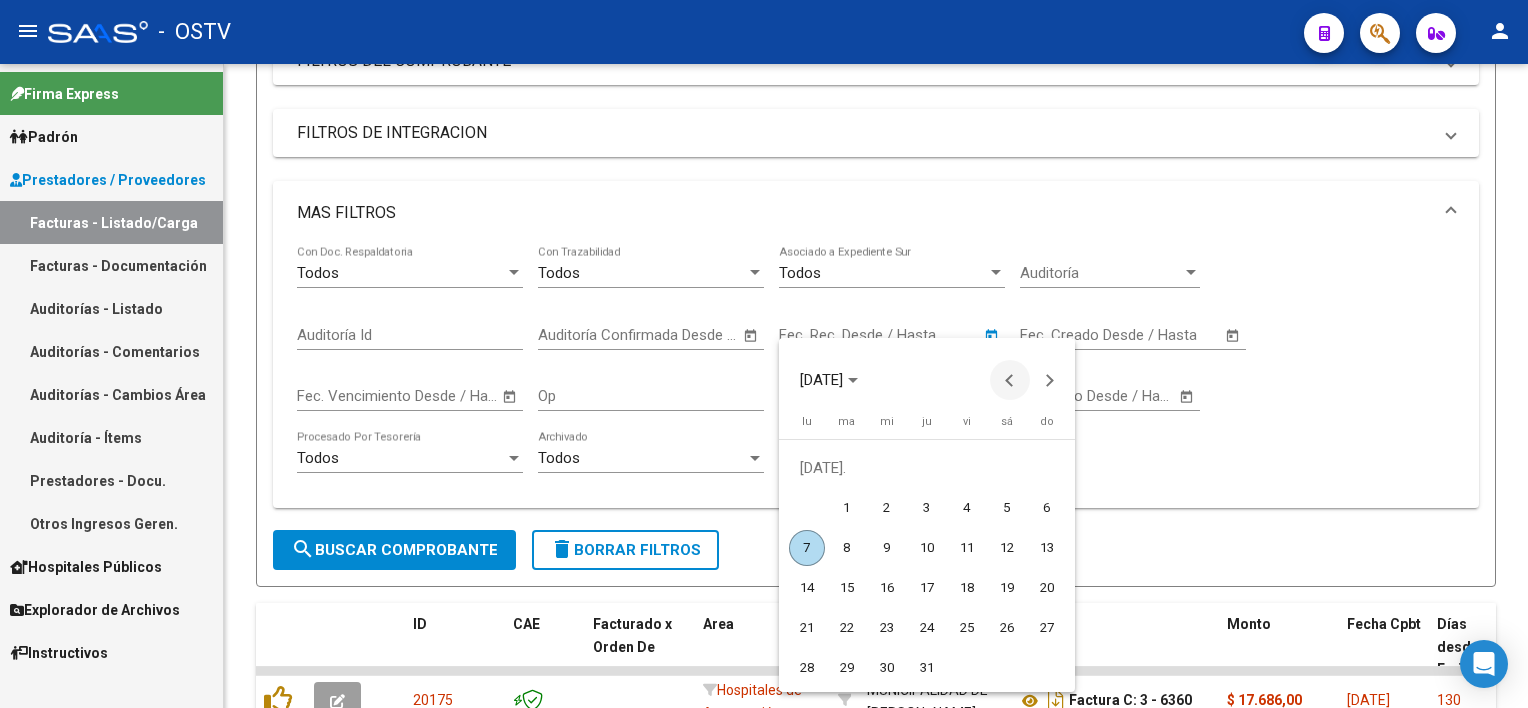 click at bounding box center (1010, 380) 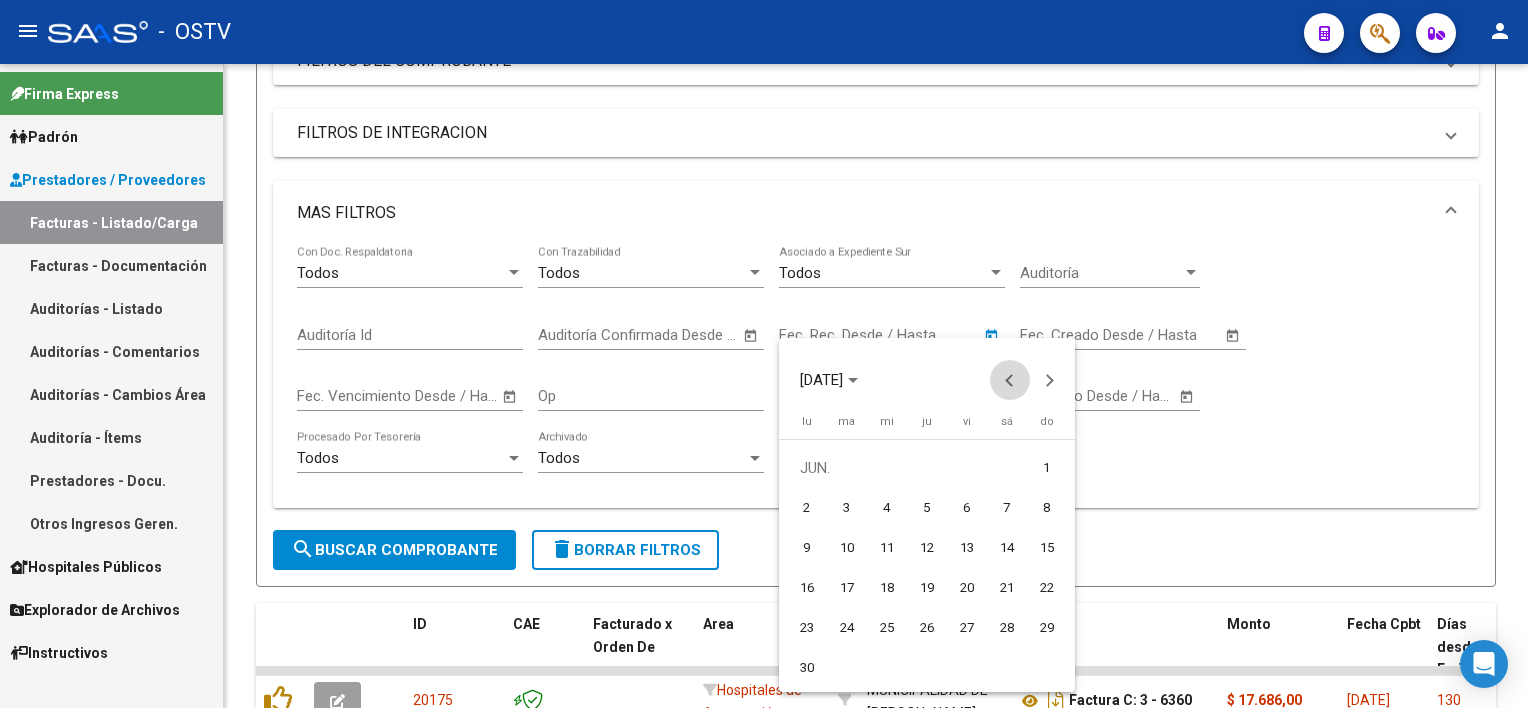 click at bounding box center [1010, 380] 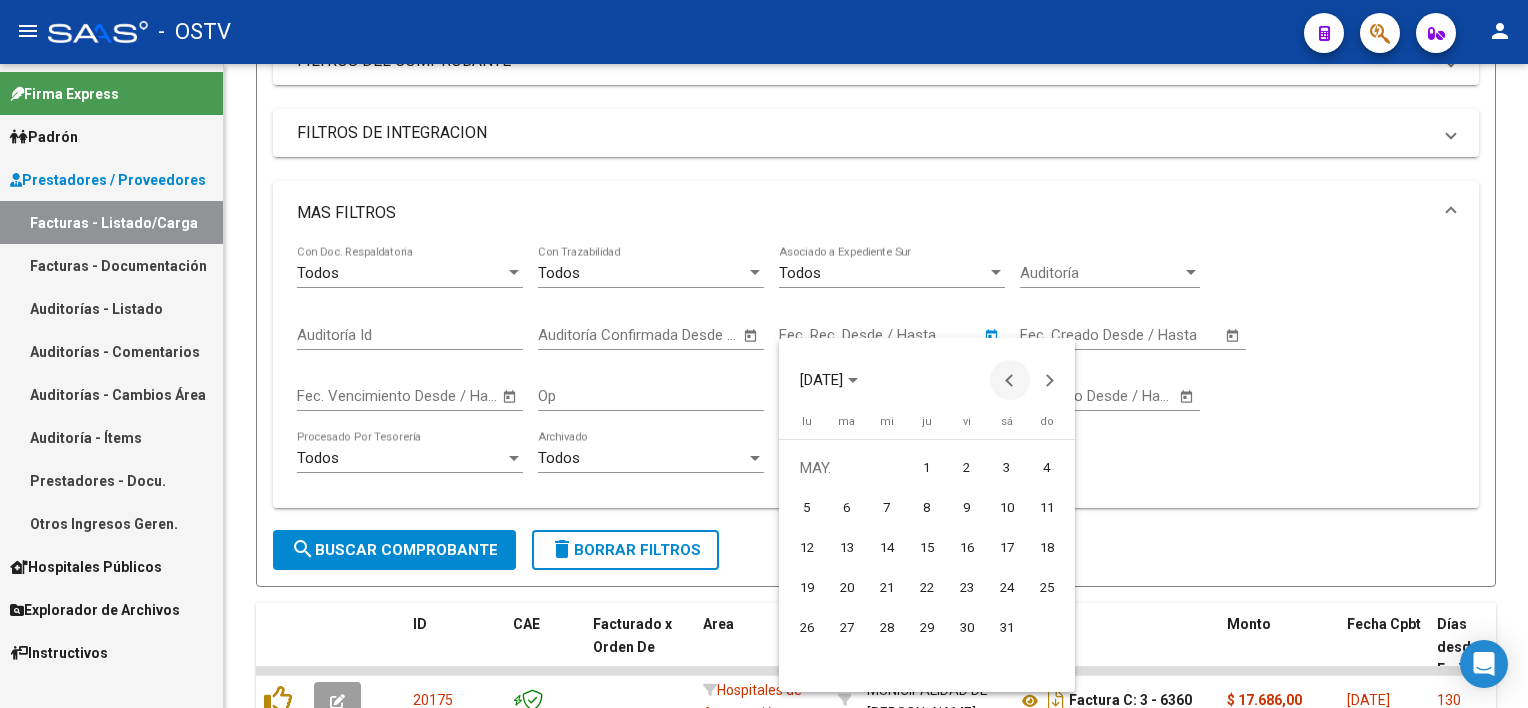 click at bounding box center [1010, 380] 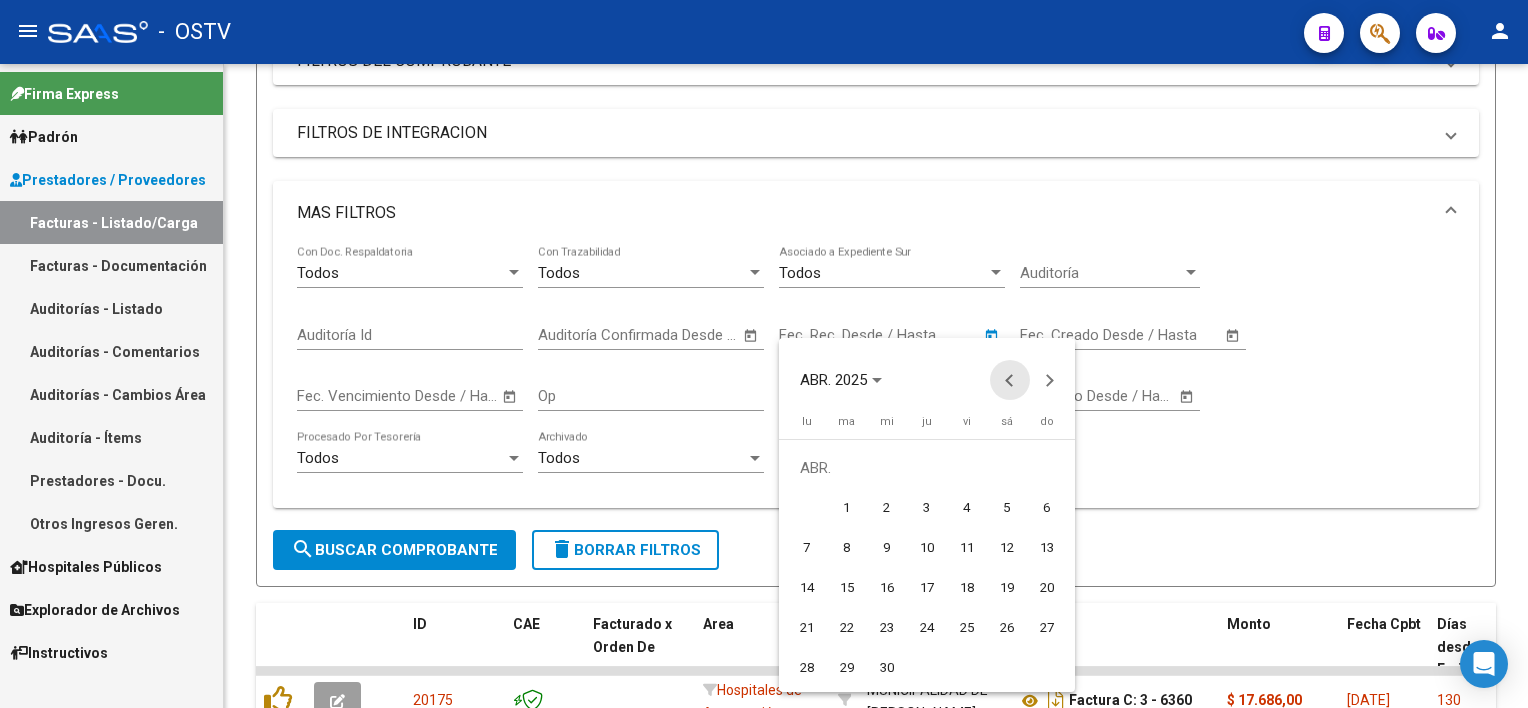 click at bounding box center [1010, 380] 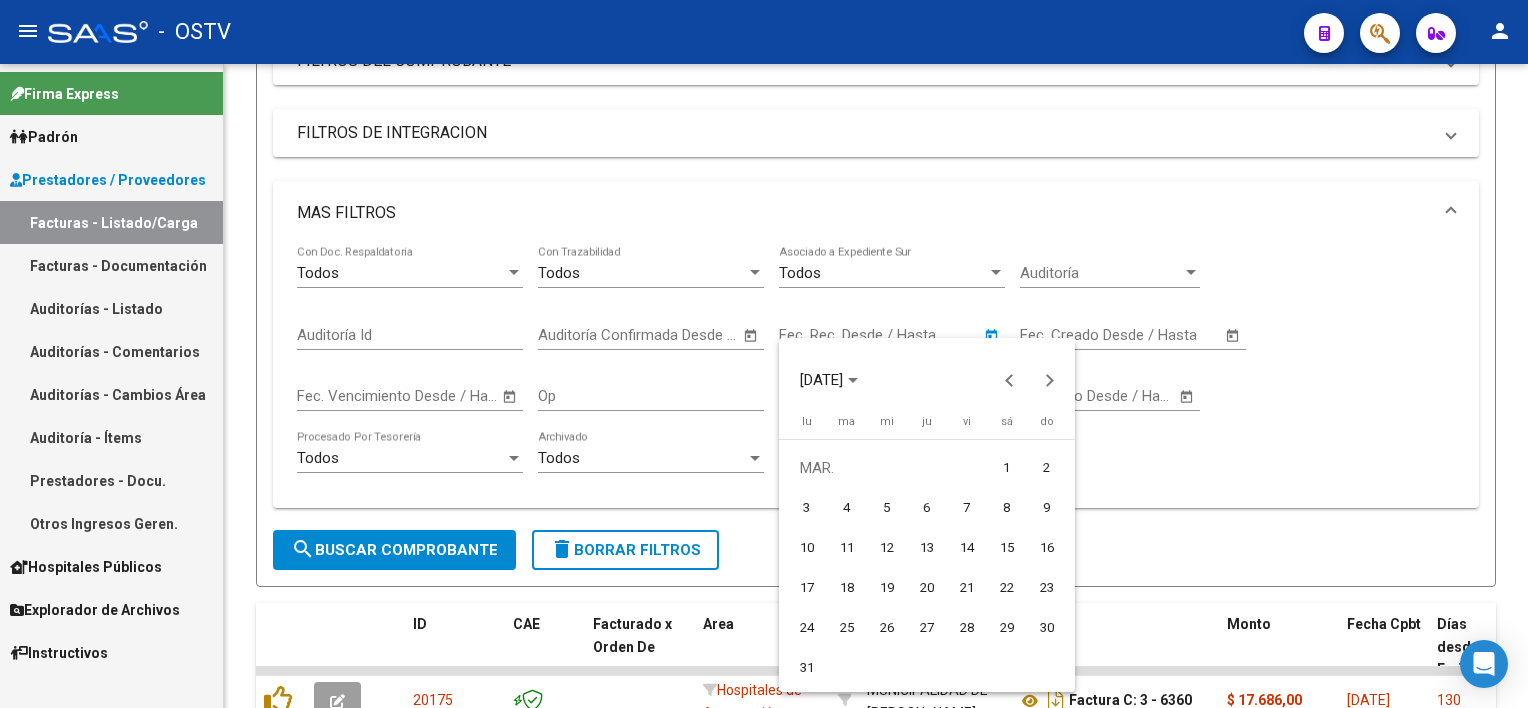 click on "1" at bounding box center (1007, 468) 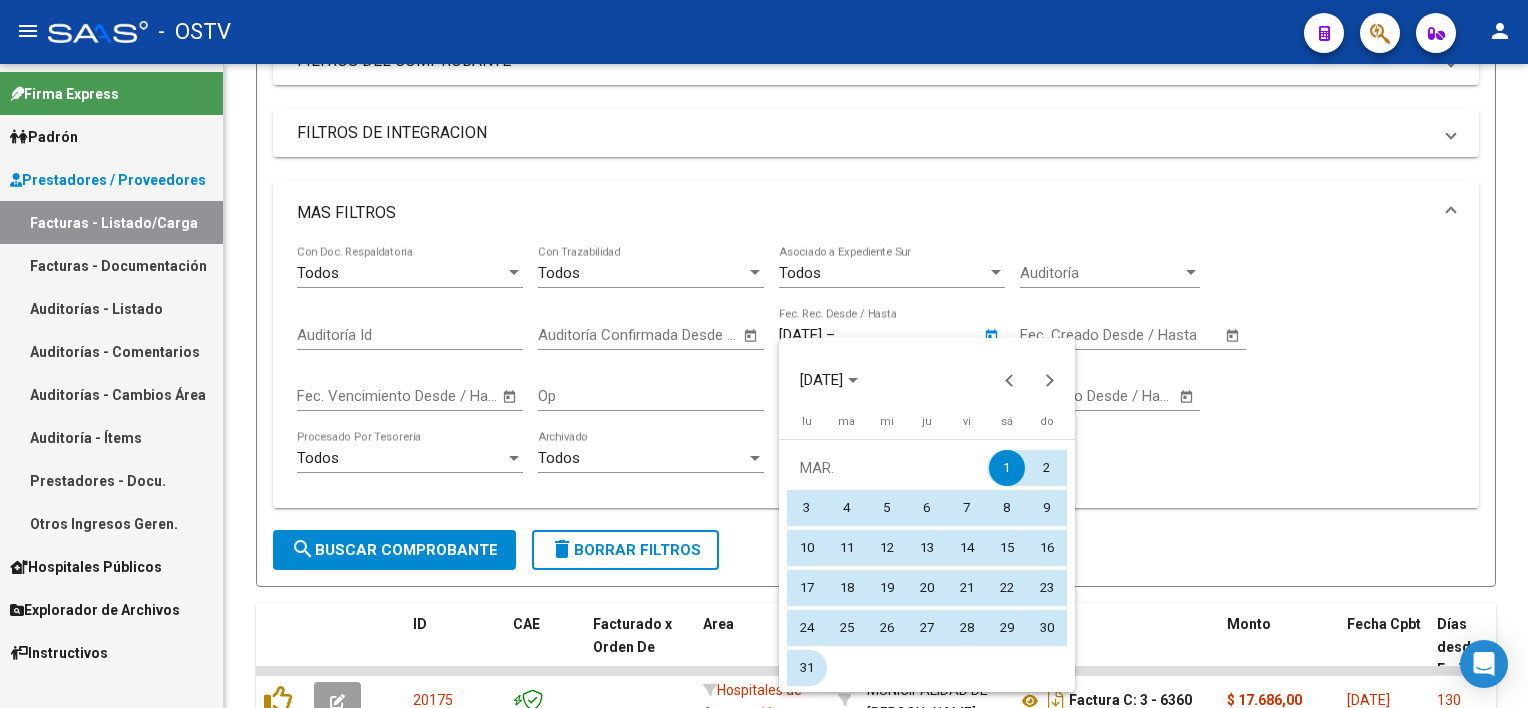 click on "31" at bounding box center (807, 668) 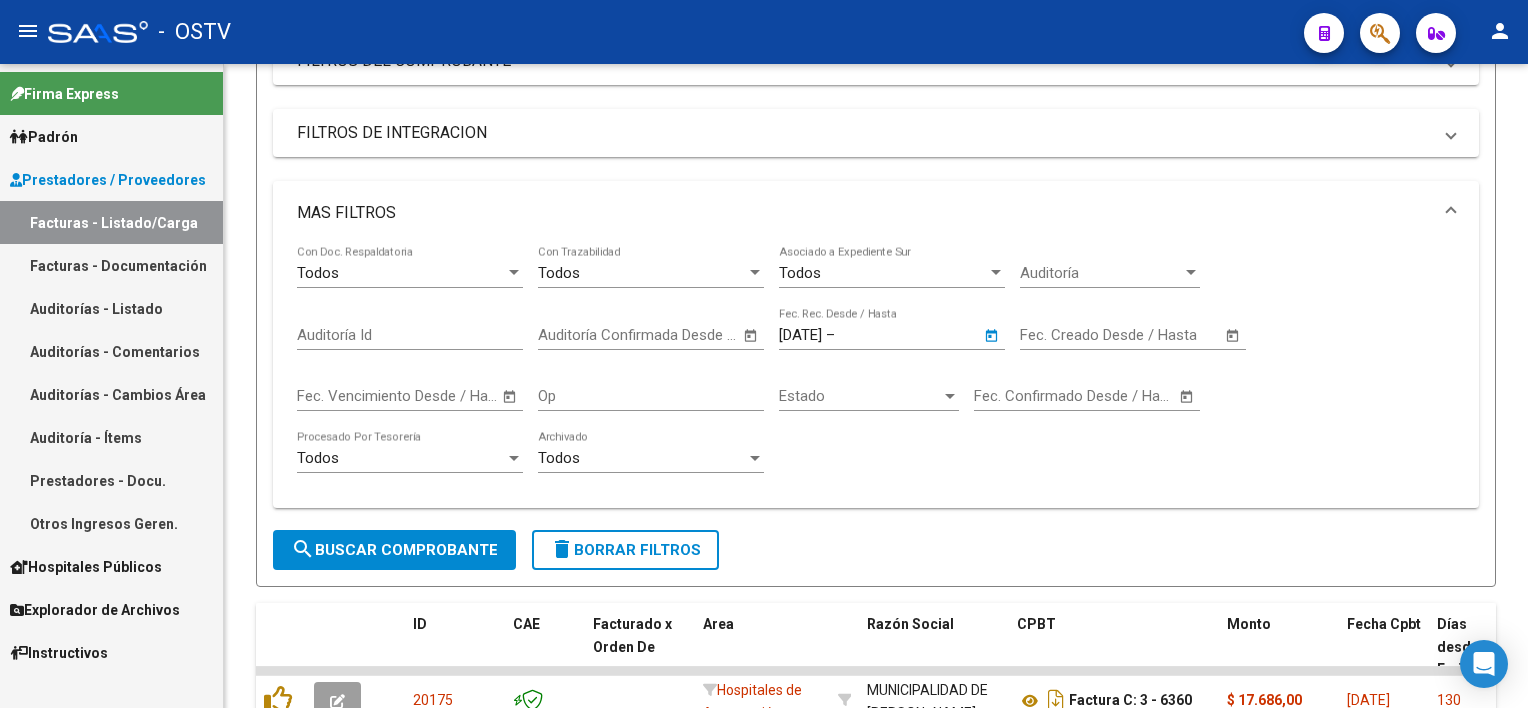 type on "[DATE]" 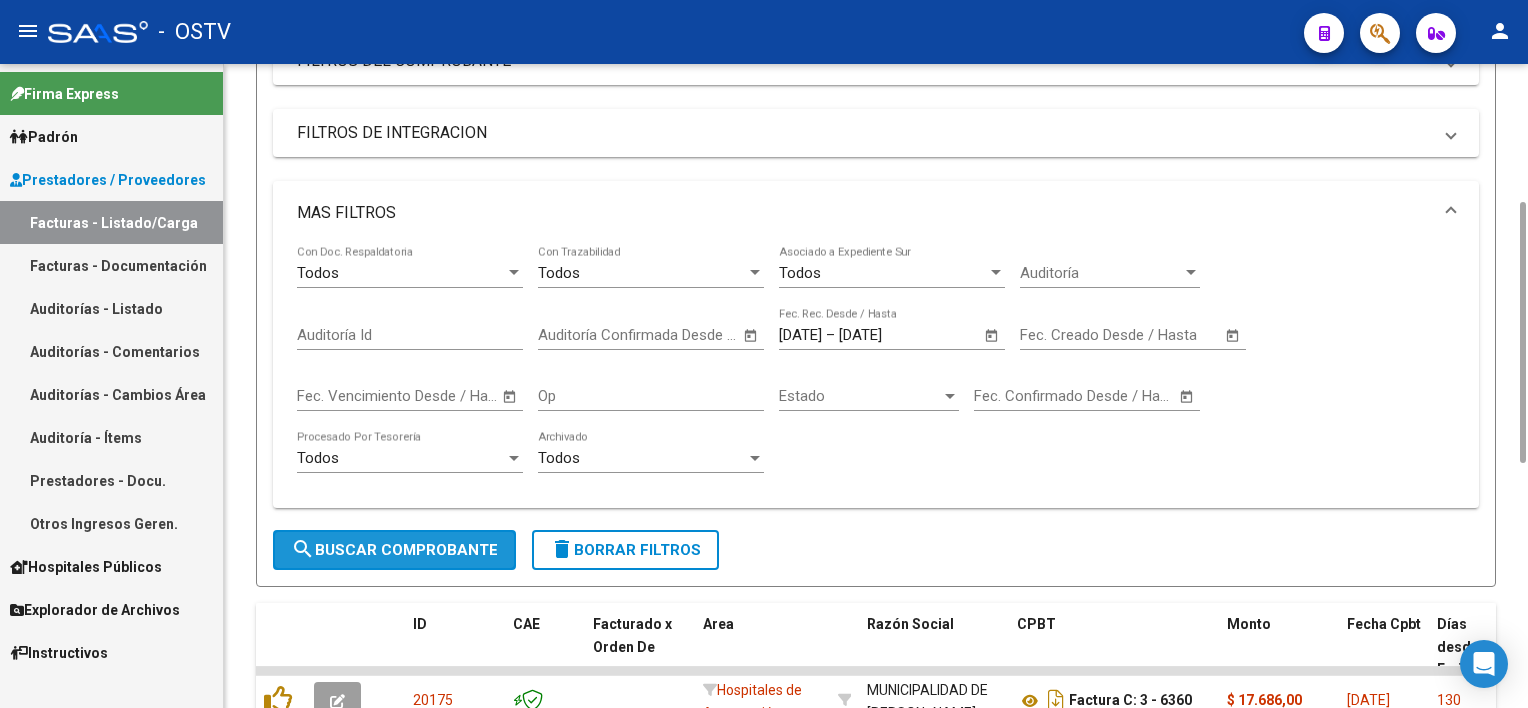 click on "search  Buscar Comprobante" 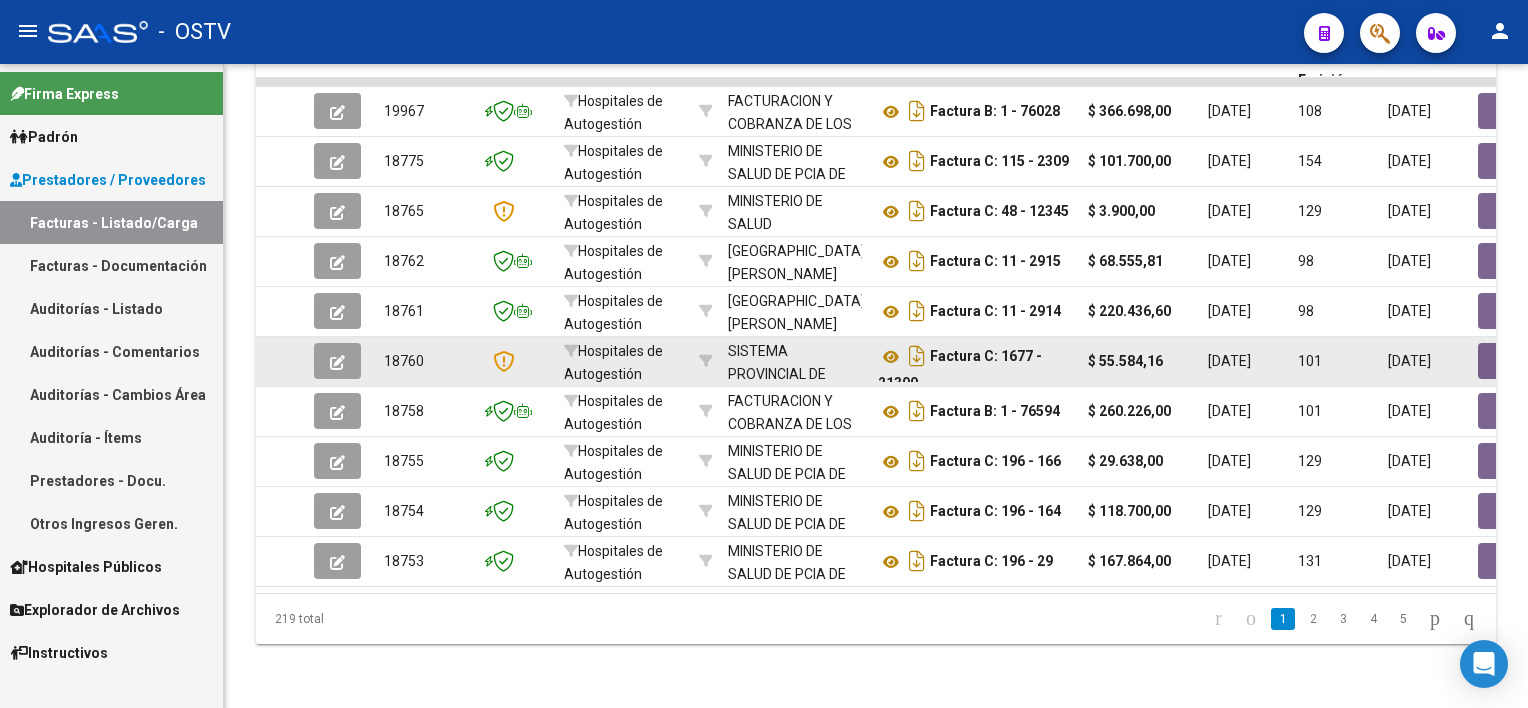 scroll, scrollTop: 0, scrollLeft: 0, axis: both 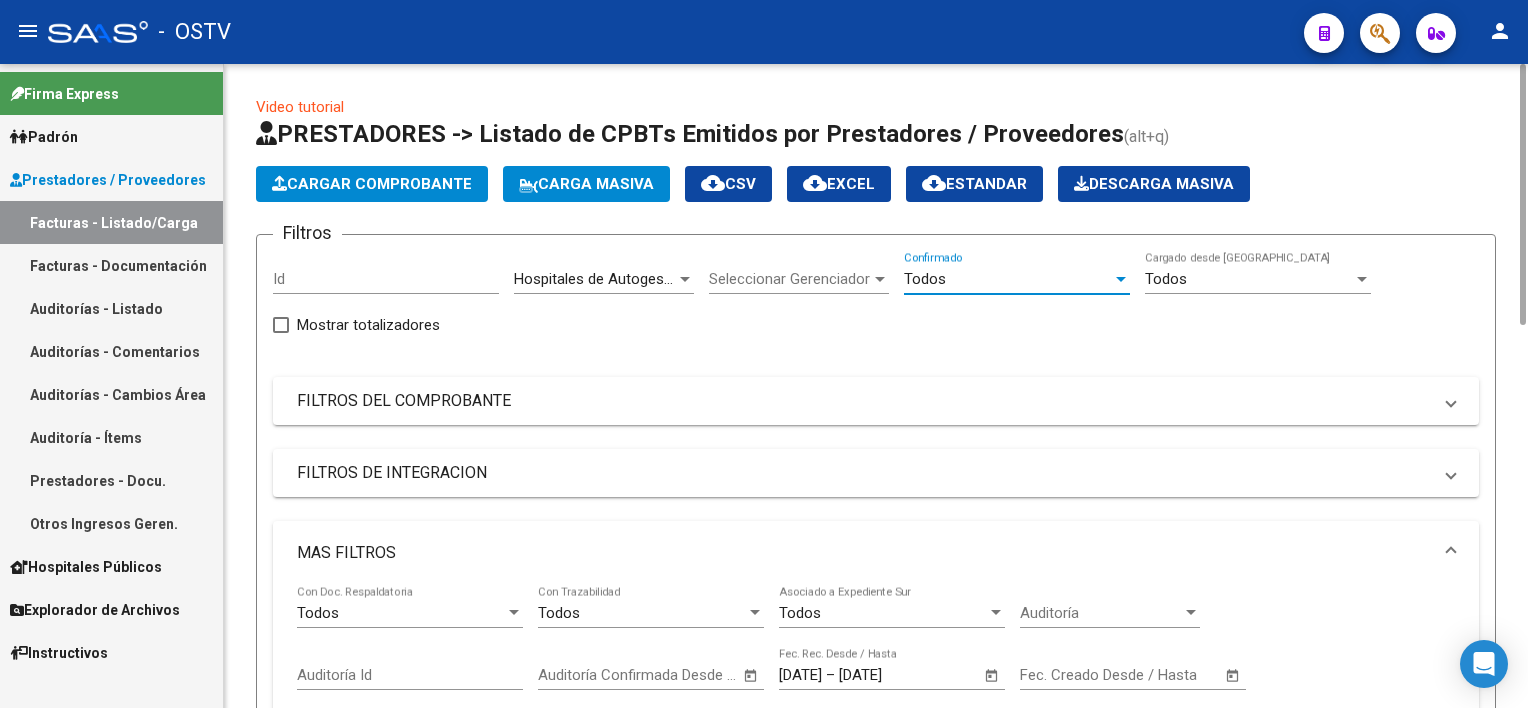 click on "Todos" at bounding box center [1008, 279] 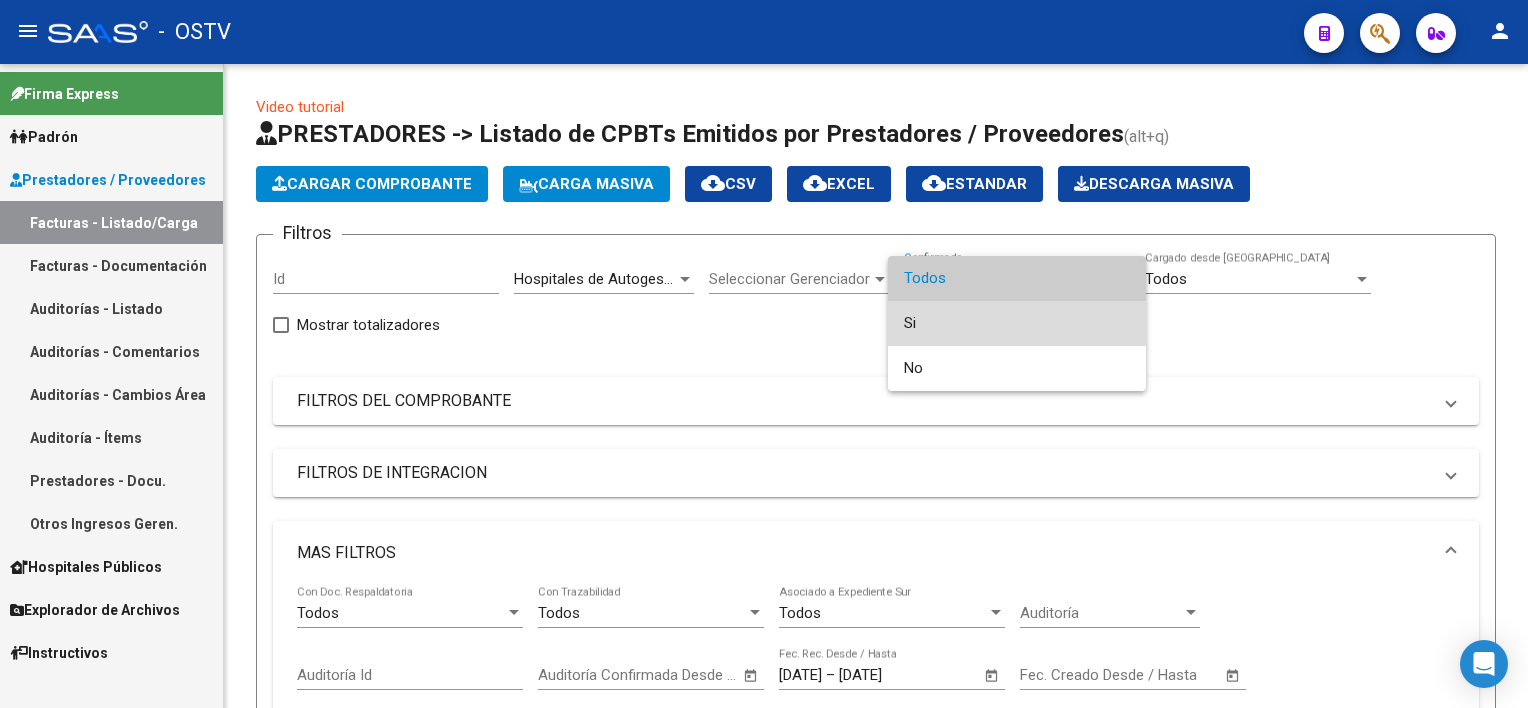 click on "Si" at bounding box center [1017, 323] 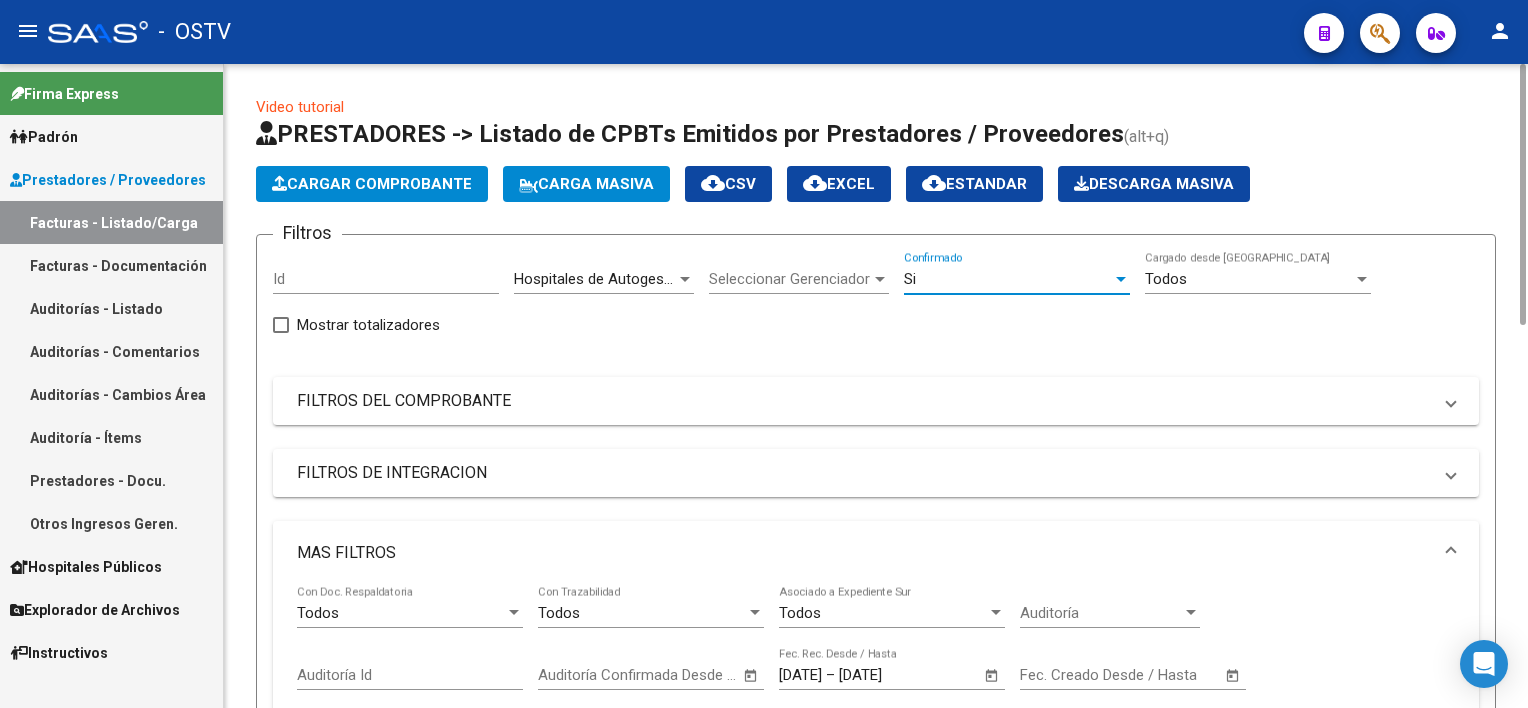 click on "Si" at bounding box center (1008, 279) 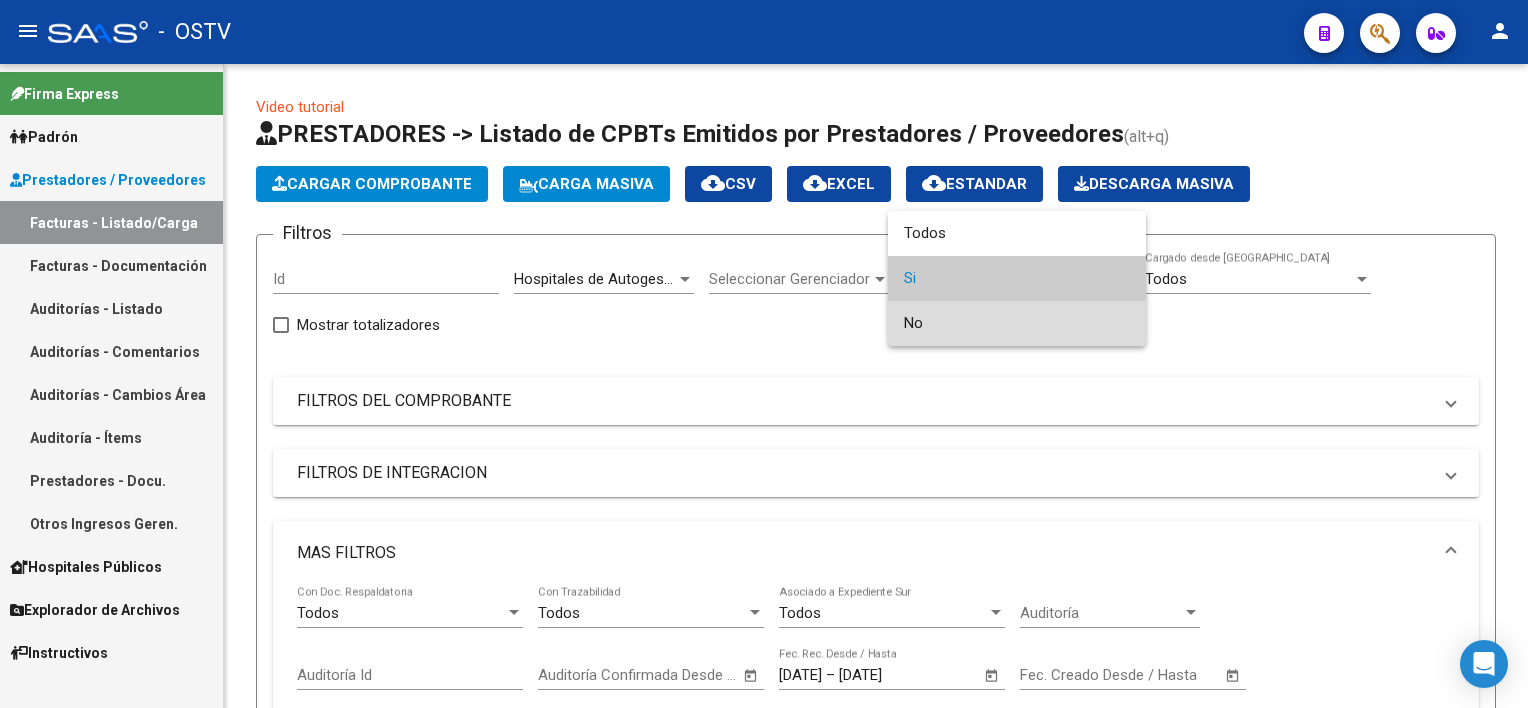click on "No" at bounding box center [1017, 323] 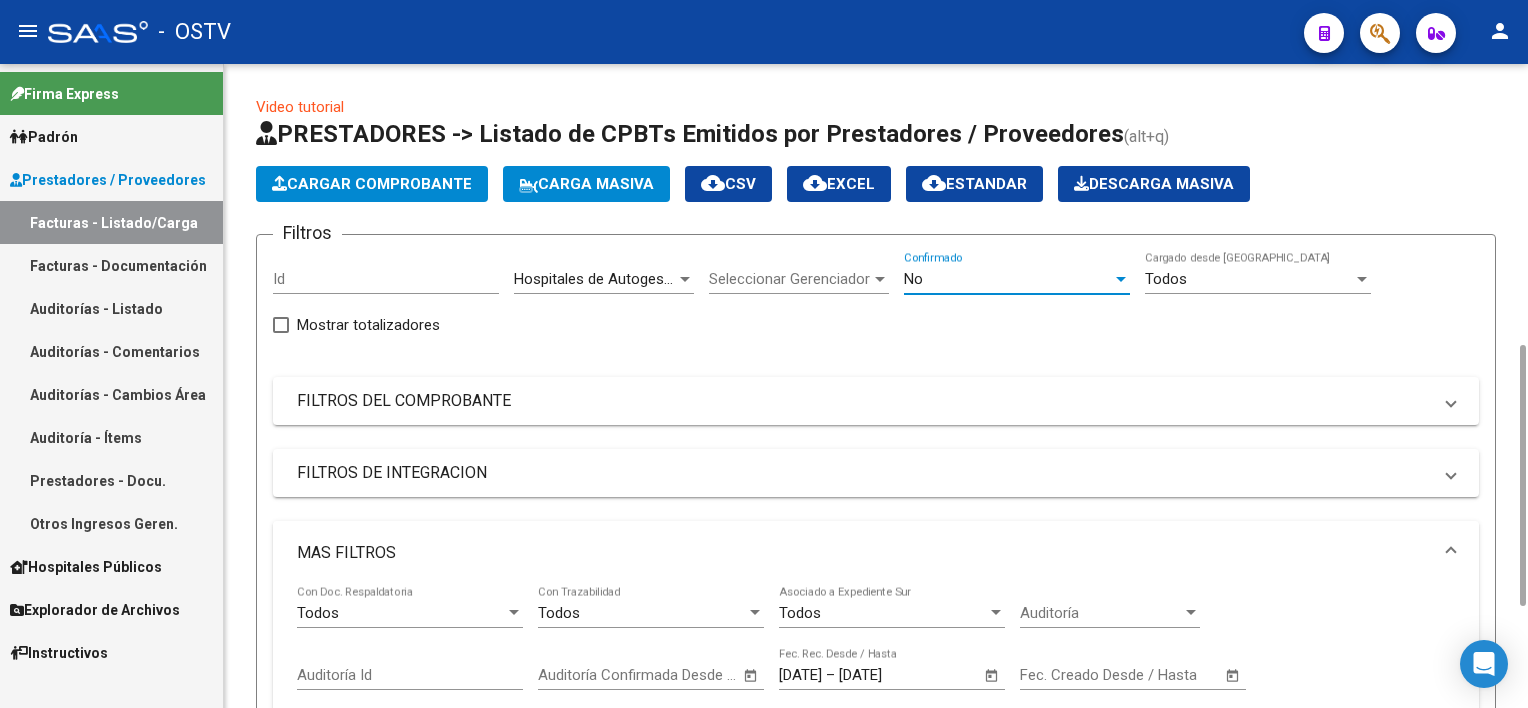 scroll, scrollTop: 400, scrollLeft: 0, axis: vertical 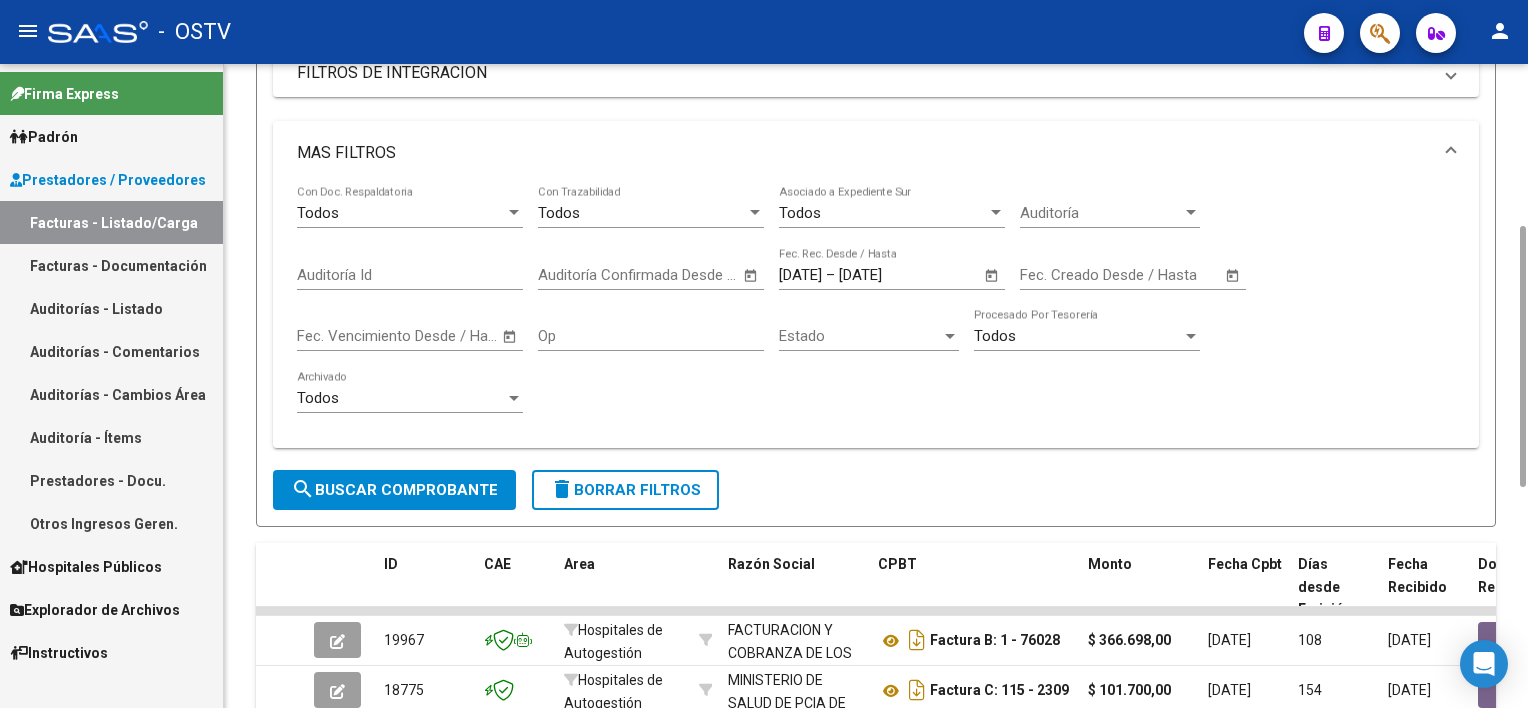click on "search  Buscar Comprobante" 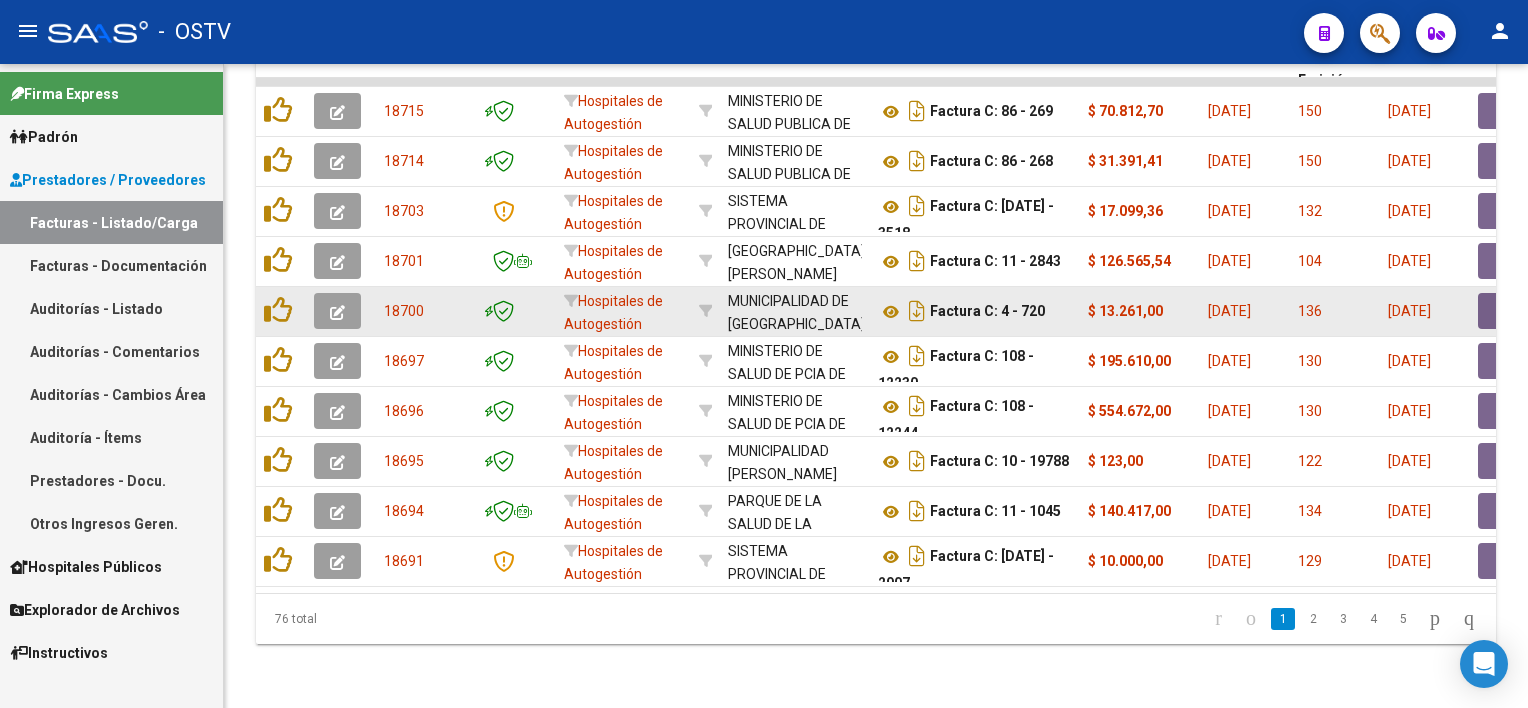 scroll, scrollTop: 0, scrollLeft: 0, axis: both 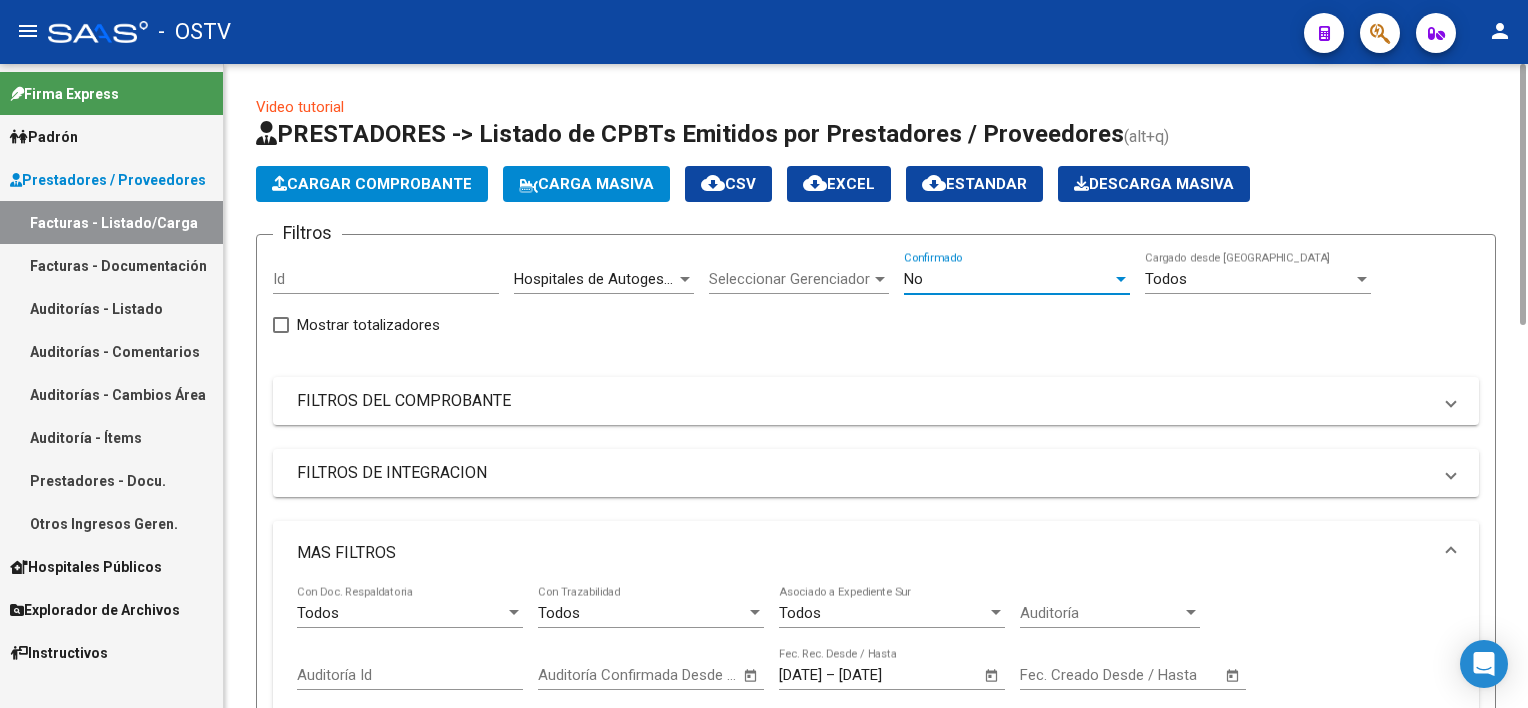 click on "No" at bounding box center [1008, 279] 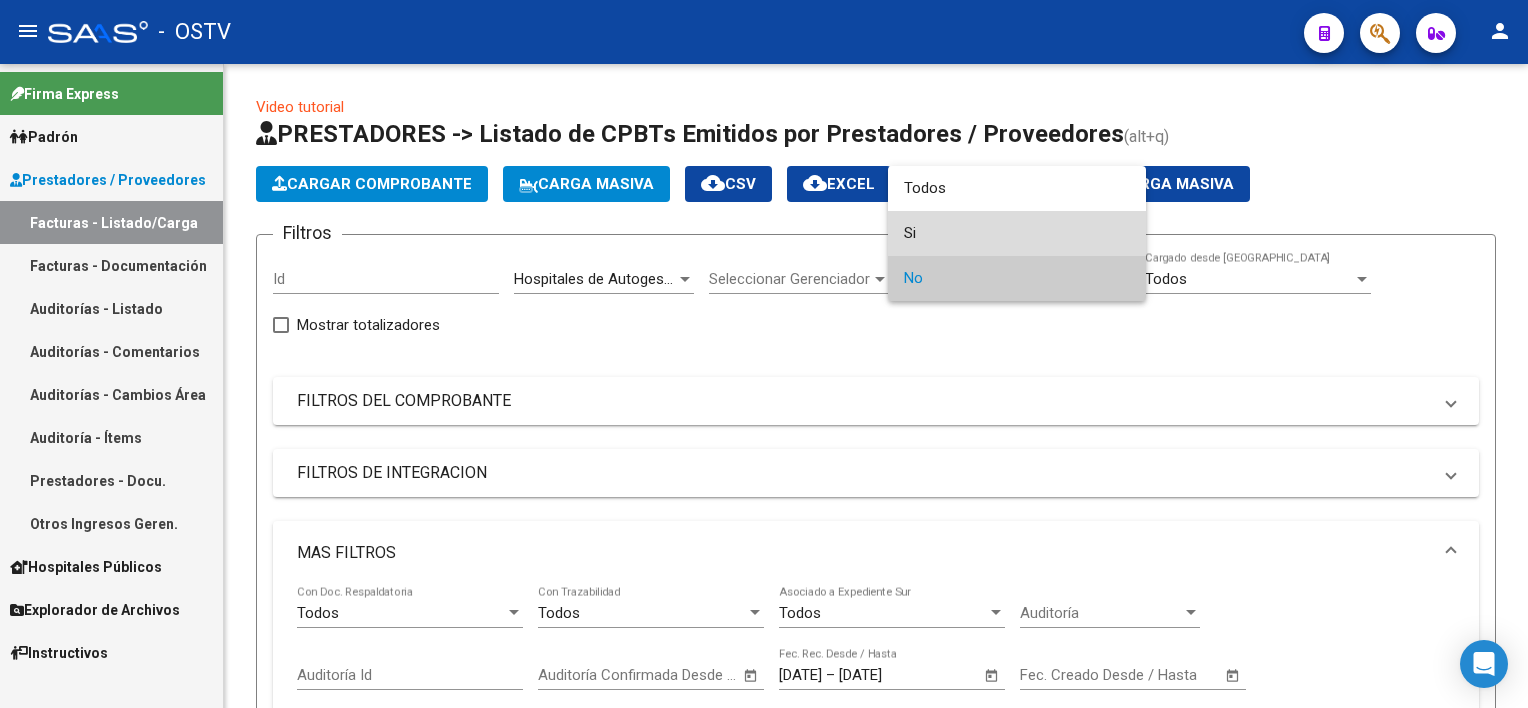 click on "Si" at bounding box center (1017, 233) 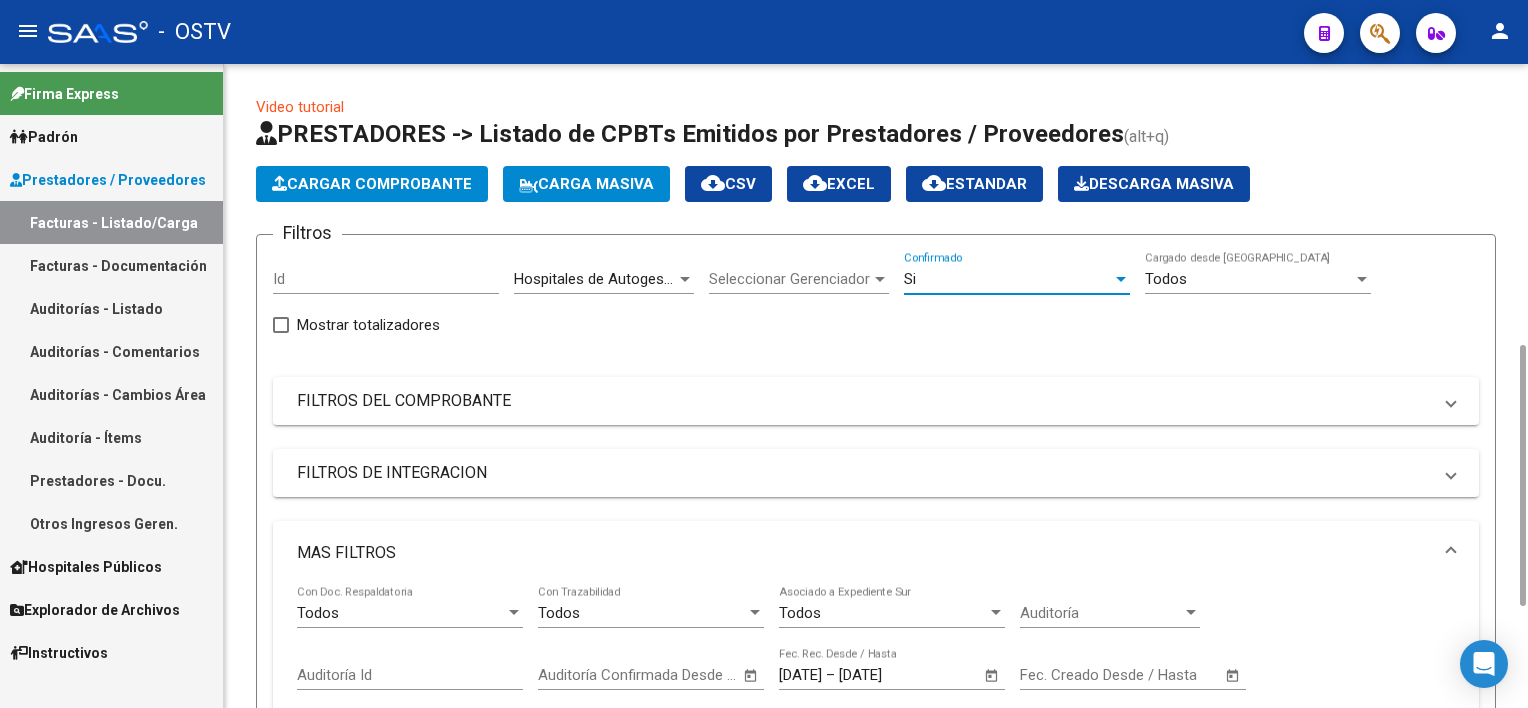 scroll, scrollTop: 600, scrollLeft: 0, axis: vertical 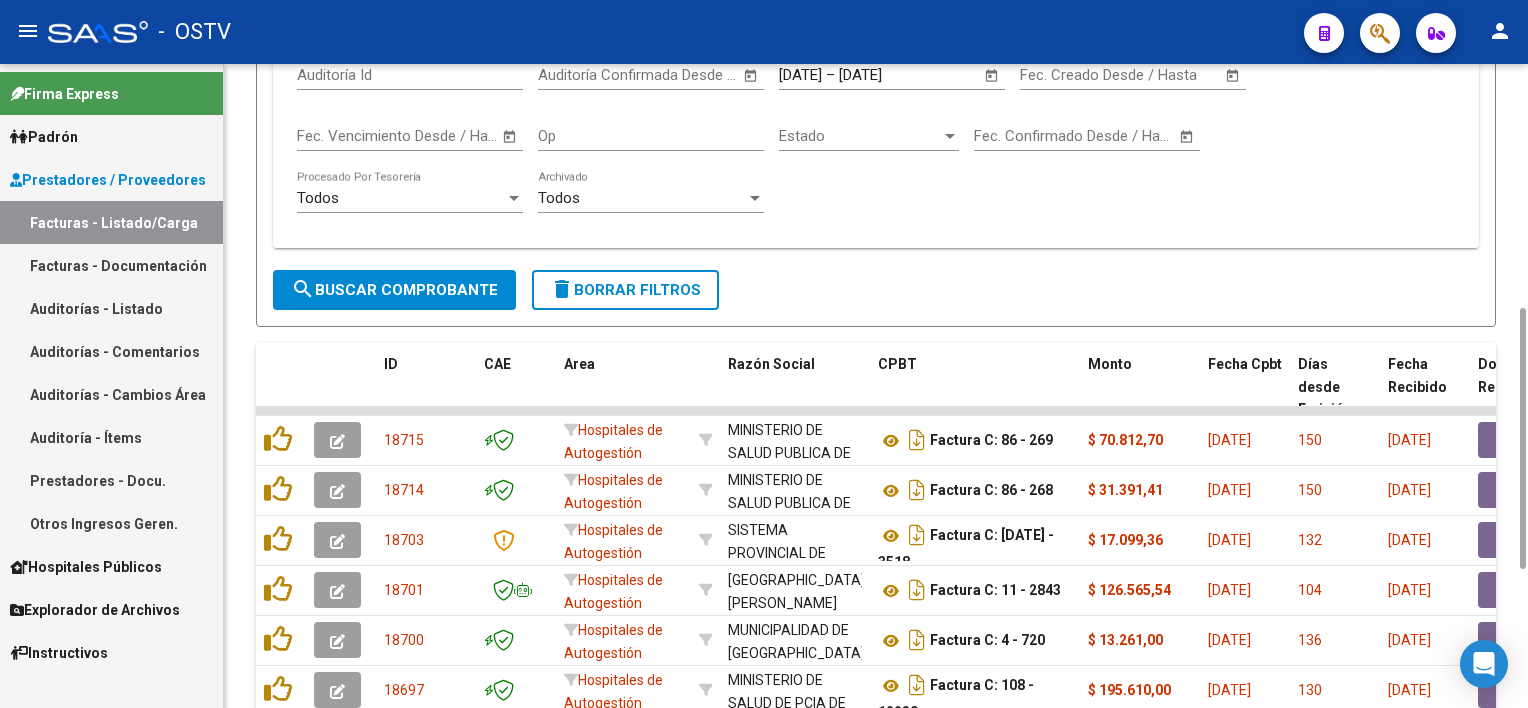 click on "search  Buscar Comprobante" 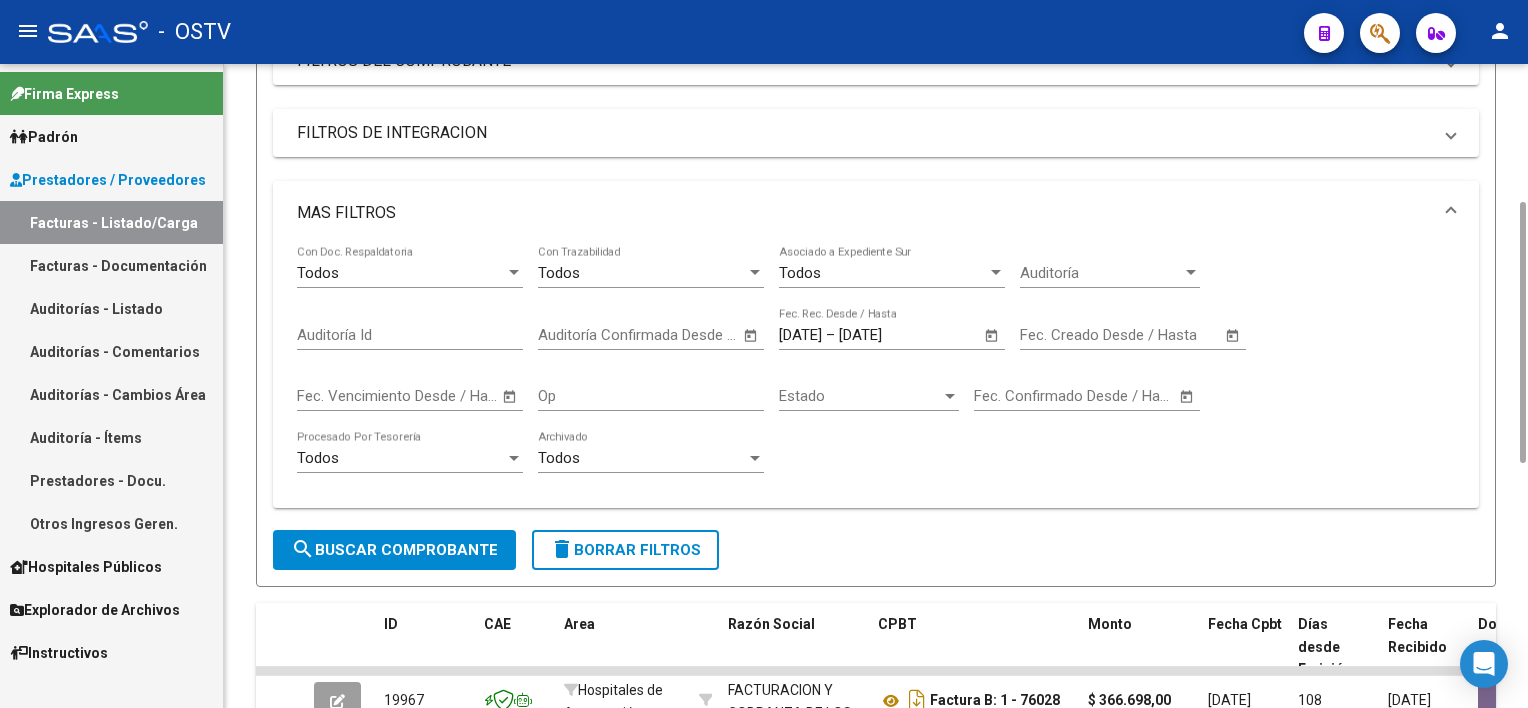 scroll, scrollTop: 140, scrollLeft: 0, axis: vertical 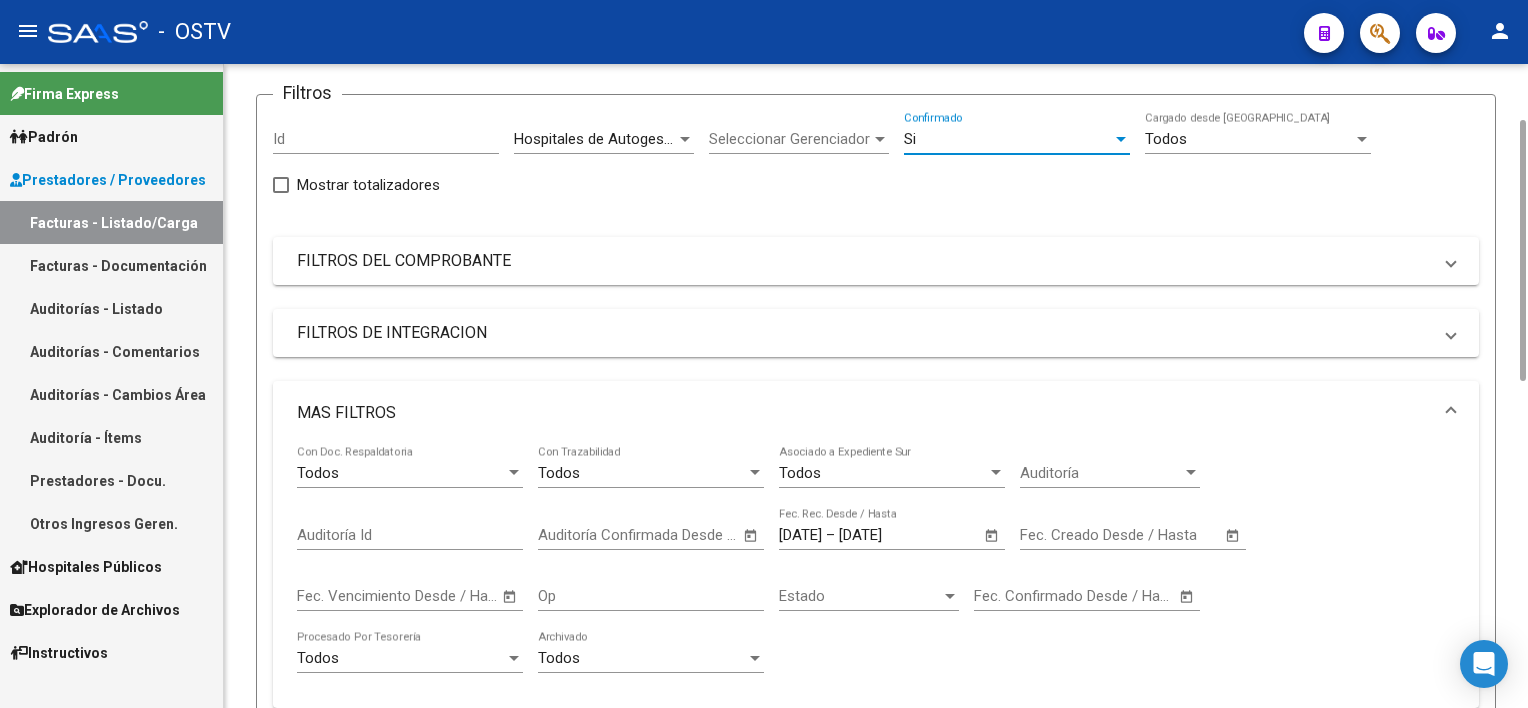 click on "Si" at bounding box center [1008, 139] 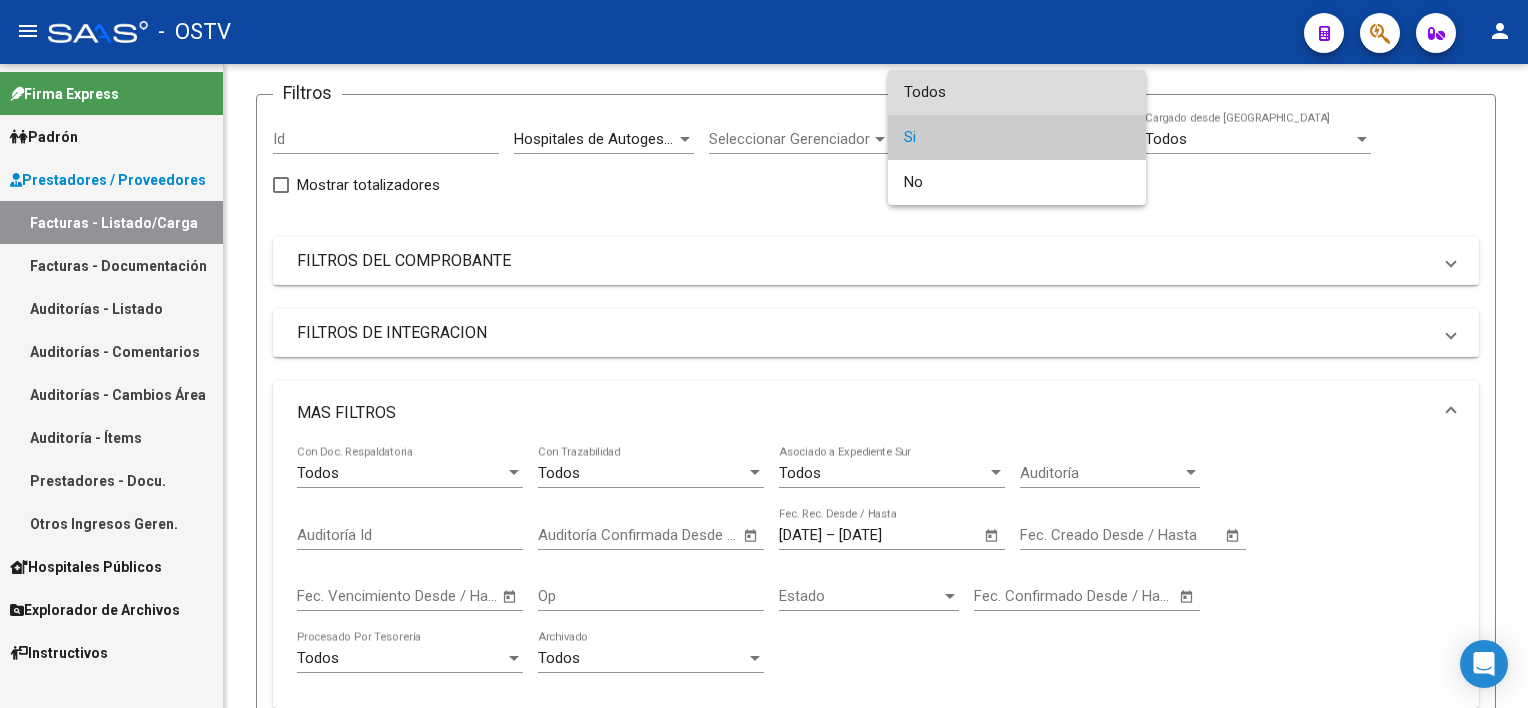 click on "Todos" at bounding box center (1017, 92) 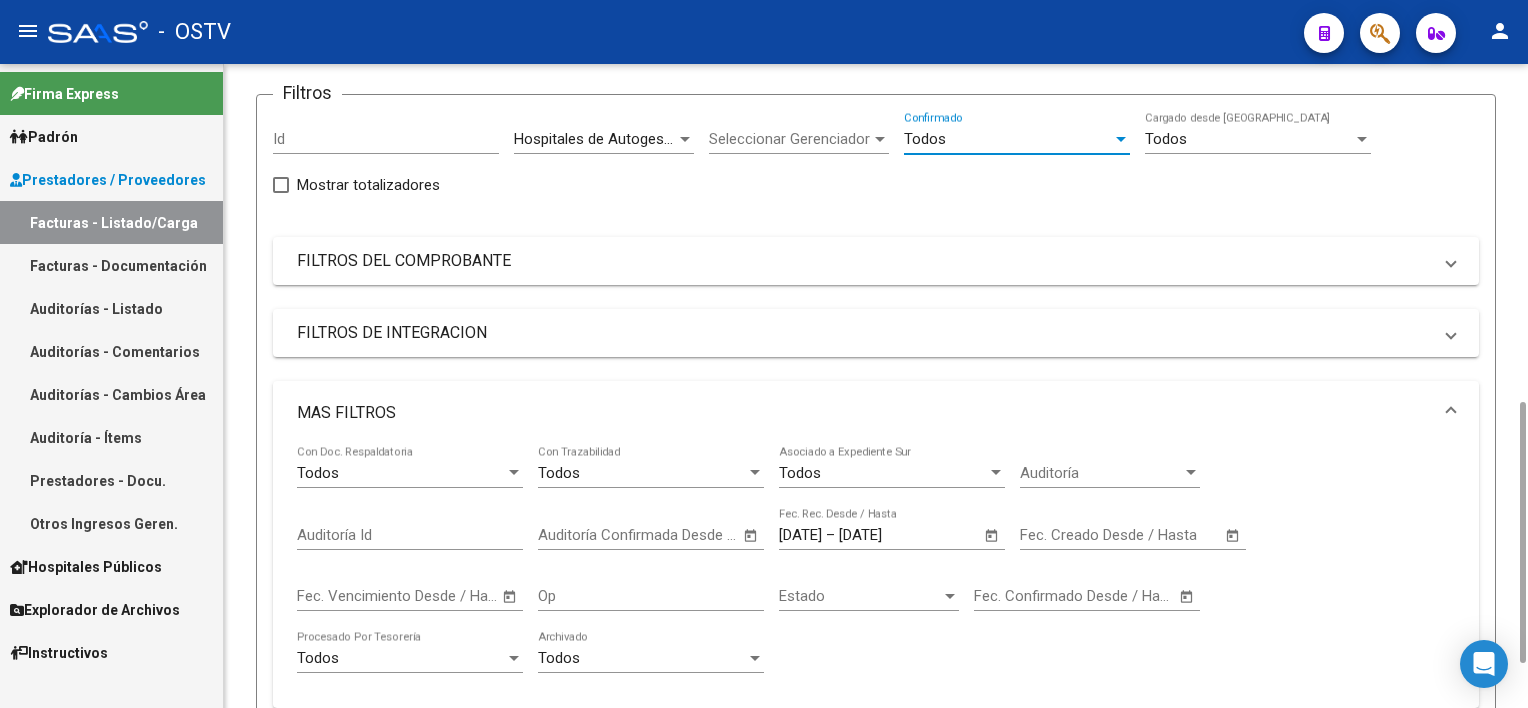 scroll, scrollTop: 340, scrollLeft: 0, axis: vertical 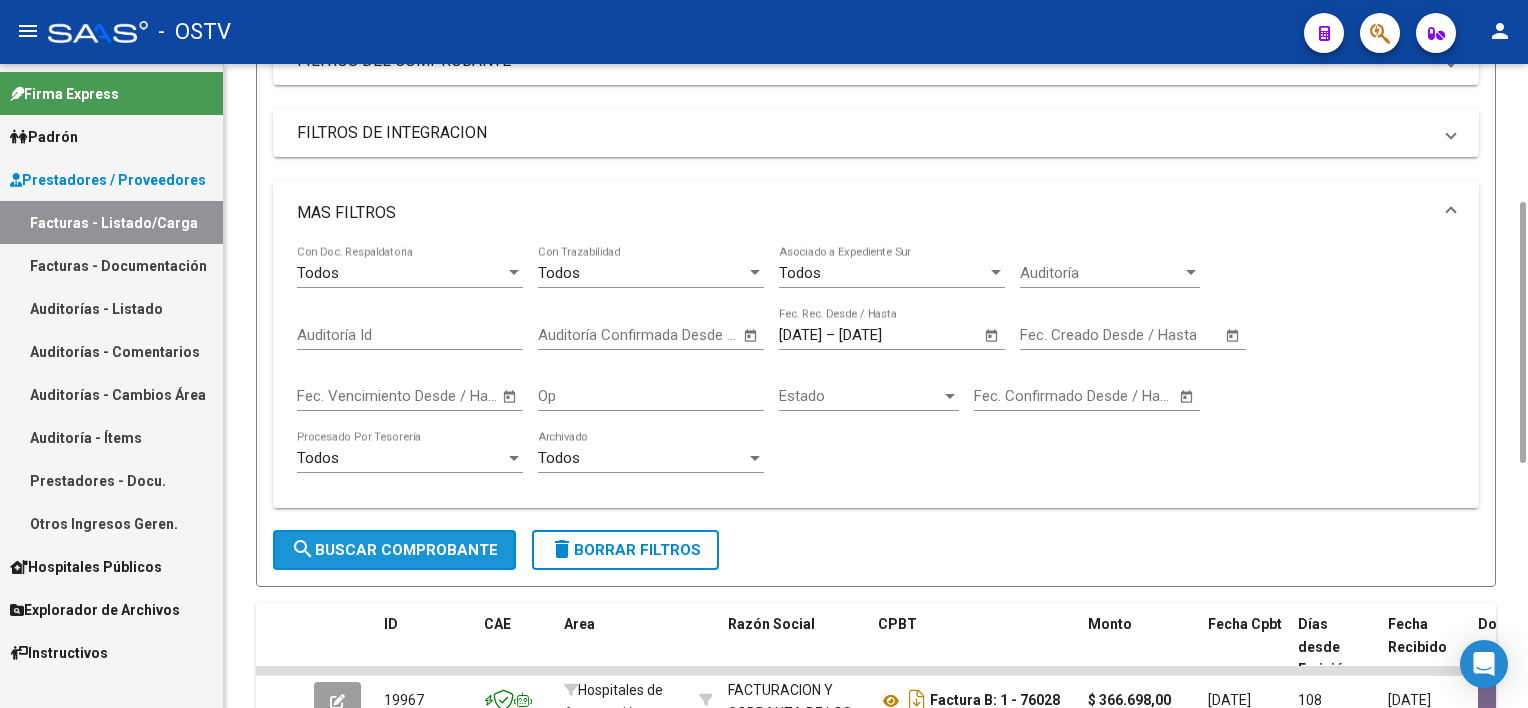 click on "search  Buscar Comprobante" 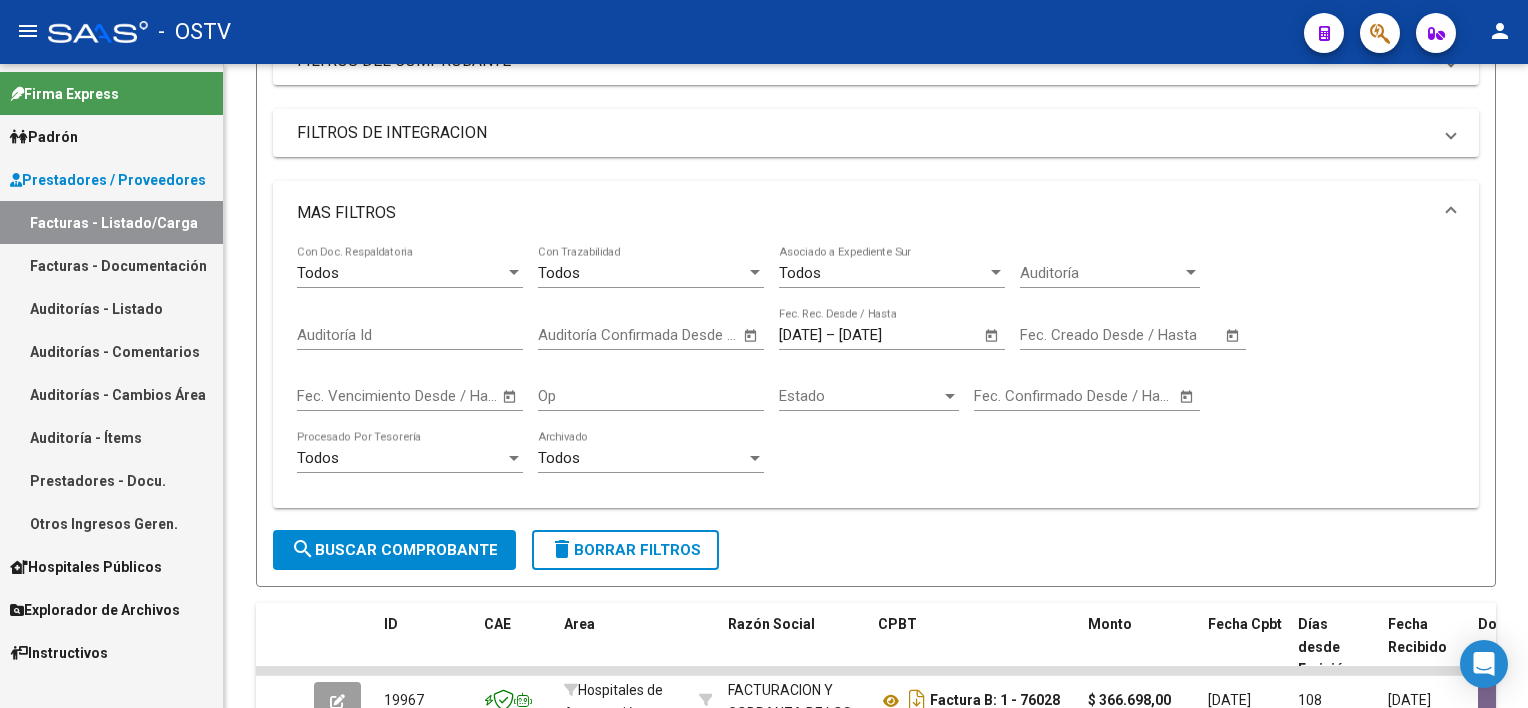 scroll, scrollTop: 0, scrollLeft: 0, axis: both 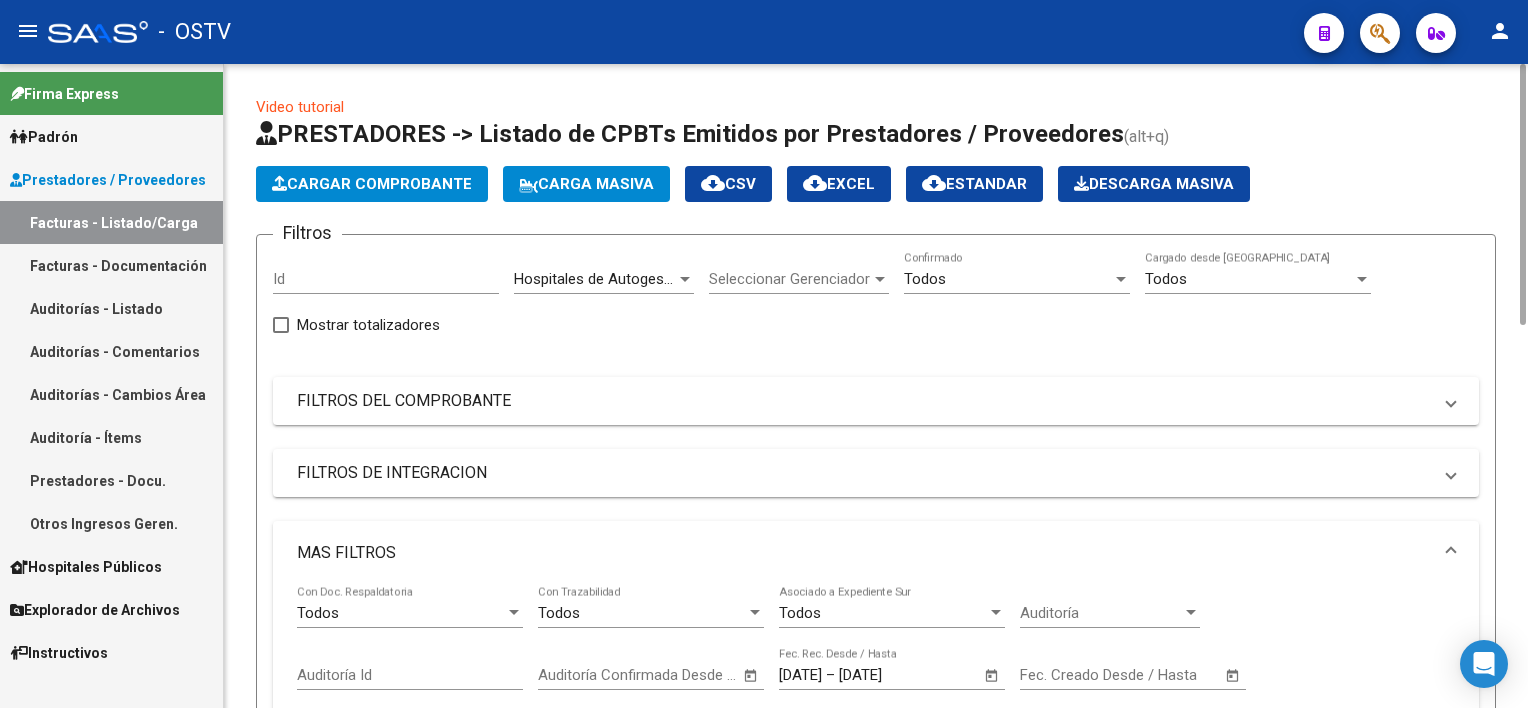 click on "cloud_download  EXCEL" 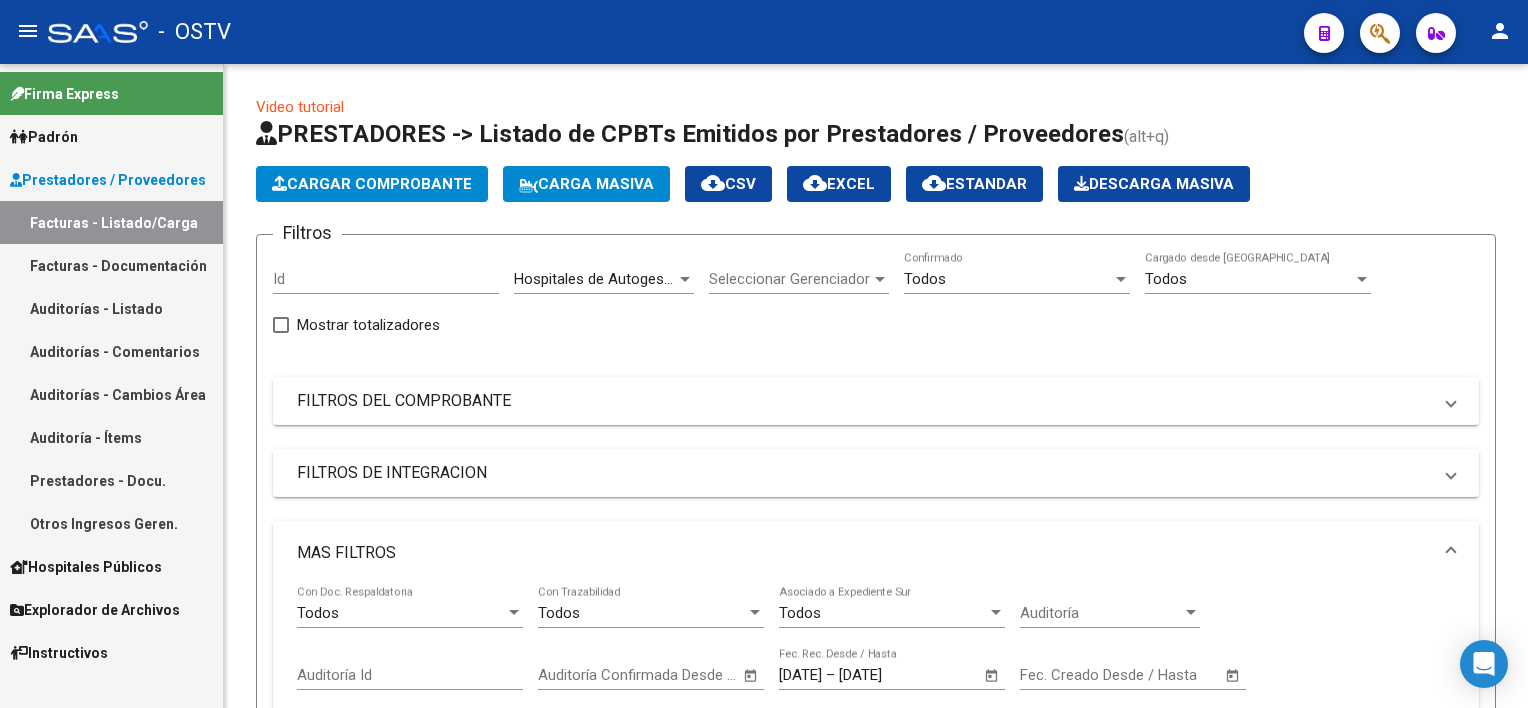 click on "Auditorías - Listado" at bounding box center (111, 308) 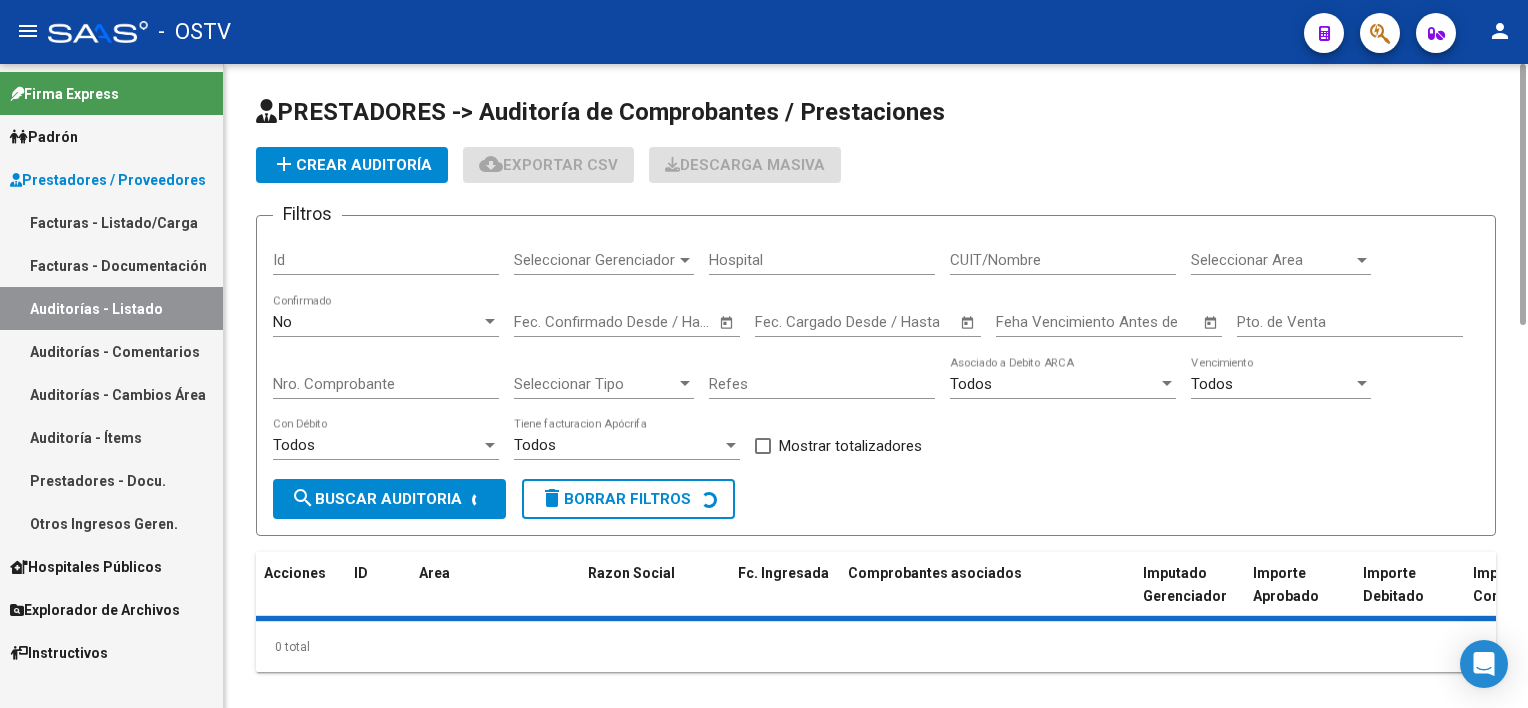 click on "add  Crear Auditoría" 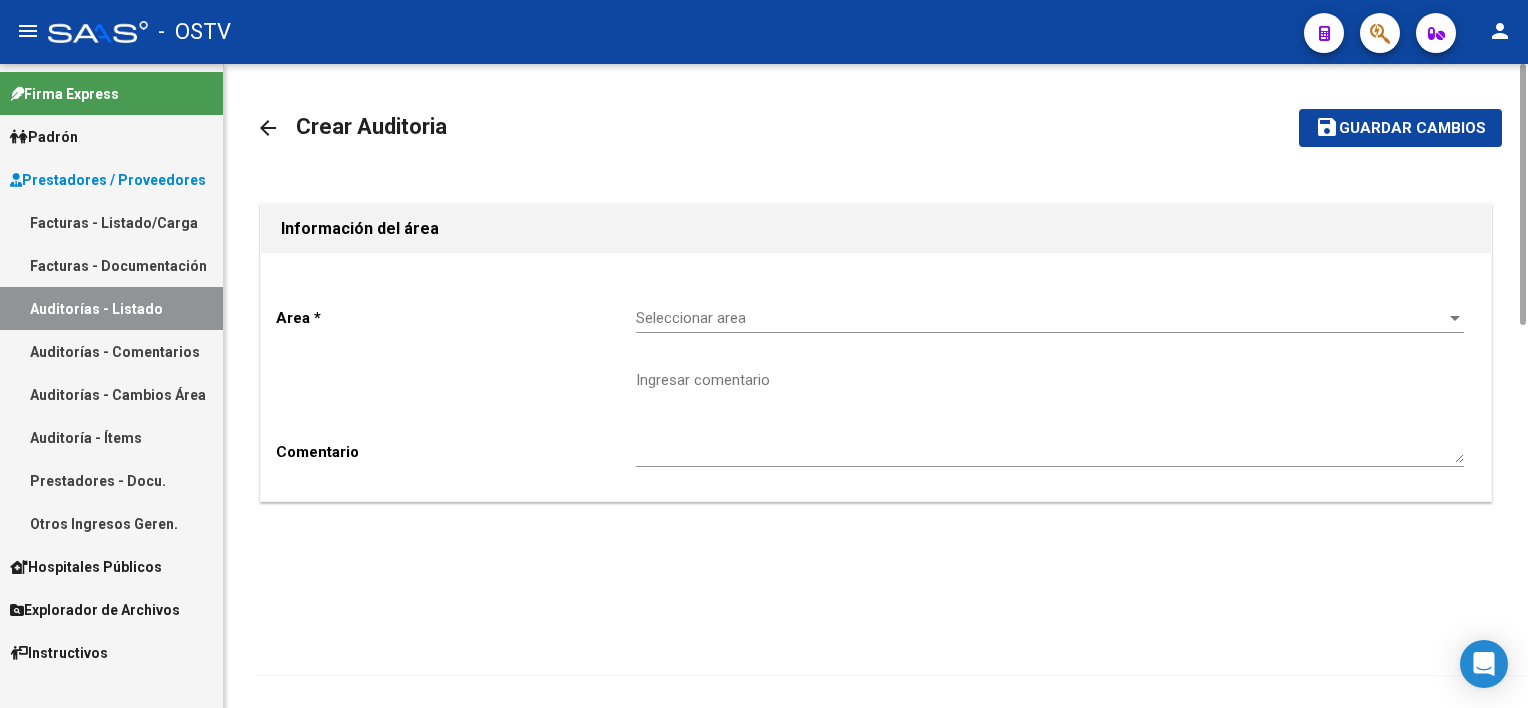 click on "Seleccionar area" at bounding box center [1041, 318] 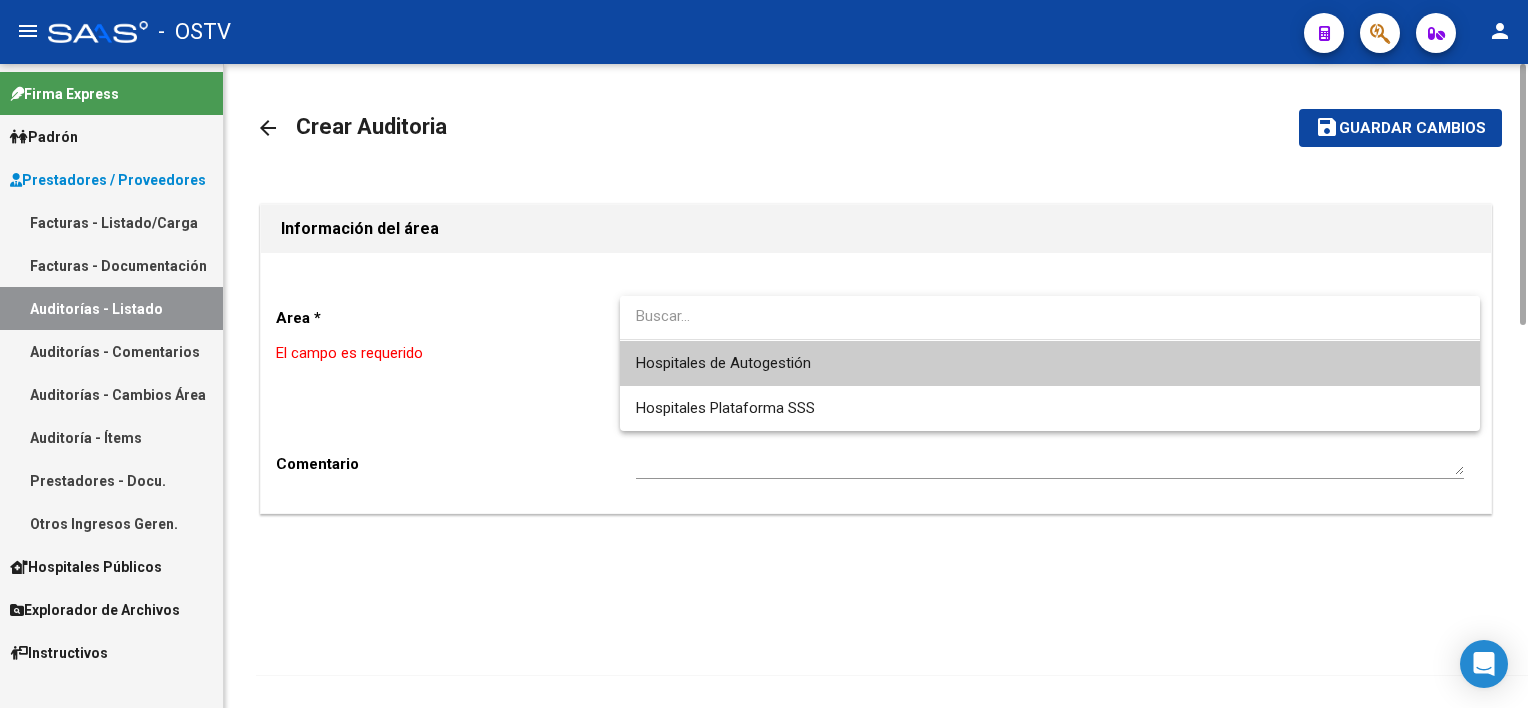 click on "Hospitales de Autogestión" at bounding box center [1050, 363] 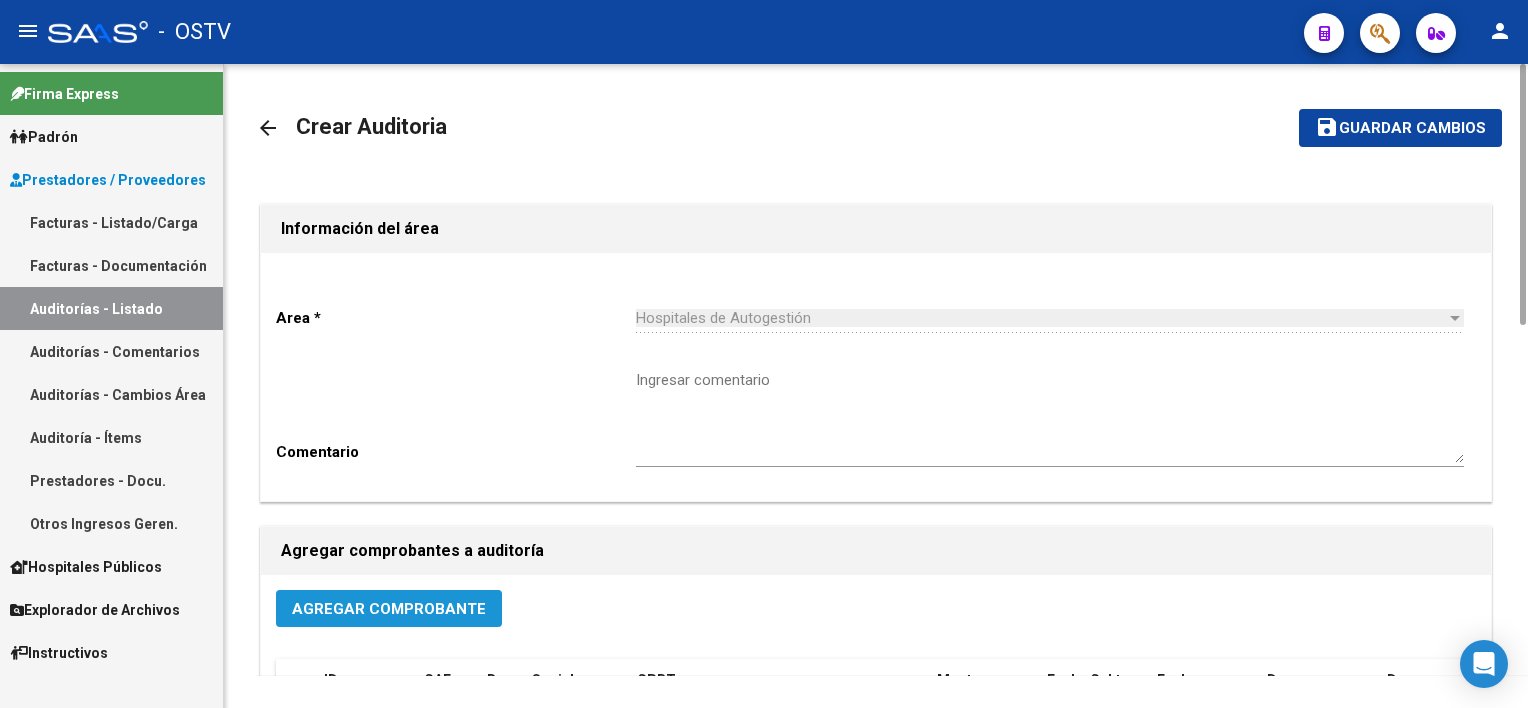 click on "Agregar Comprobante" 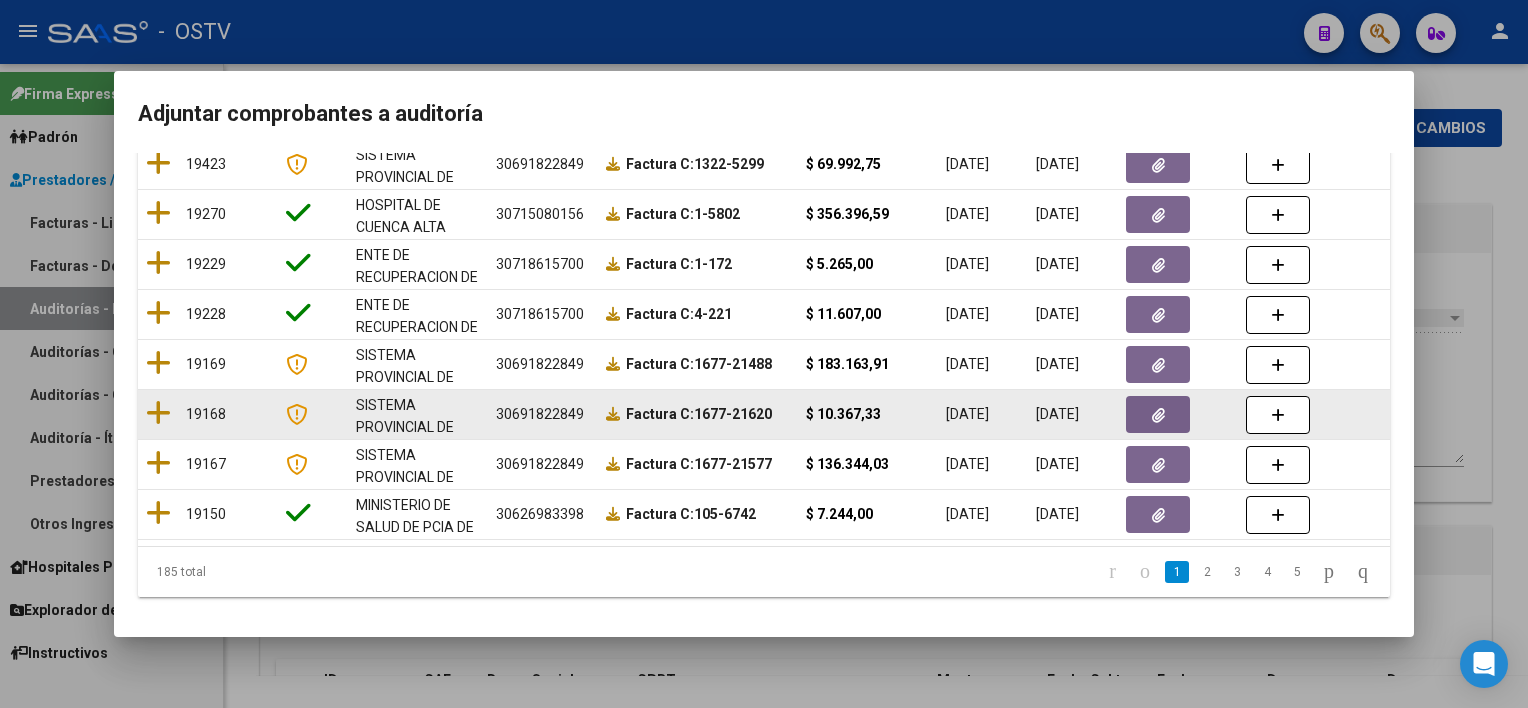 scroll, scrollTop: 204, scrollLeft: 0, axis: vertical 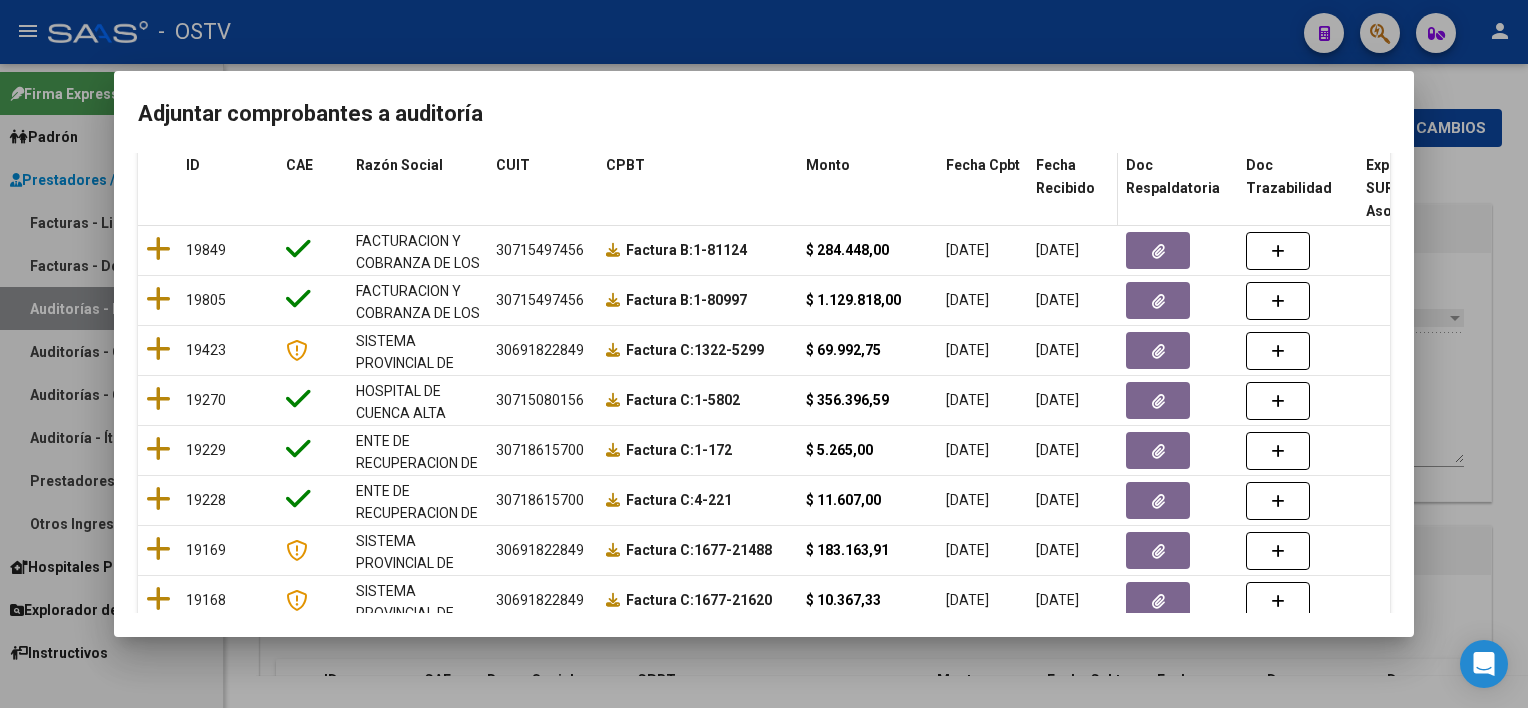 click on "Fecha Recibido" 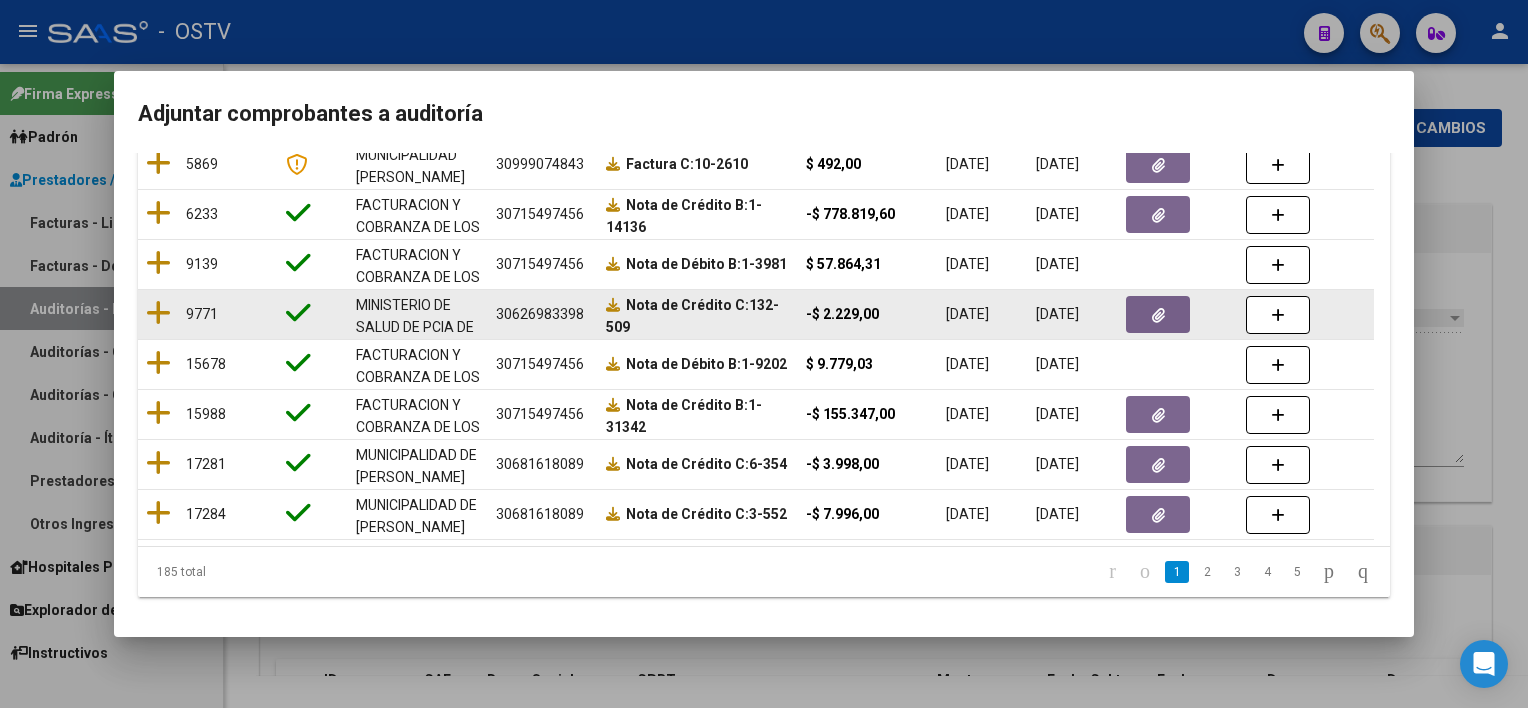 scroll, scrollTop: 404, scrollLeft: 0, axis: vertical 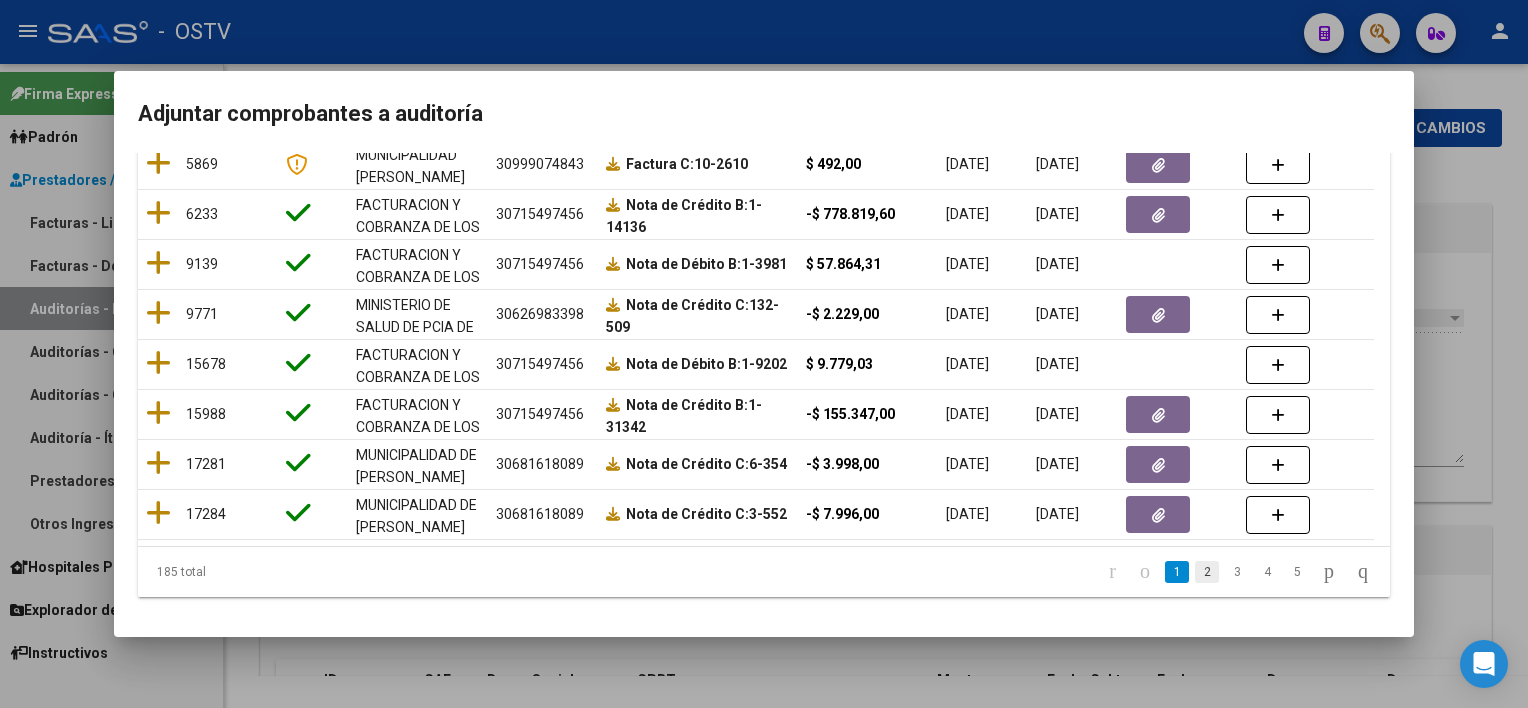 click on "2" 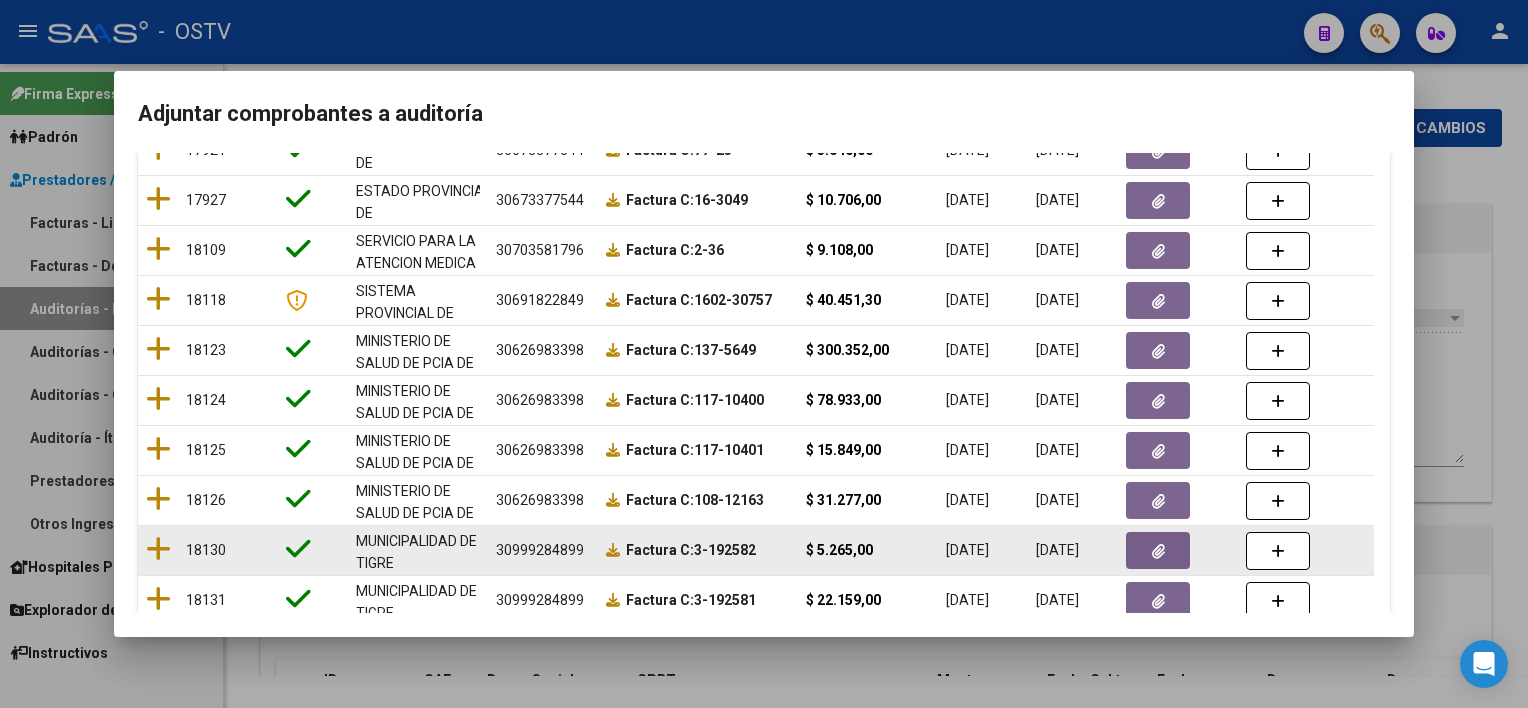 scroll, scrollTop: 204, scrollLeft: 0, axis: vertical 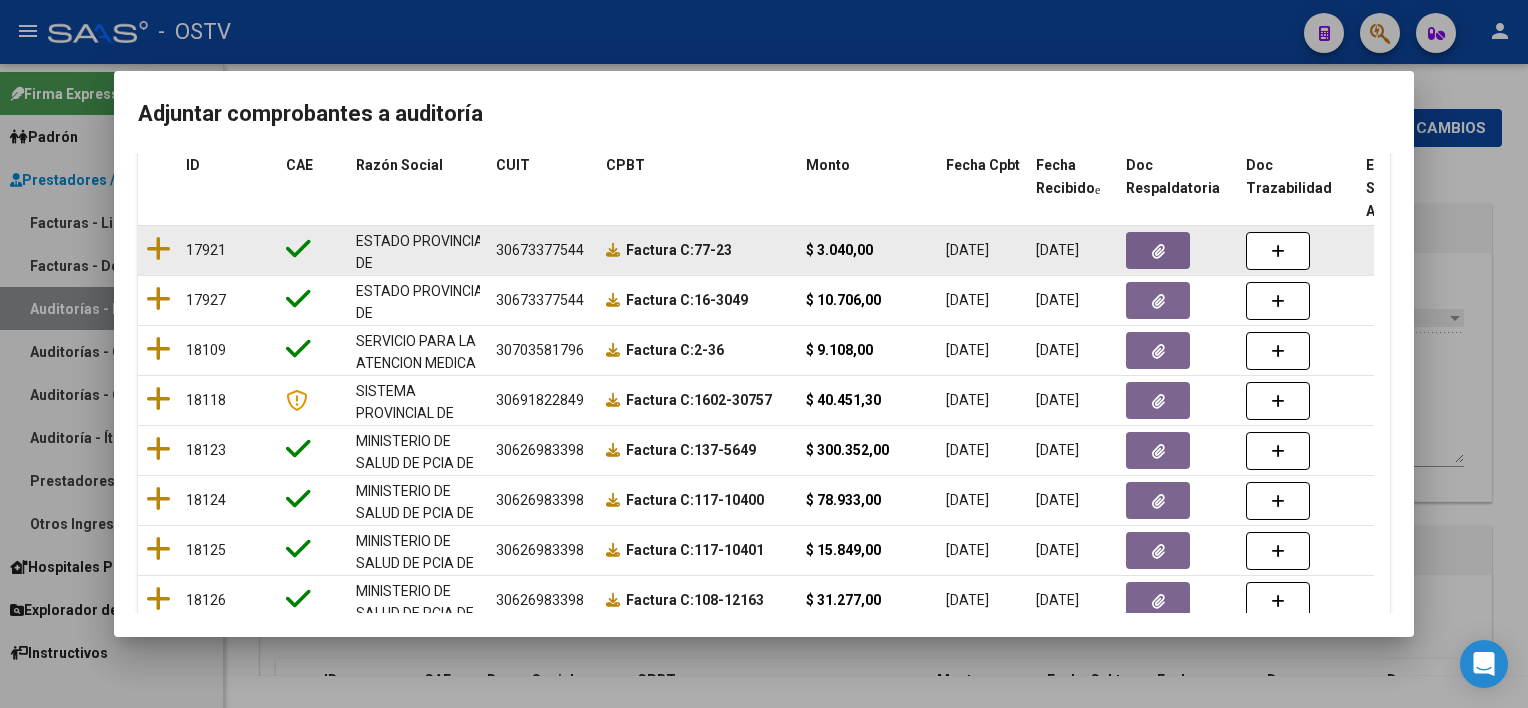 click 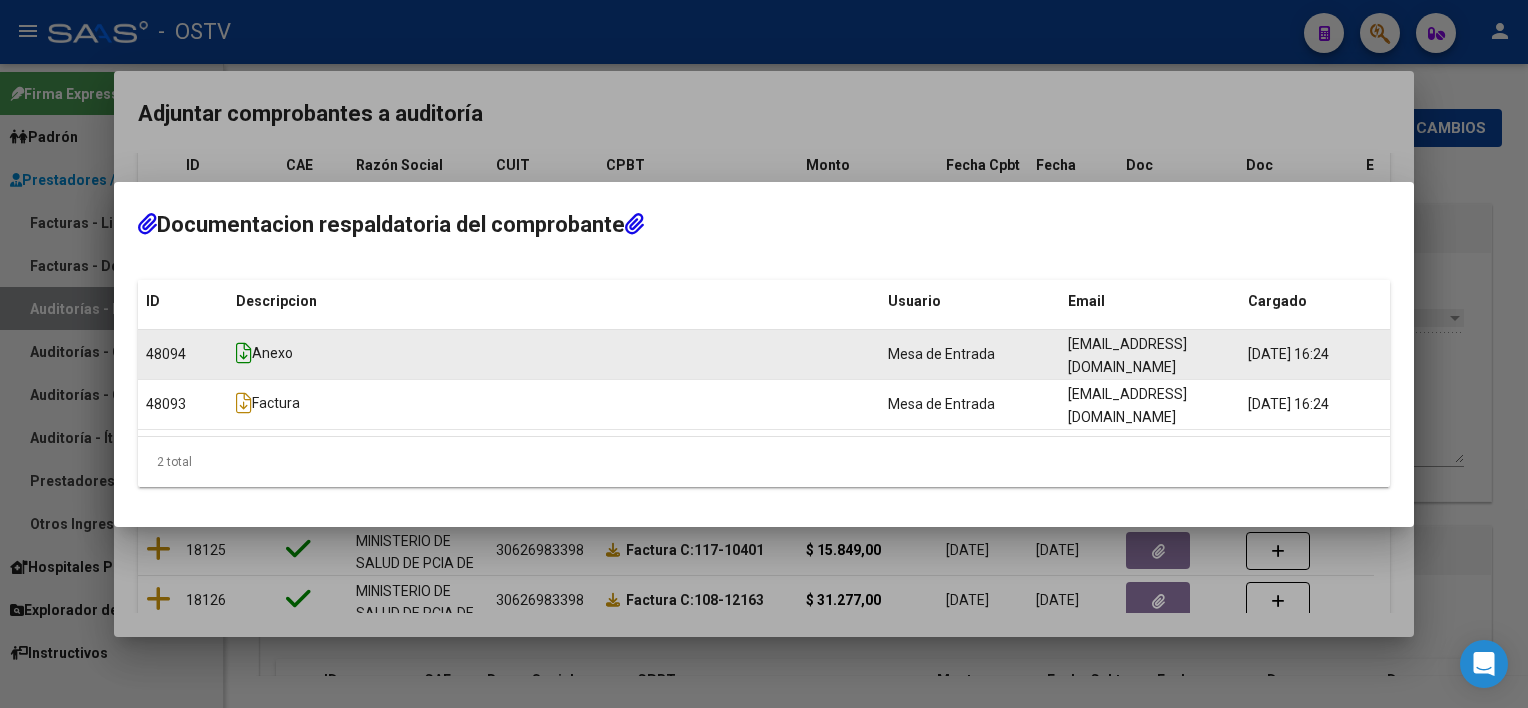 click 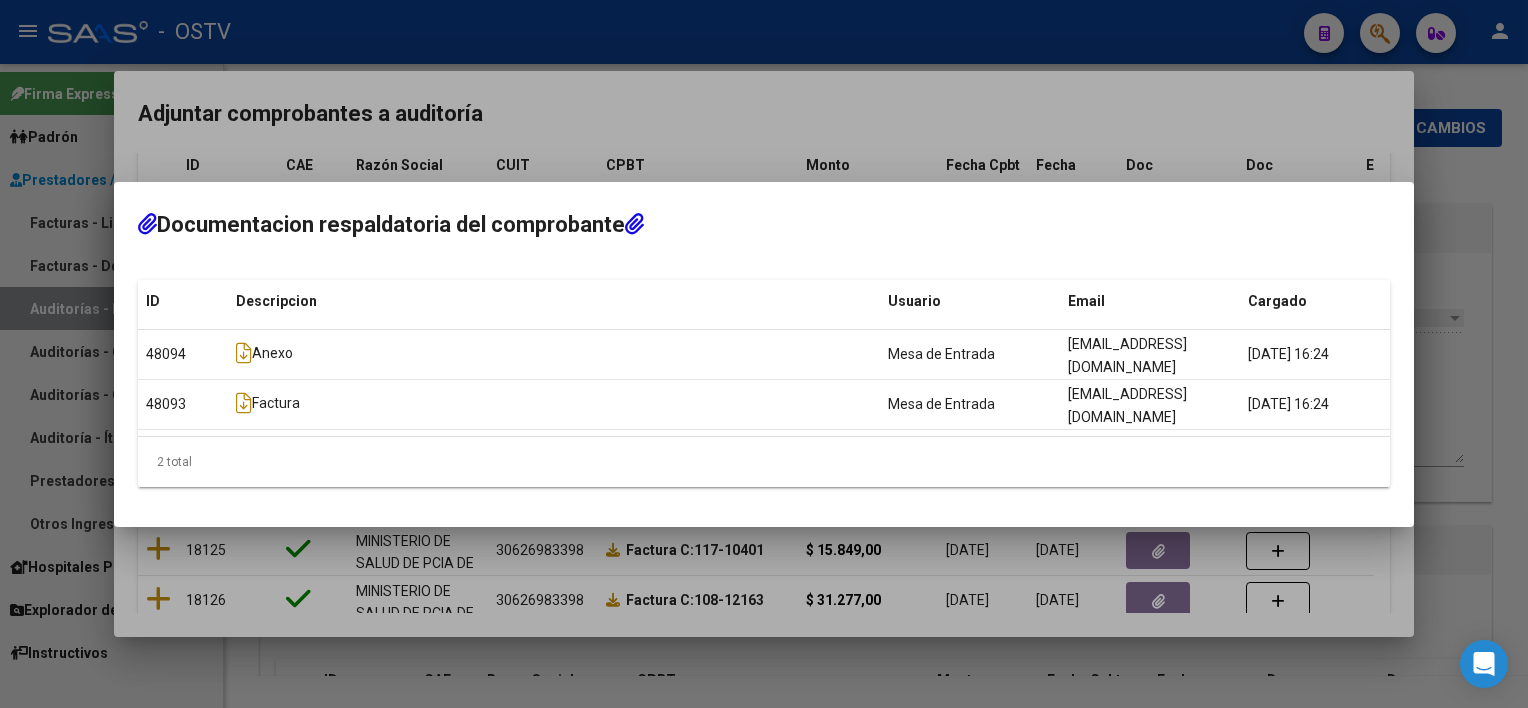 click at bounding box center (764, 354) 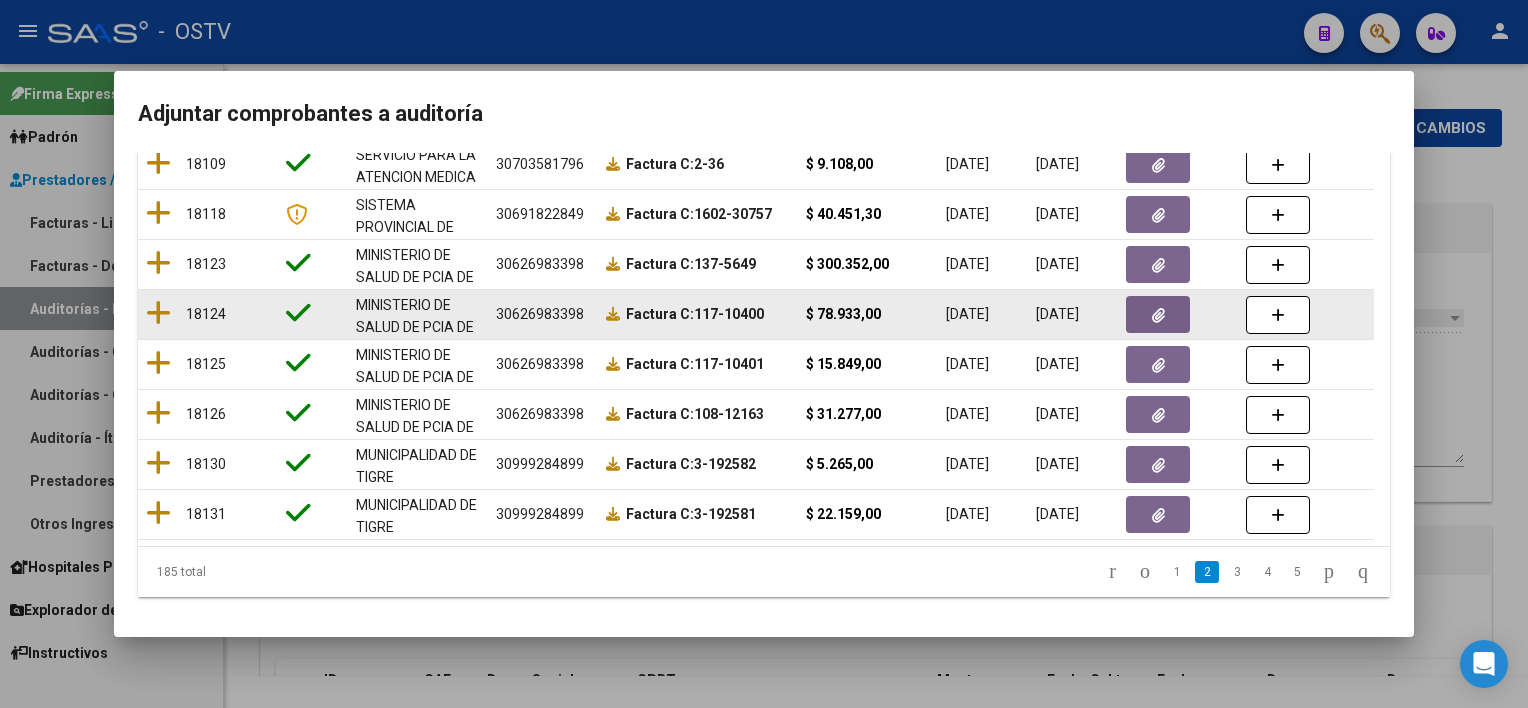 scroll, scrollTop: 404, scrollLeft: 0, axis: vertical 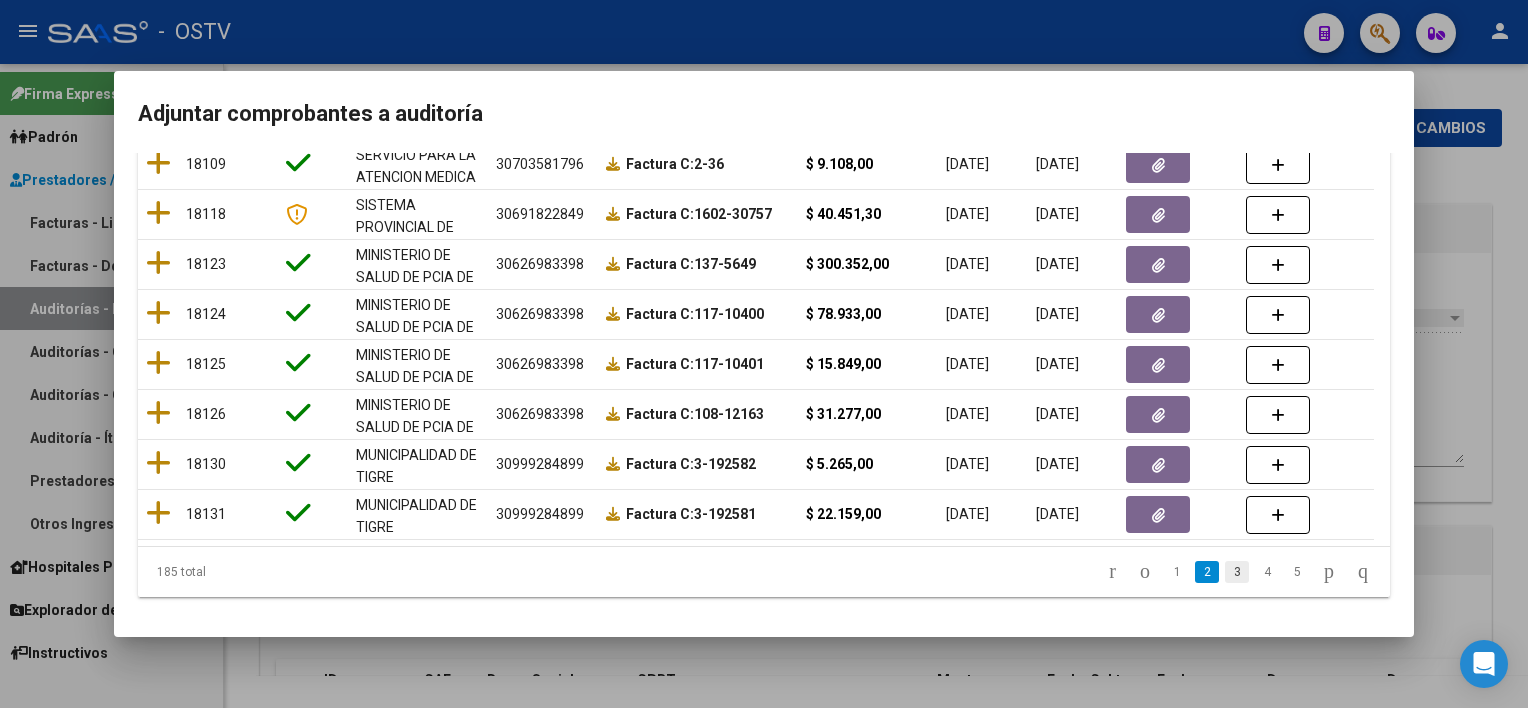 click on "3" 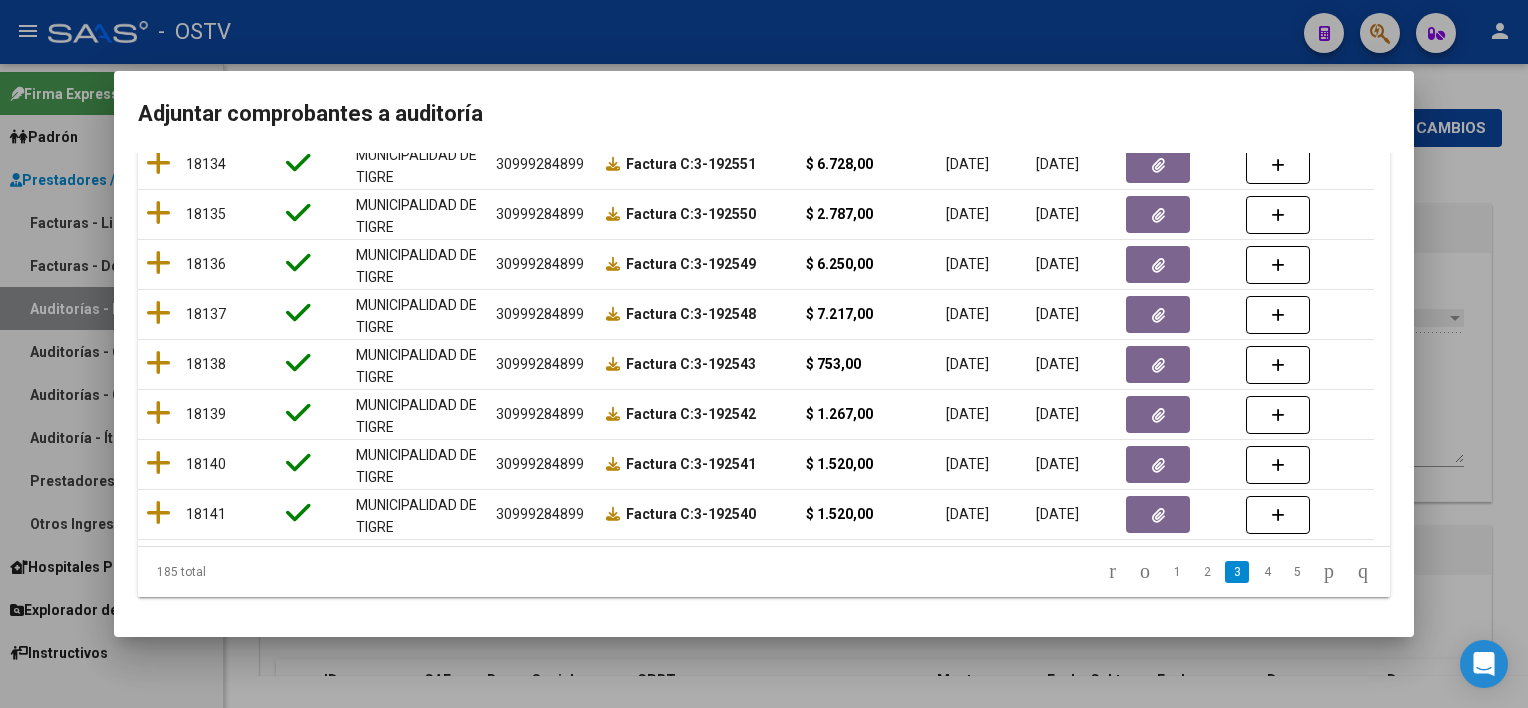 scroll, scrollTop: 404, scrollLeft: 0, axis: vertical 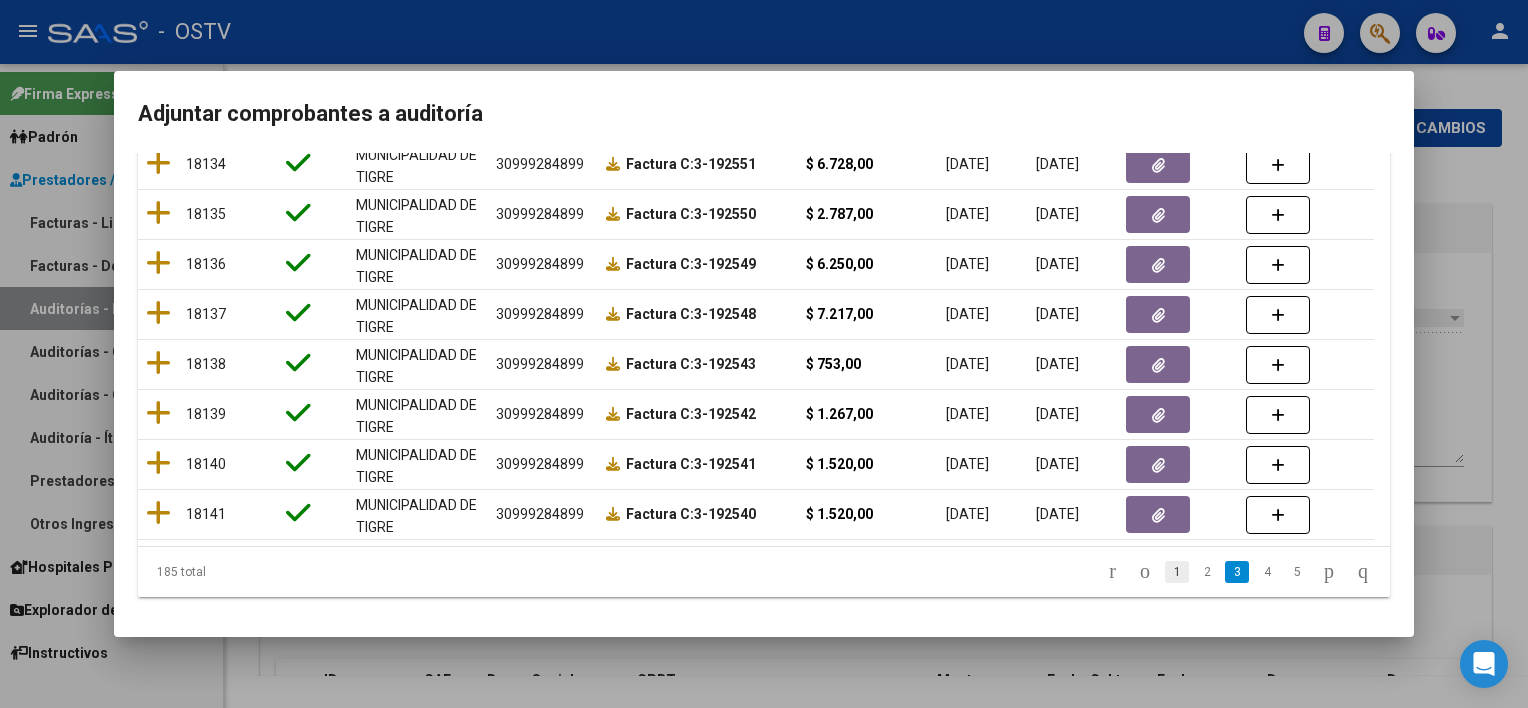 click on "1" 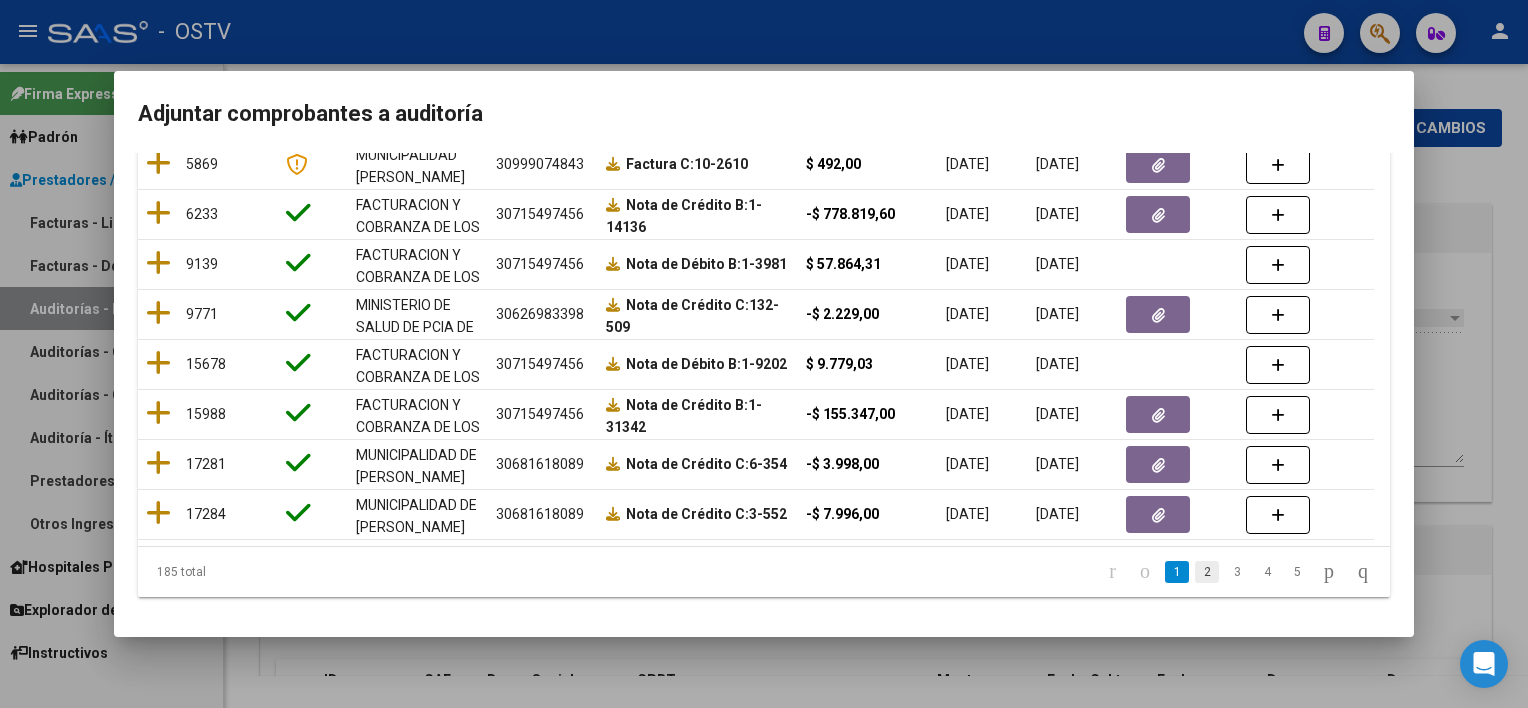 click on "2" 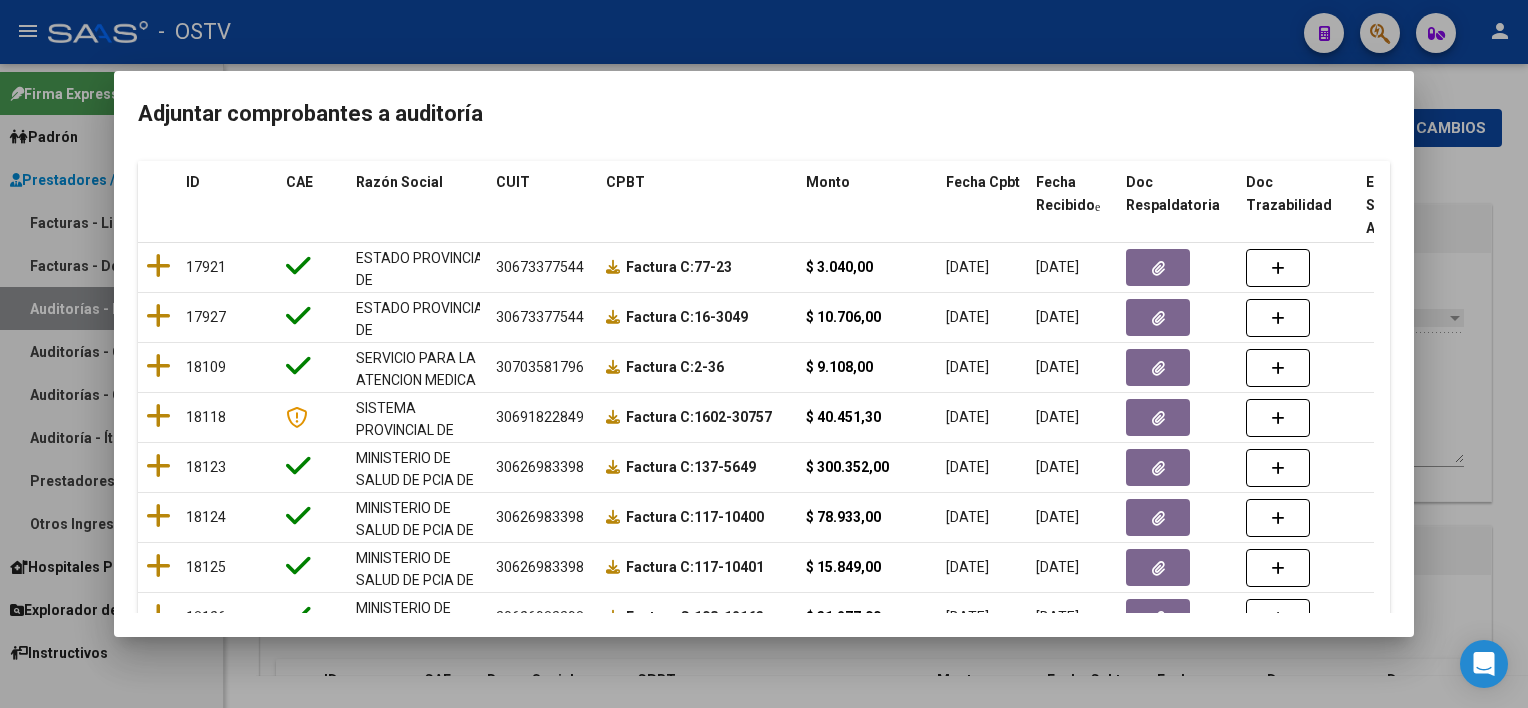 scroll, scrollTop: 104, scrollLeft: 0, axis: vertical 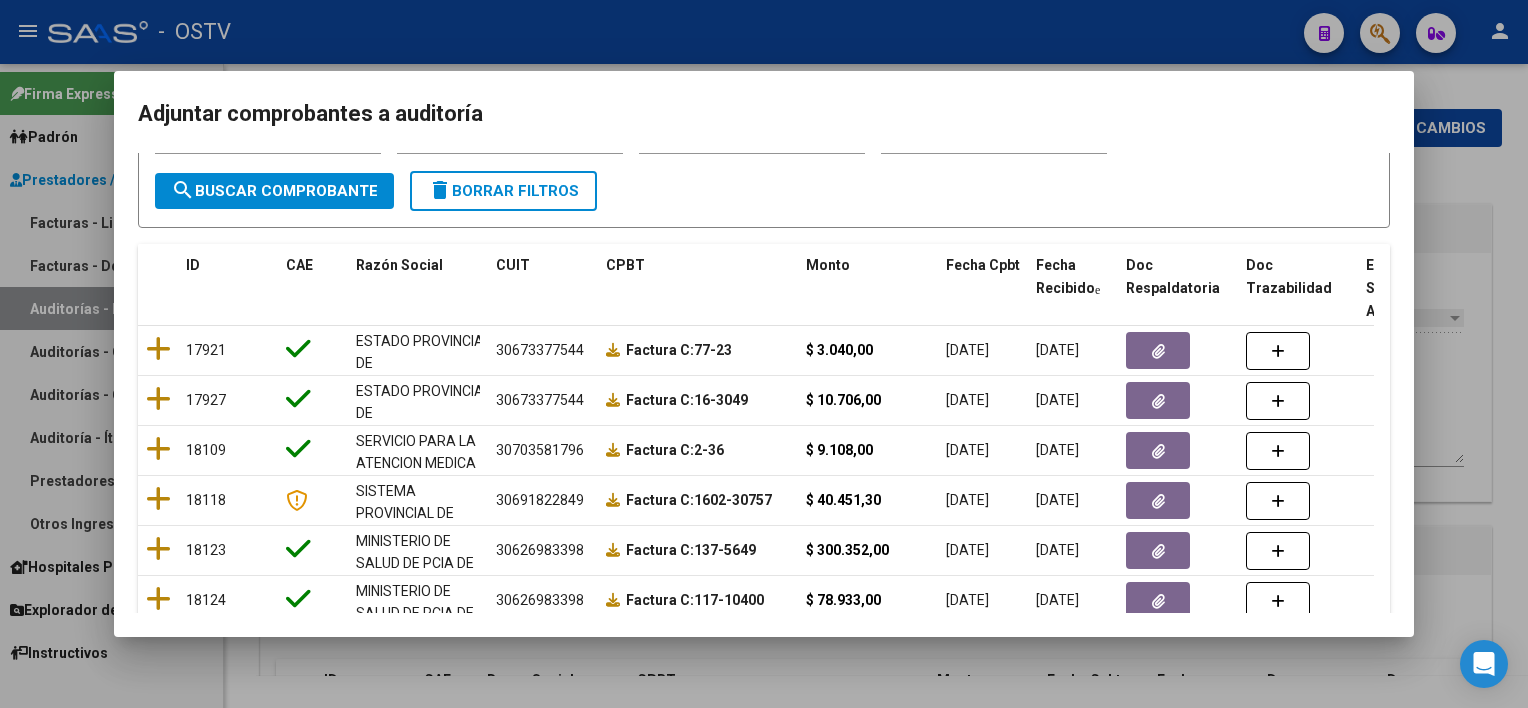 click at bounding box center [764, 354] 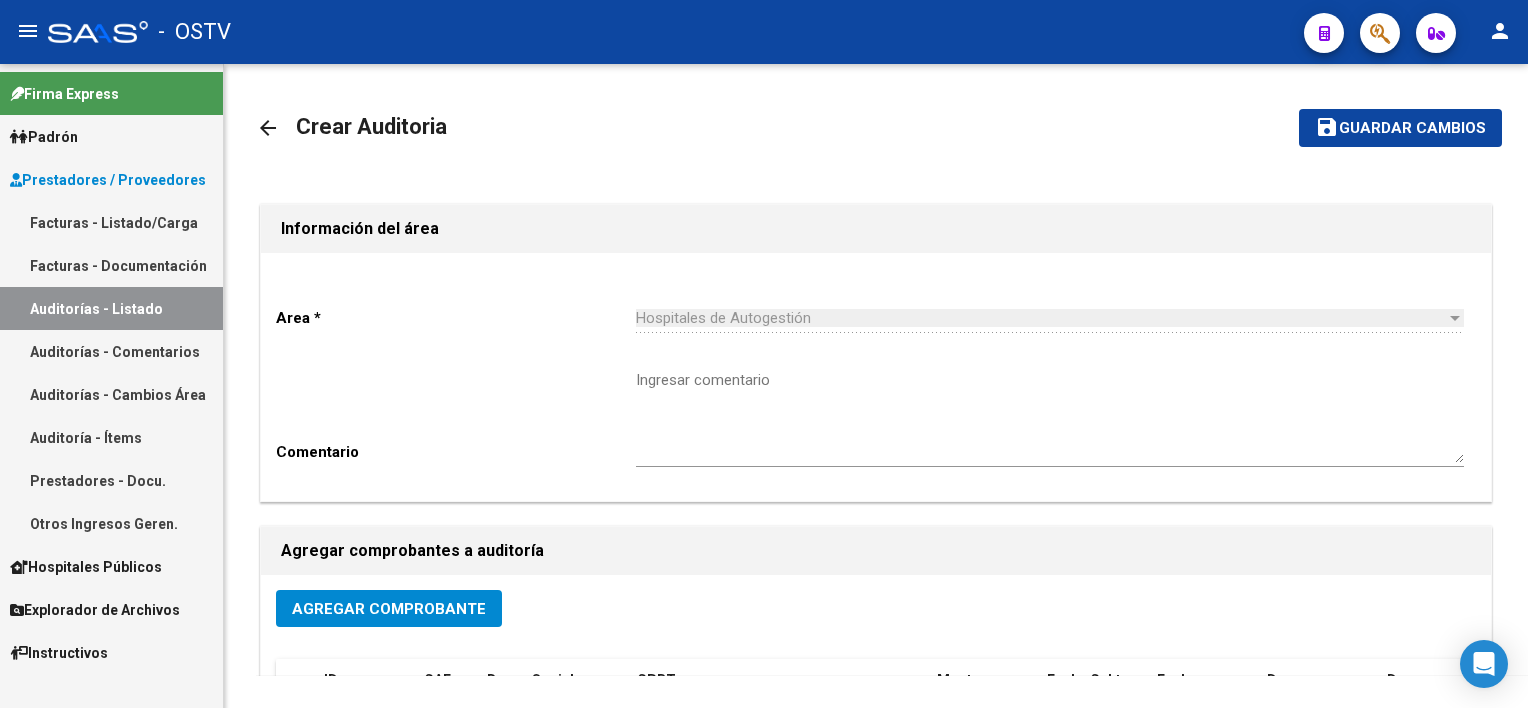 click on "Auditorías - Listado" at bounding box center (111, 308) 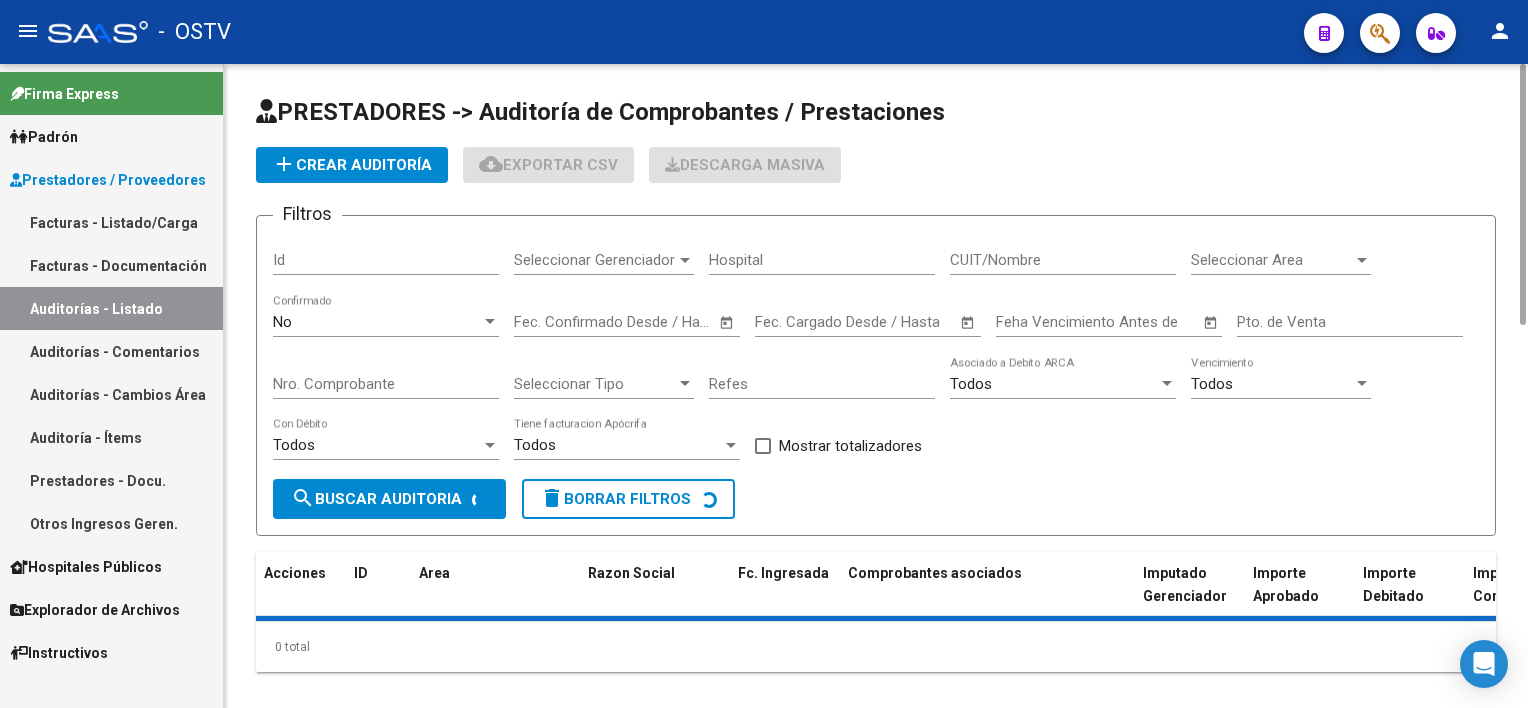 click on "delete  Borrar Filtros" 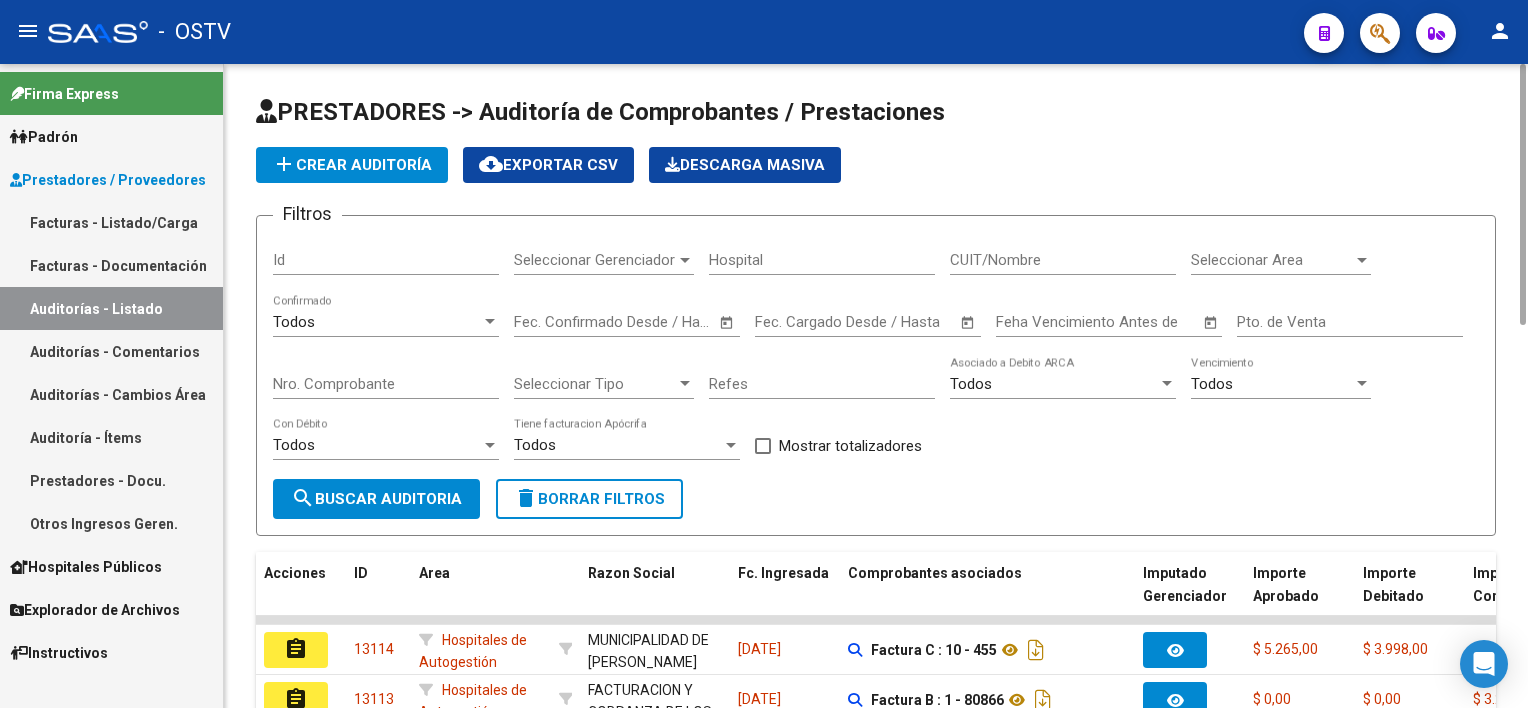 click on "Nro. Comprobante" 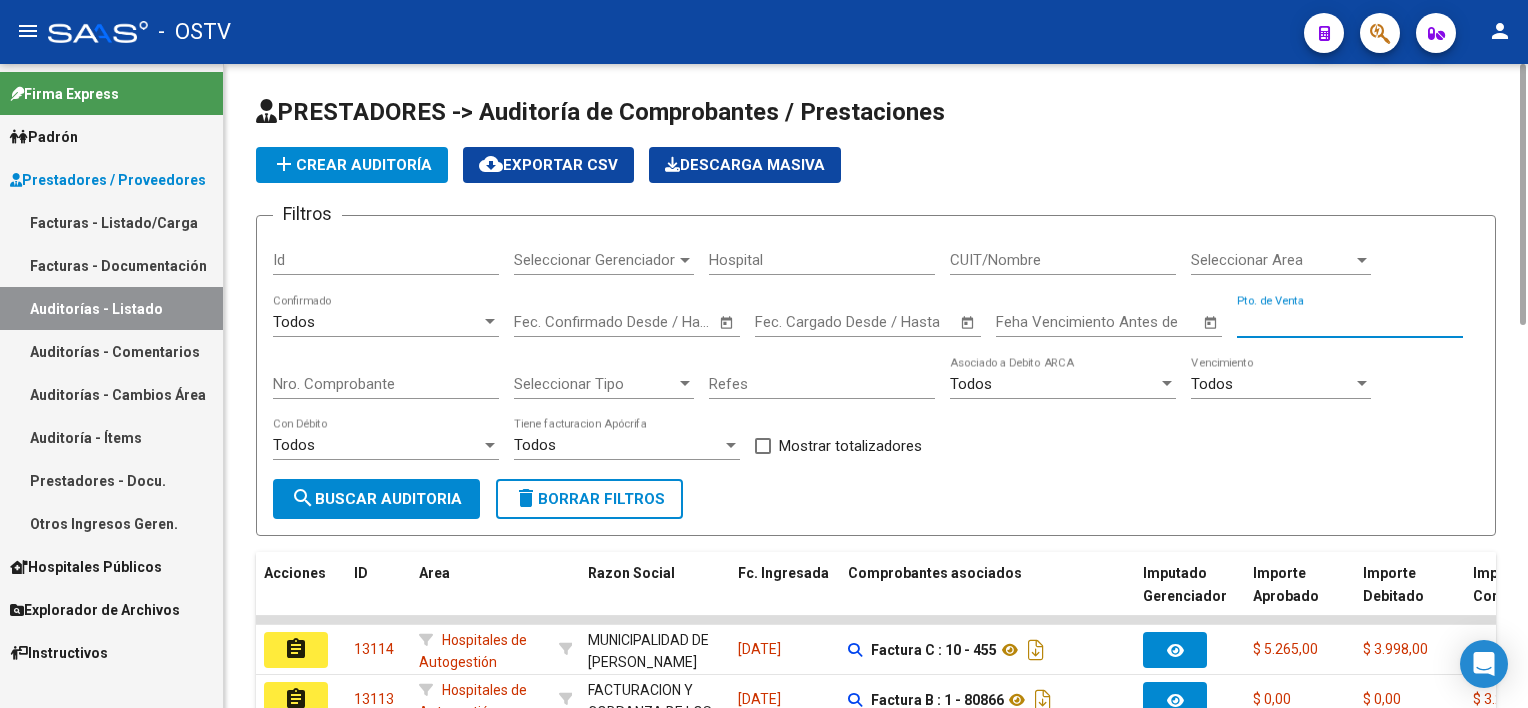click on "Pto. de Venta" at bounding box center [1350, 322] 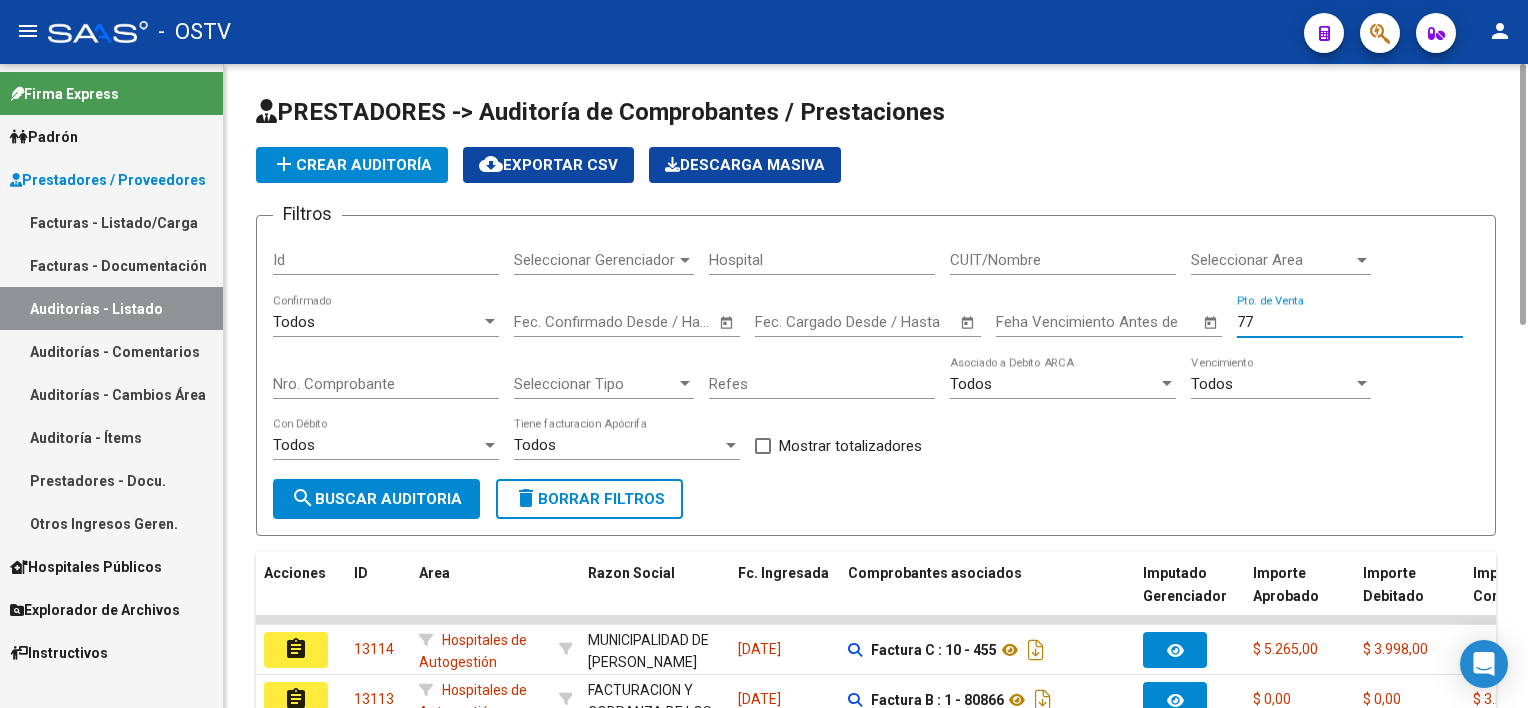 type on "77" 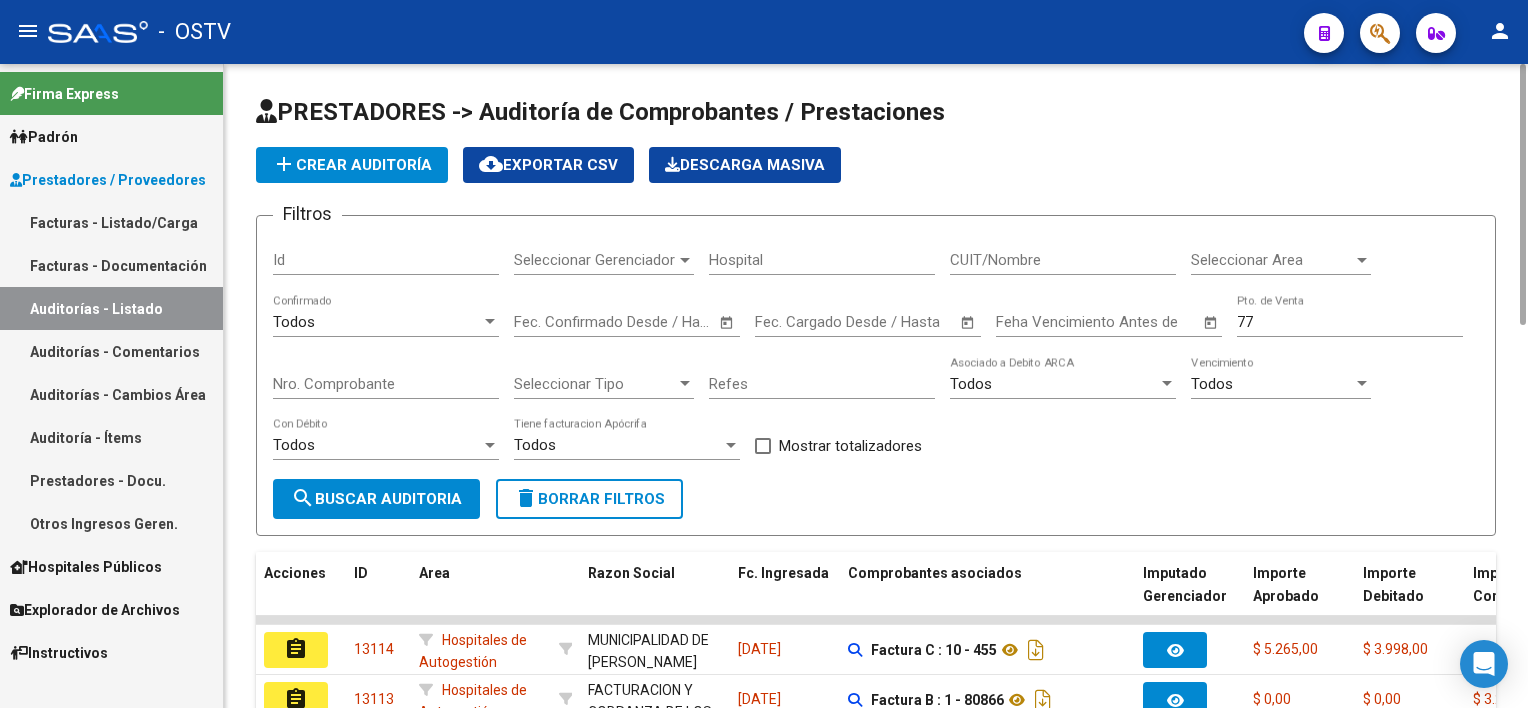 click on "Nro. Comprobante" 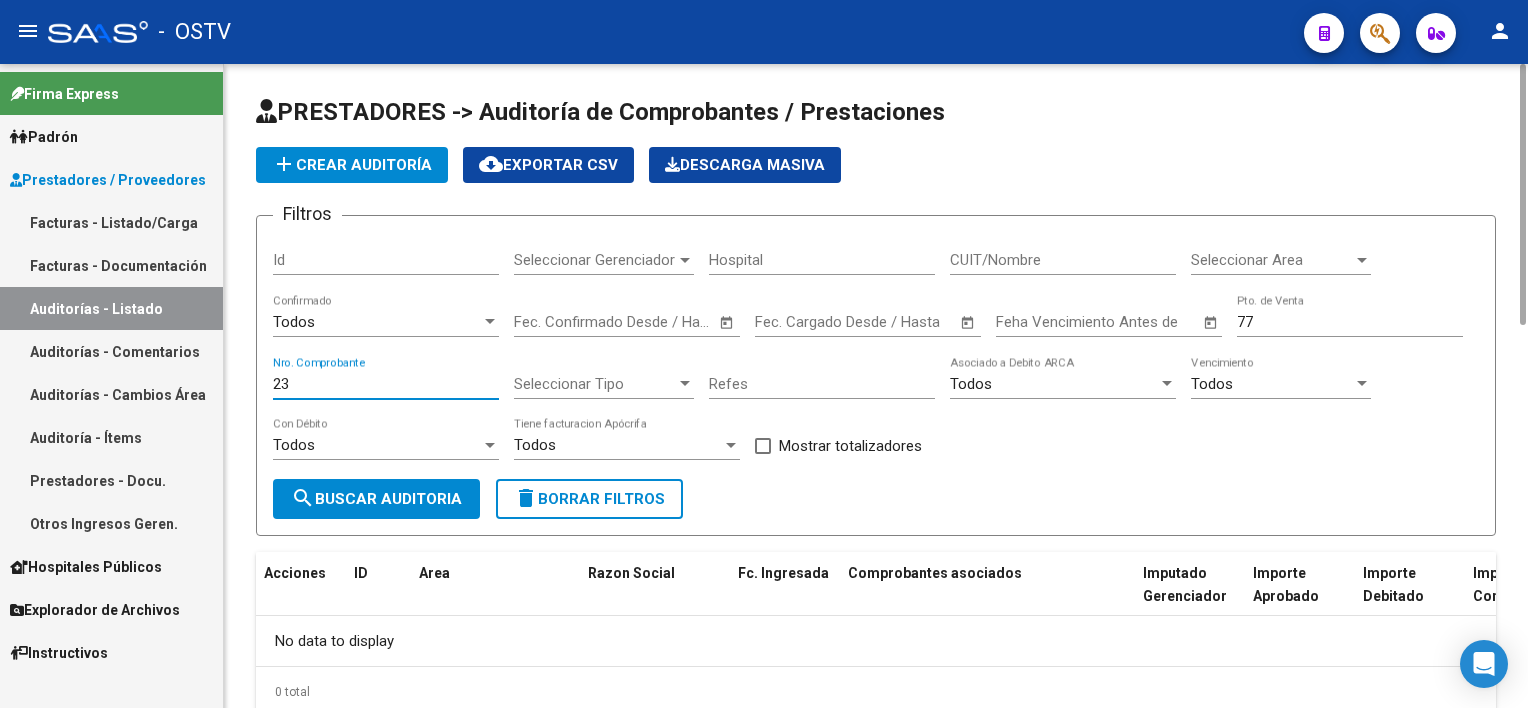 type on "23" 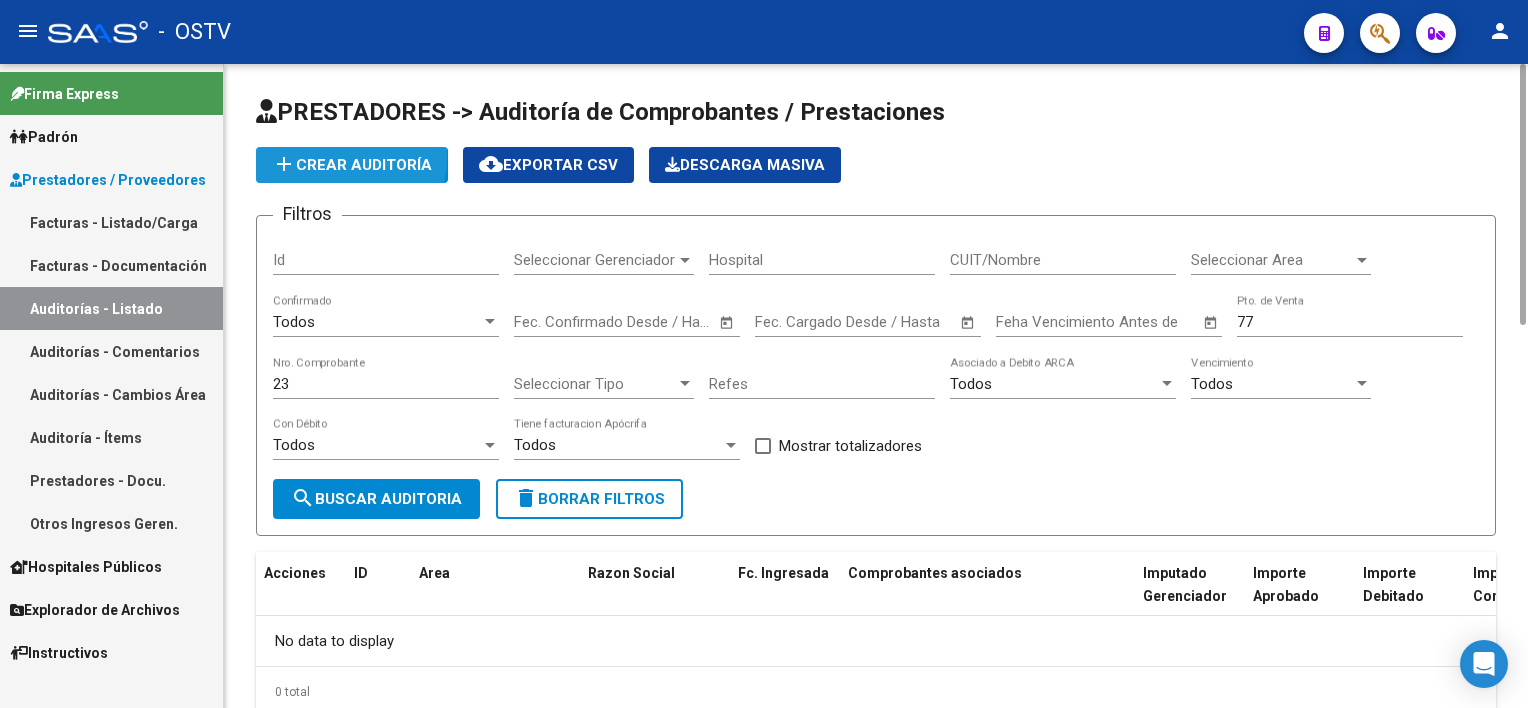 click on "add  Crear Auditoría" 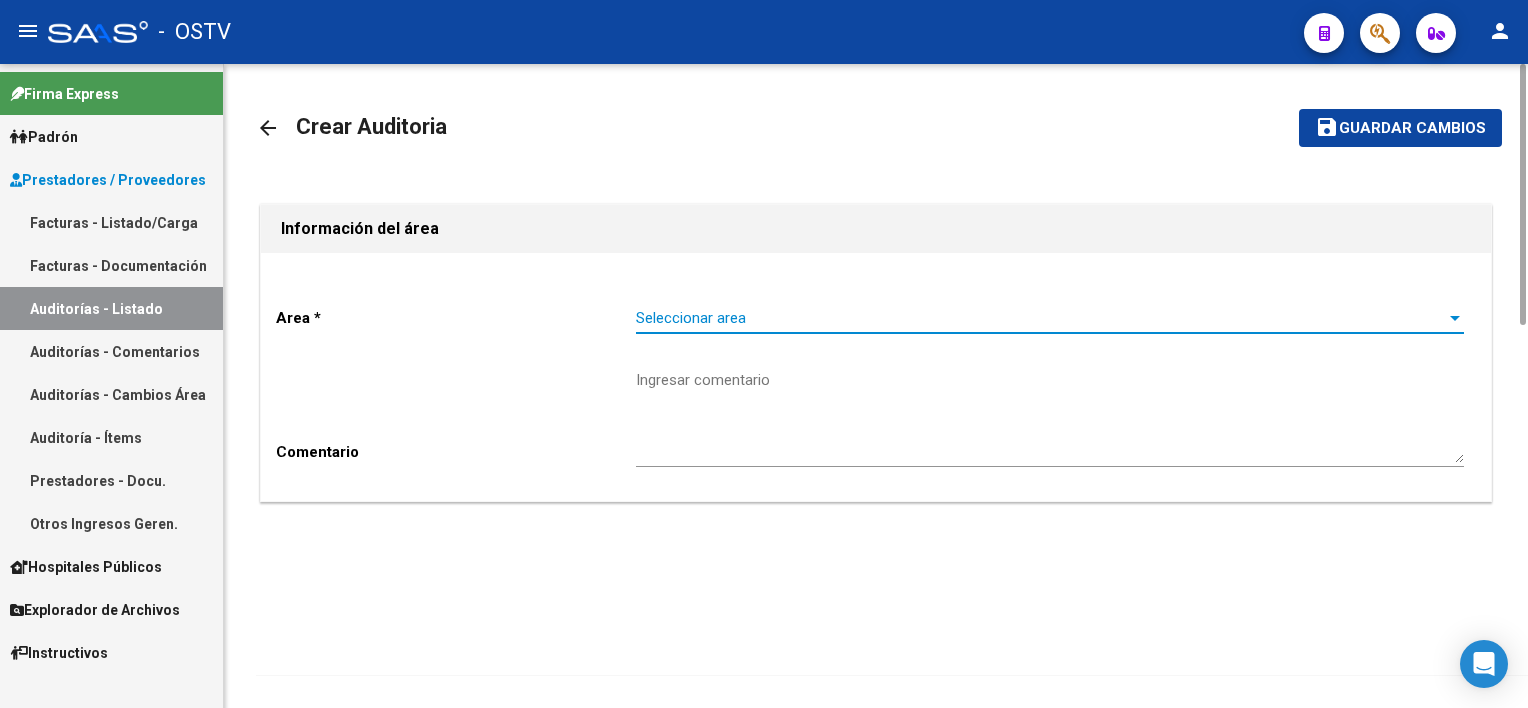 click on "Seleccionar area" at bounding box center [1041, 318] 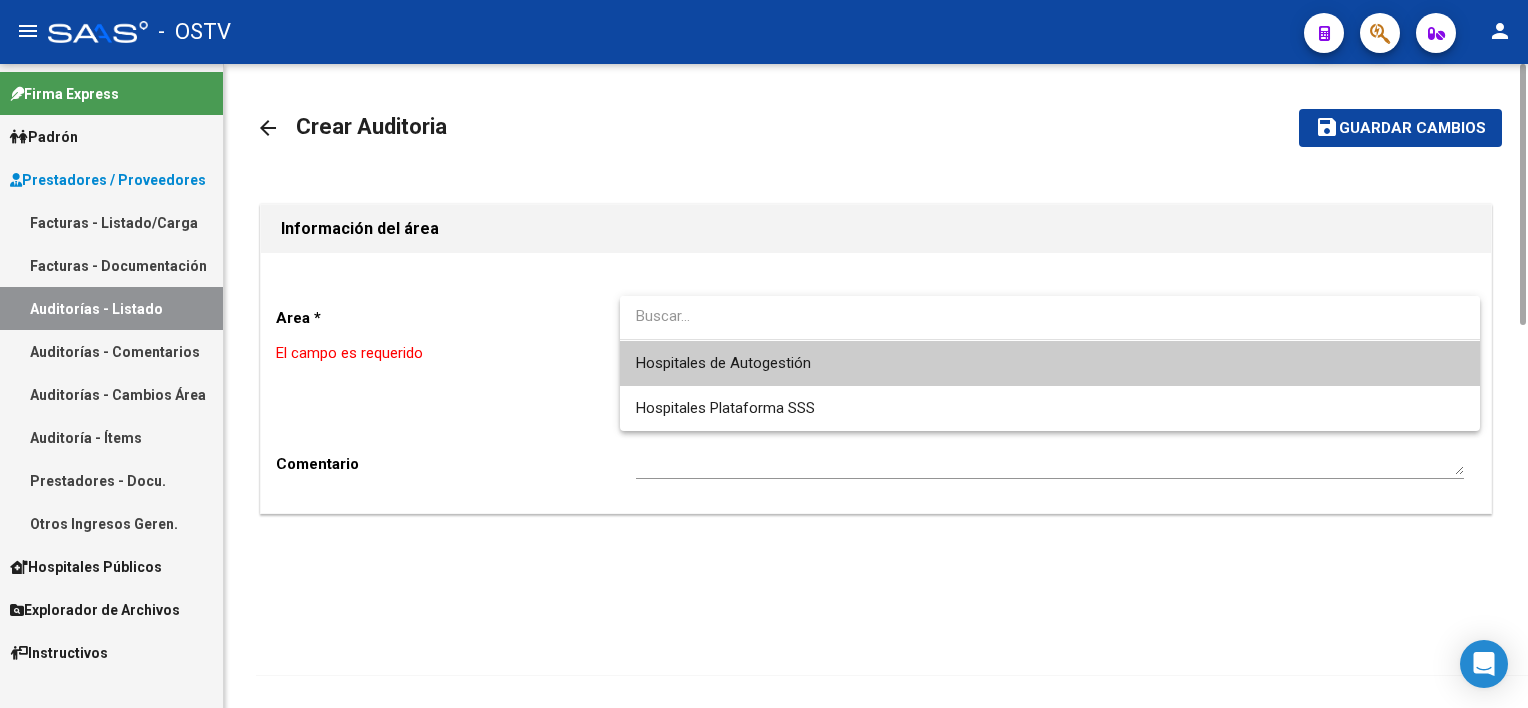 drag, startPoint x: 688, startPoint y: 308, endPoint x: 704, endPoint y: 370, distance: 64.03124 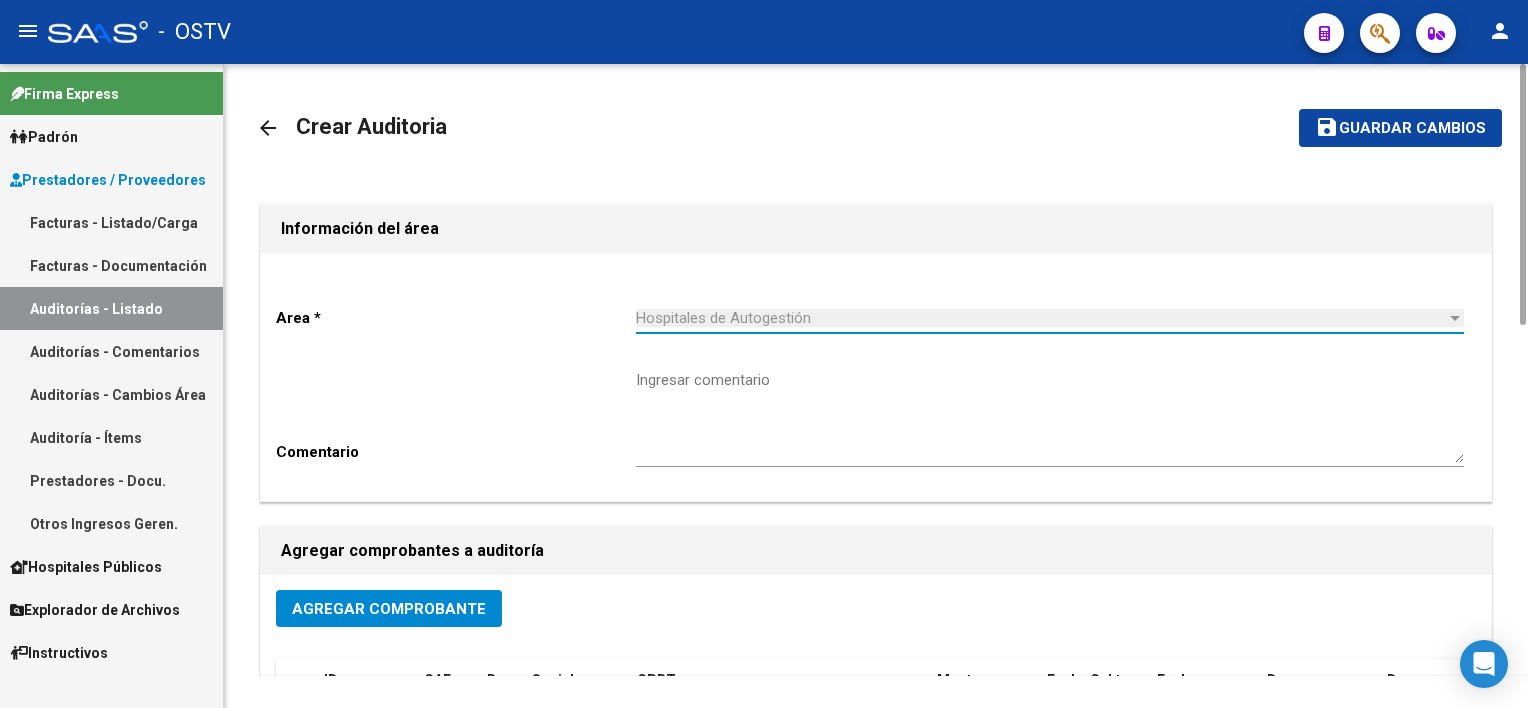 click on "Agregar Comprobante" 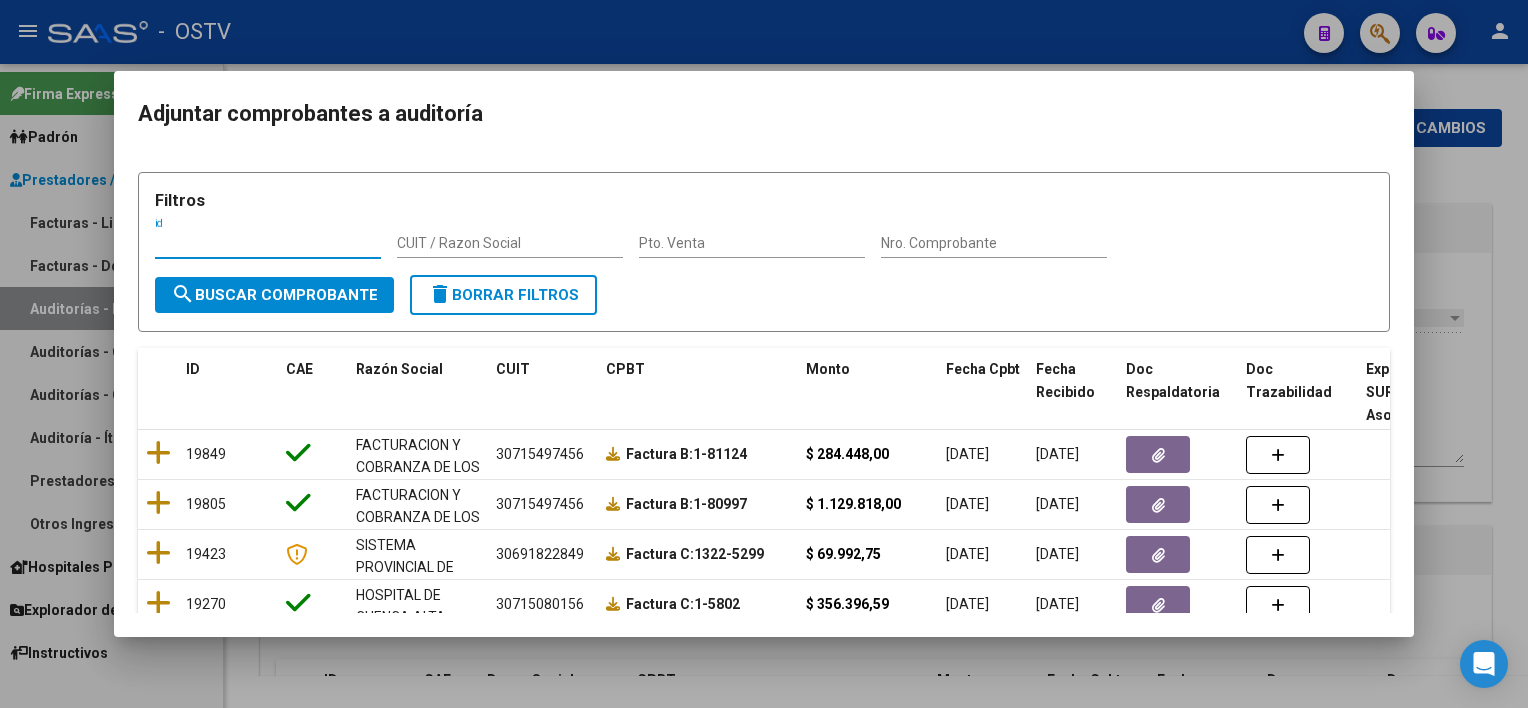 click on "Pto. Venta" at bounding box center [752, 243] 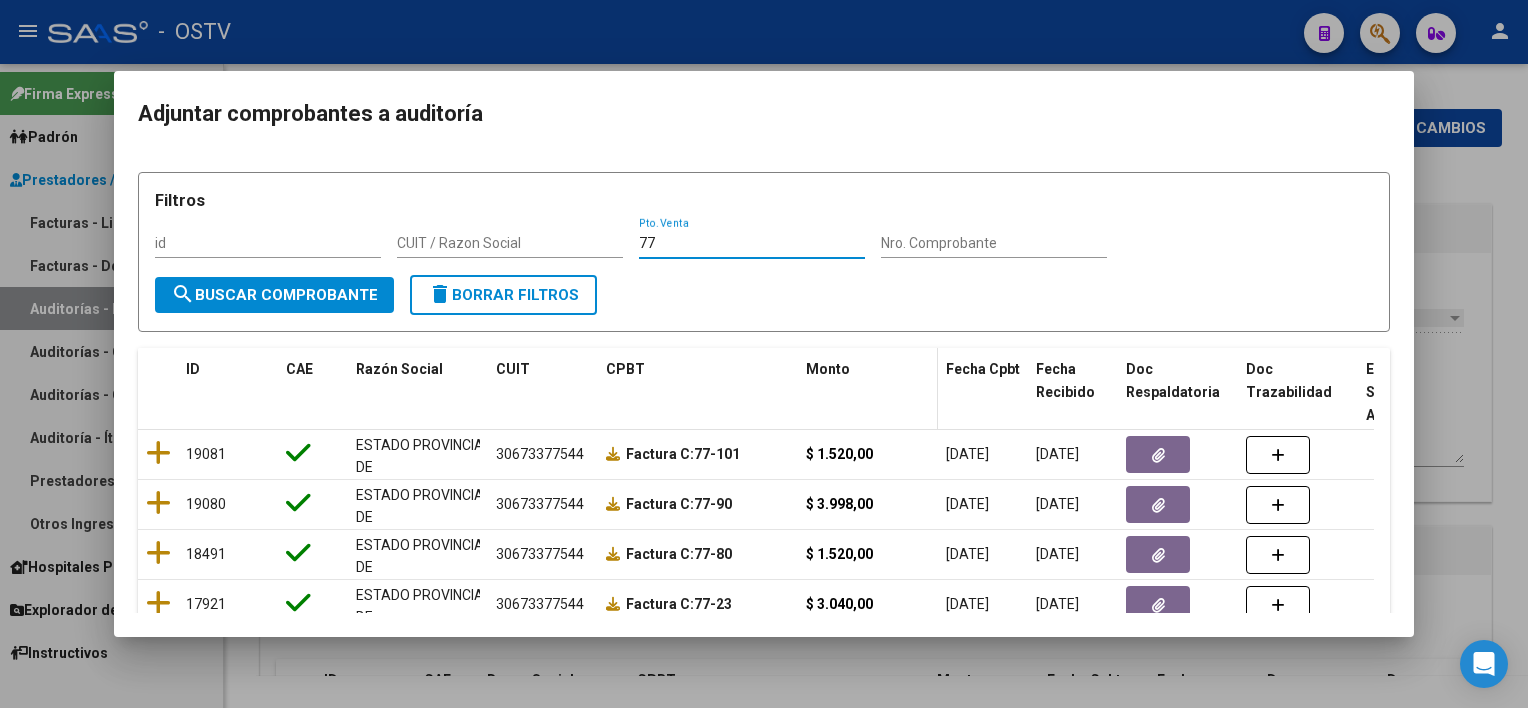 scroll, scrollTop: 104, scrollLeft: 0, axis: vertical 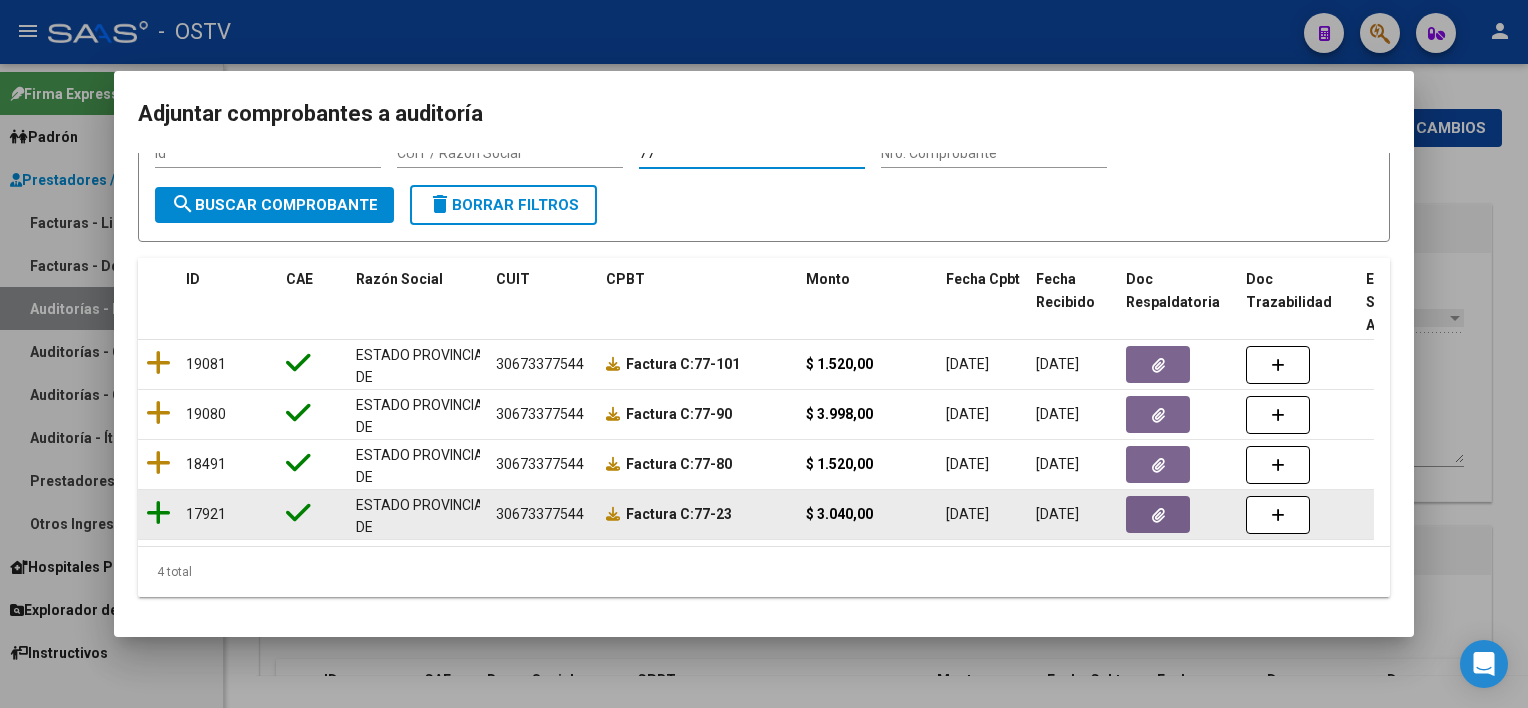 type on "77" 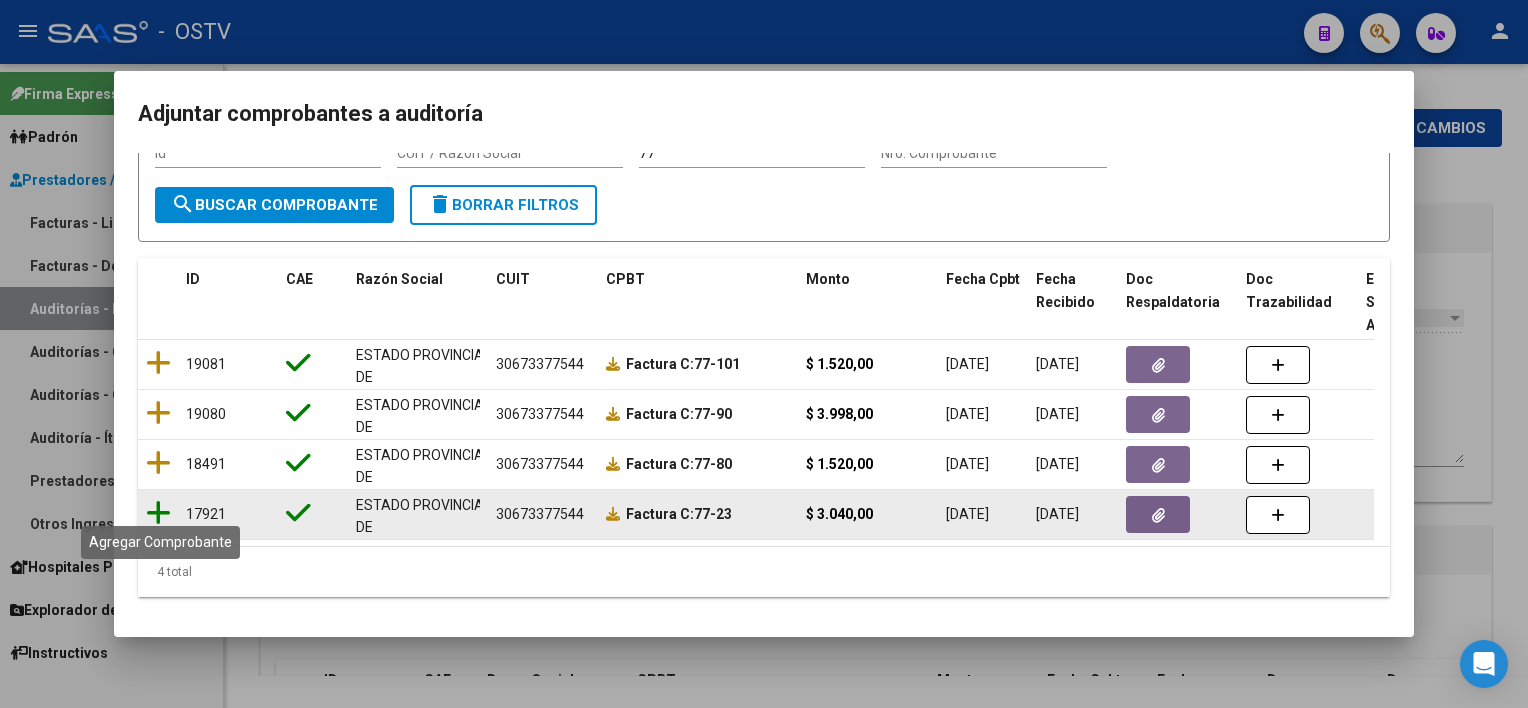 click 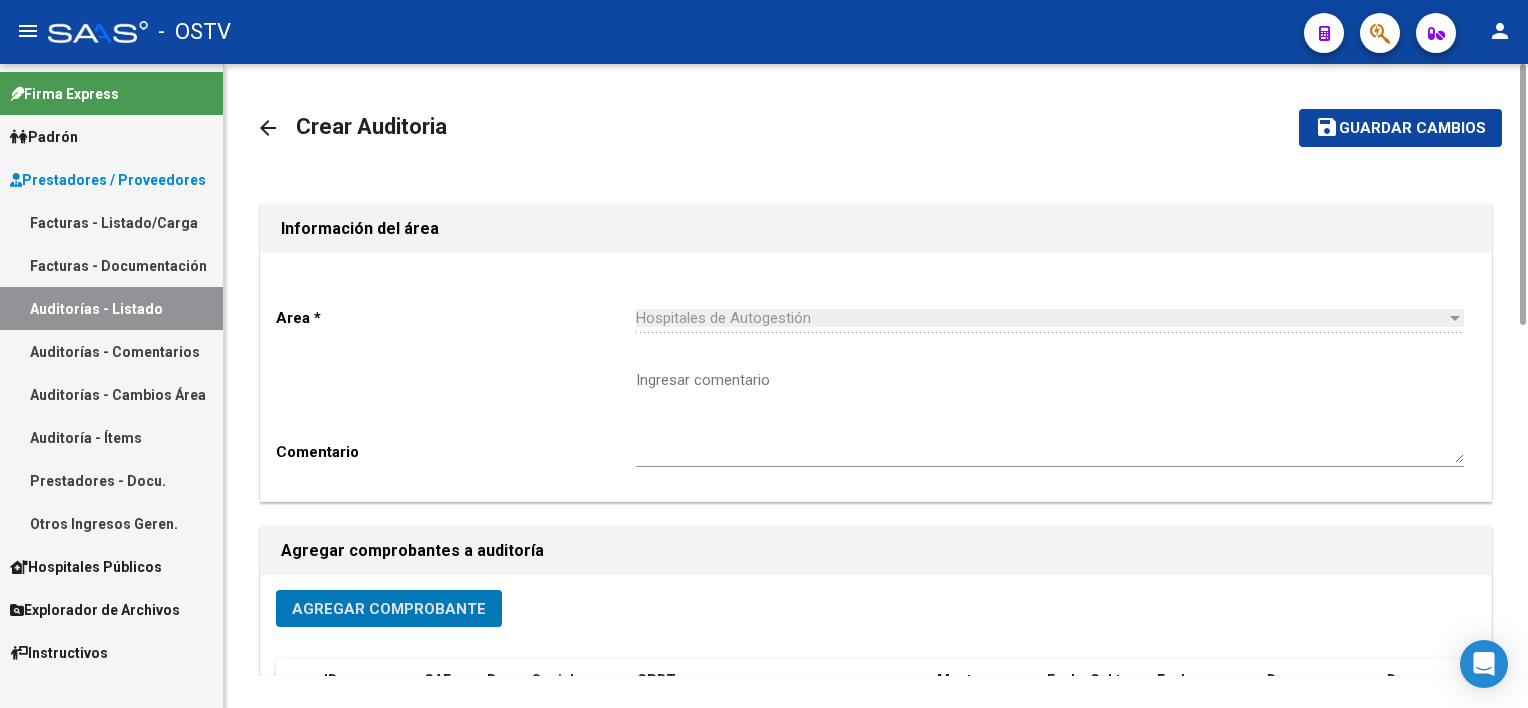 click on "Guardar cambios" 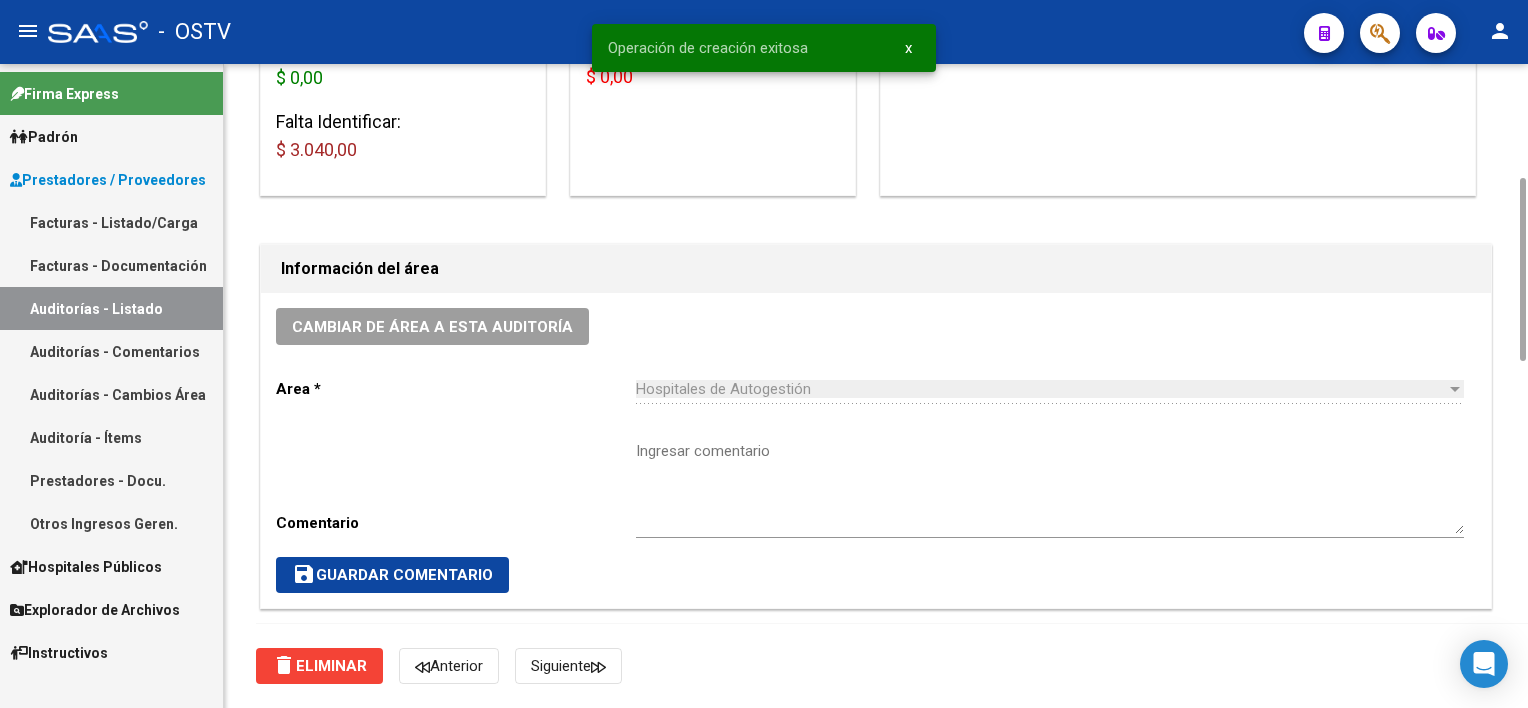 scroll, scrollTop: 1000, scrollLeft: 0, axis: vertical 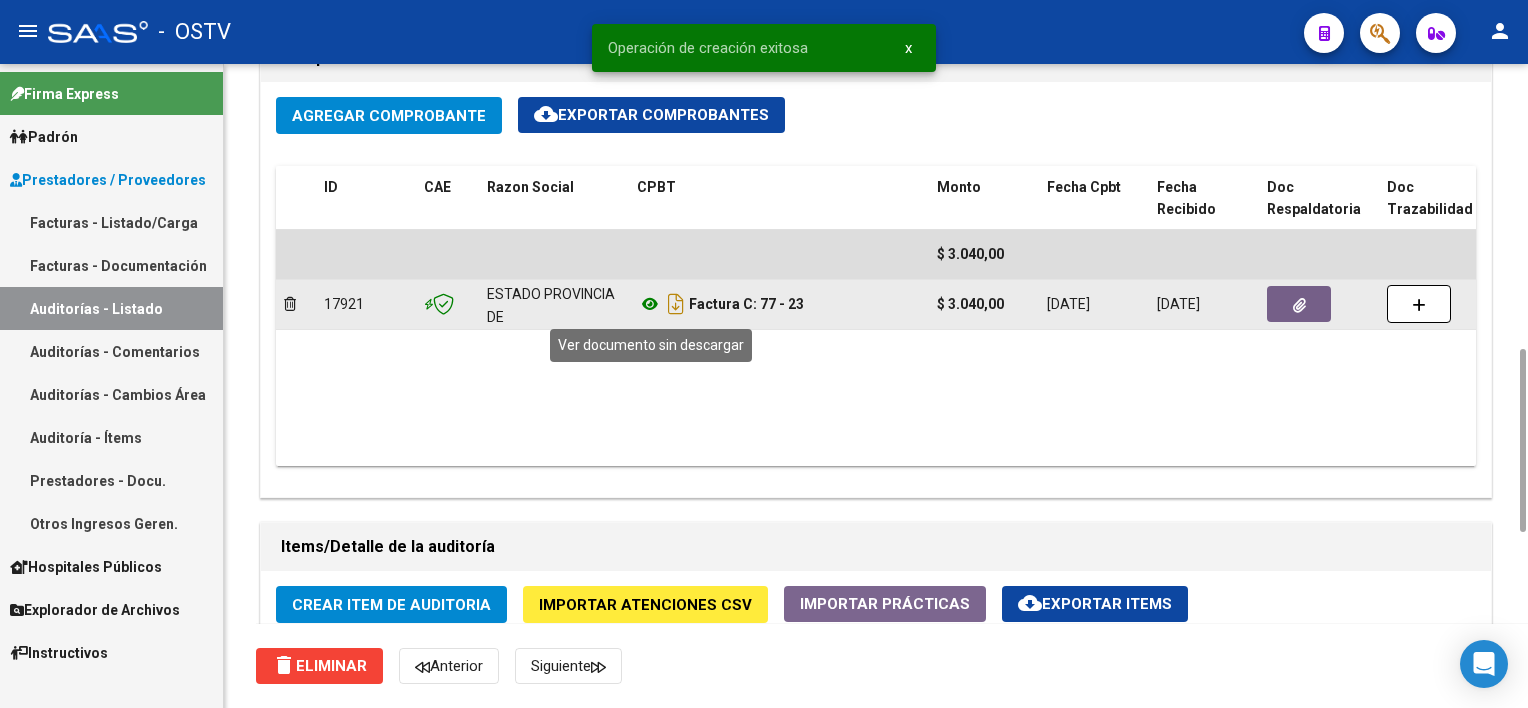 click 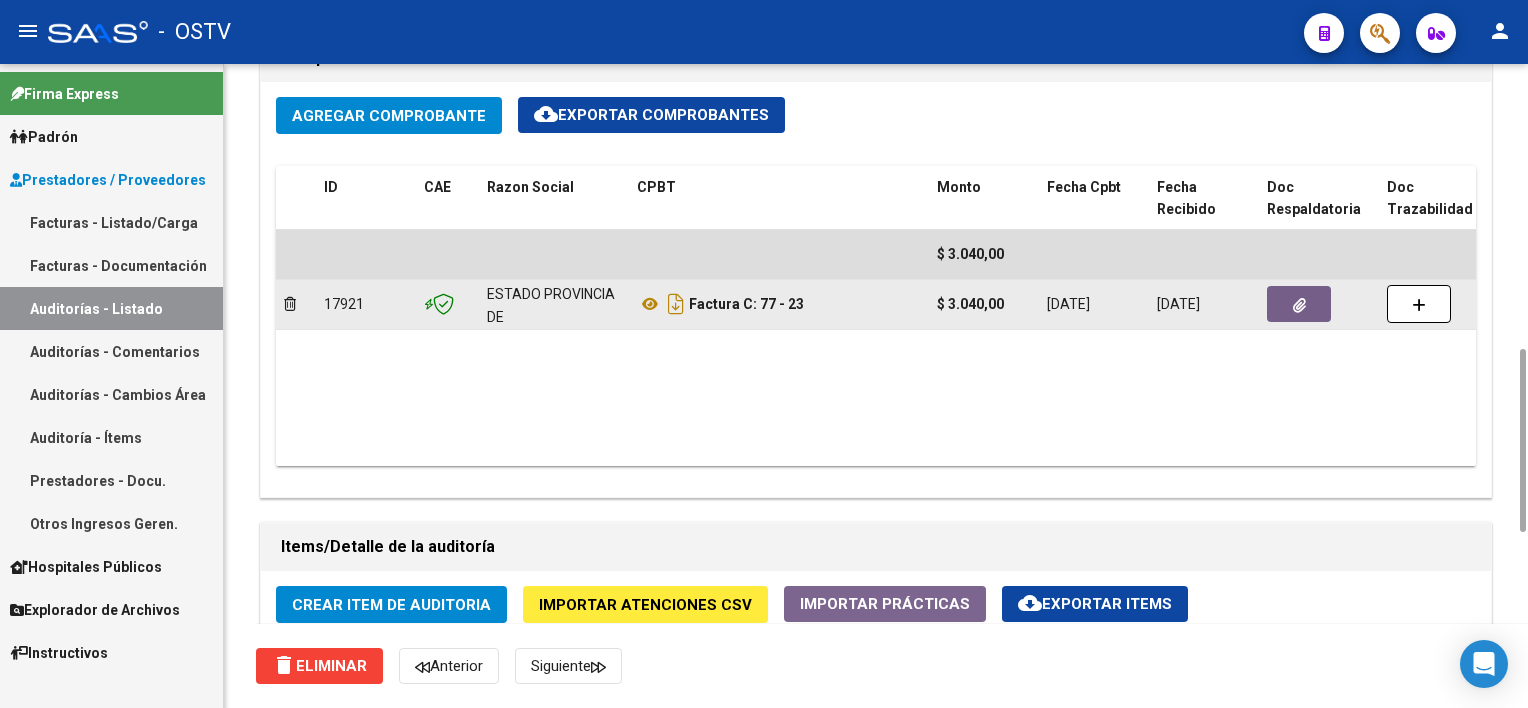 click 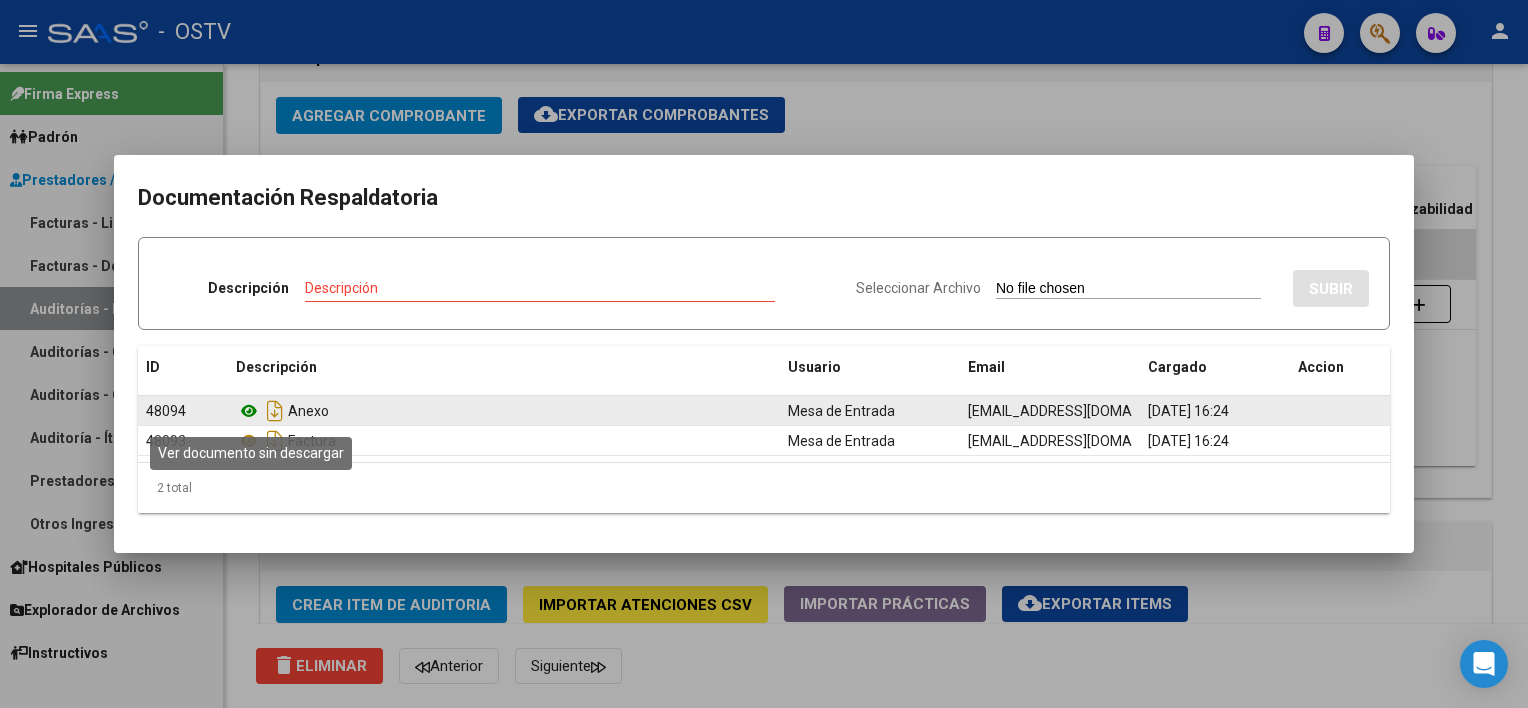 click 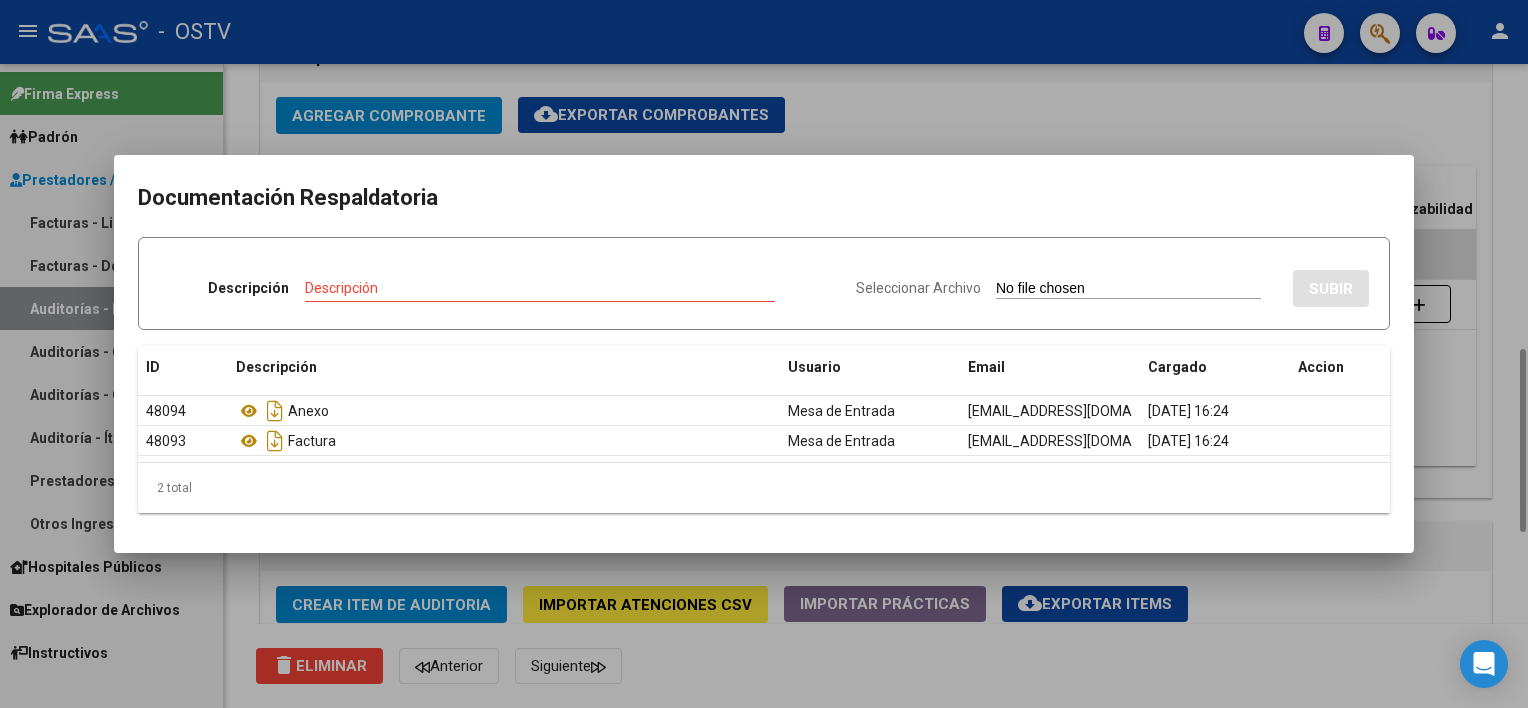 click at bounding box center [764, 354] 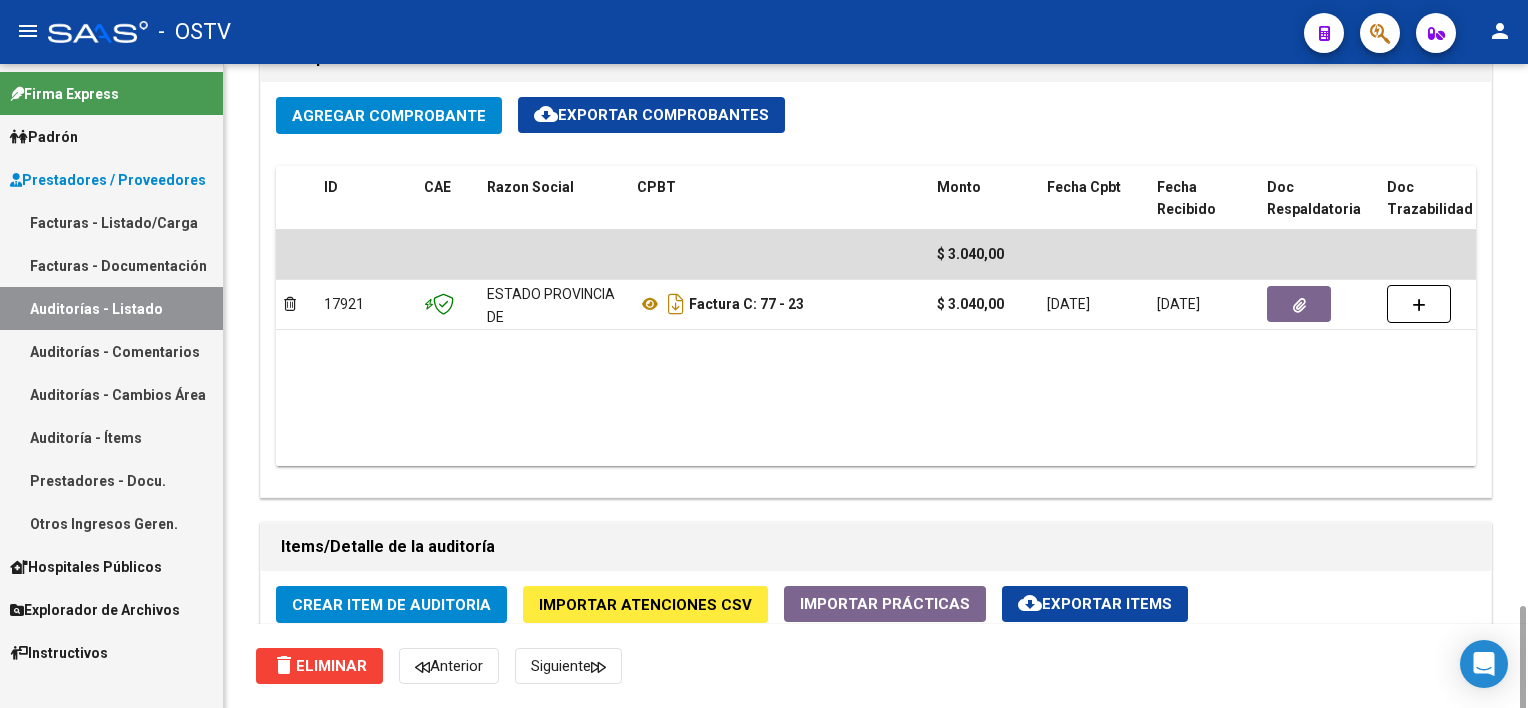 scroll, scrollTop: 1200, scrollLeft: 0, axis: vertical 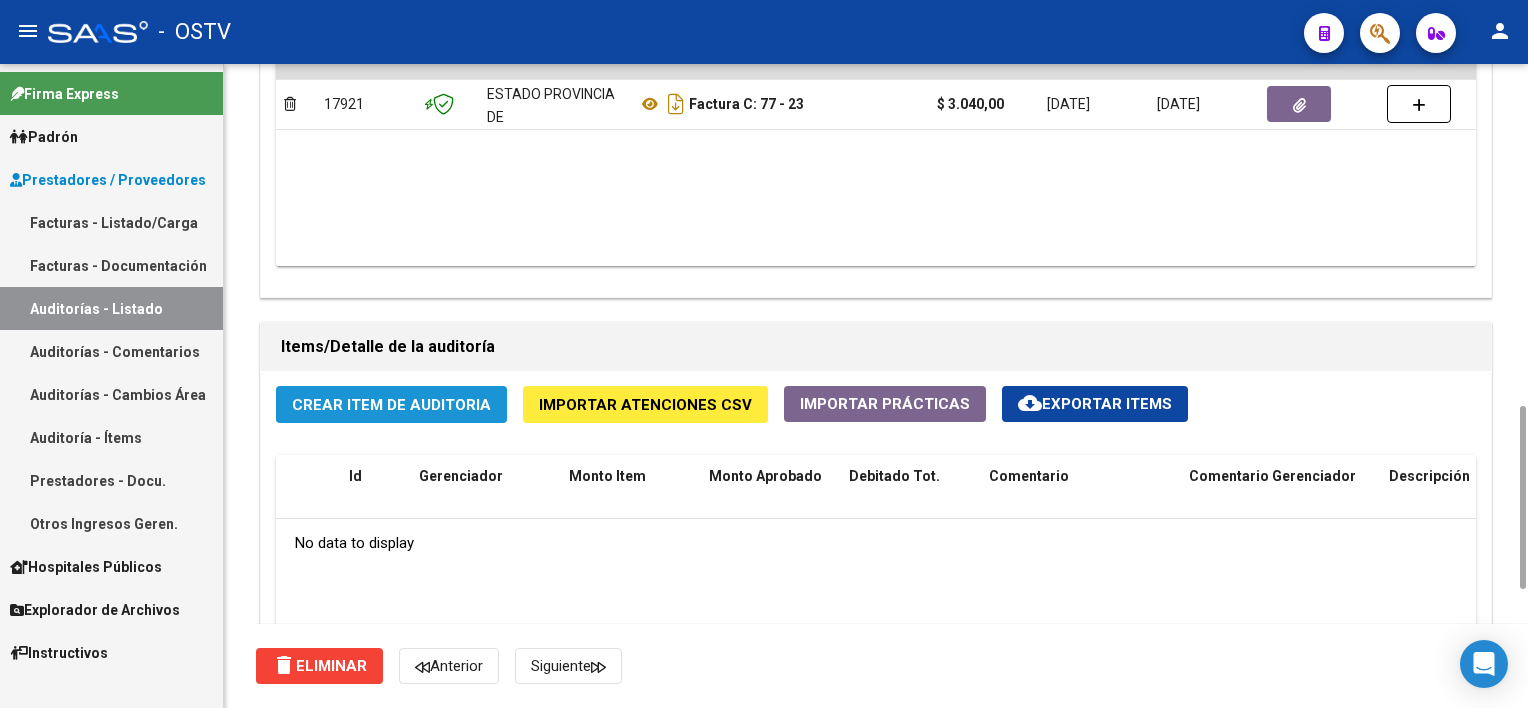 click on "Crear Item de Auditoria" 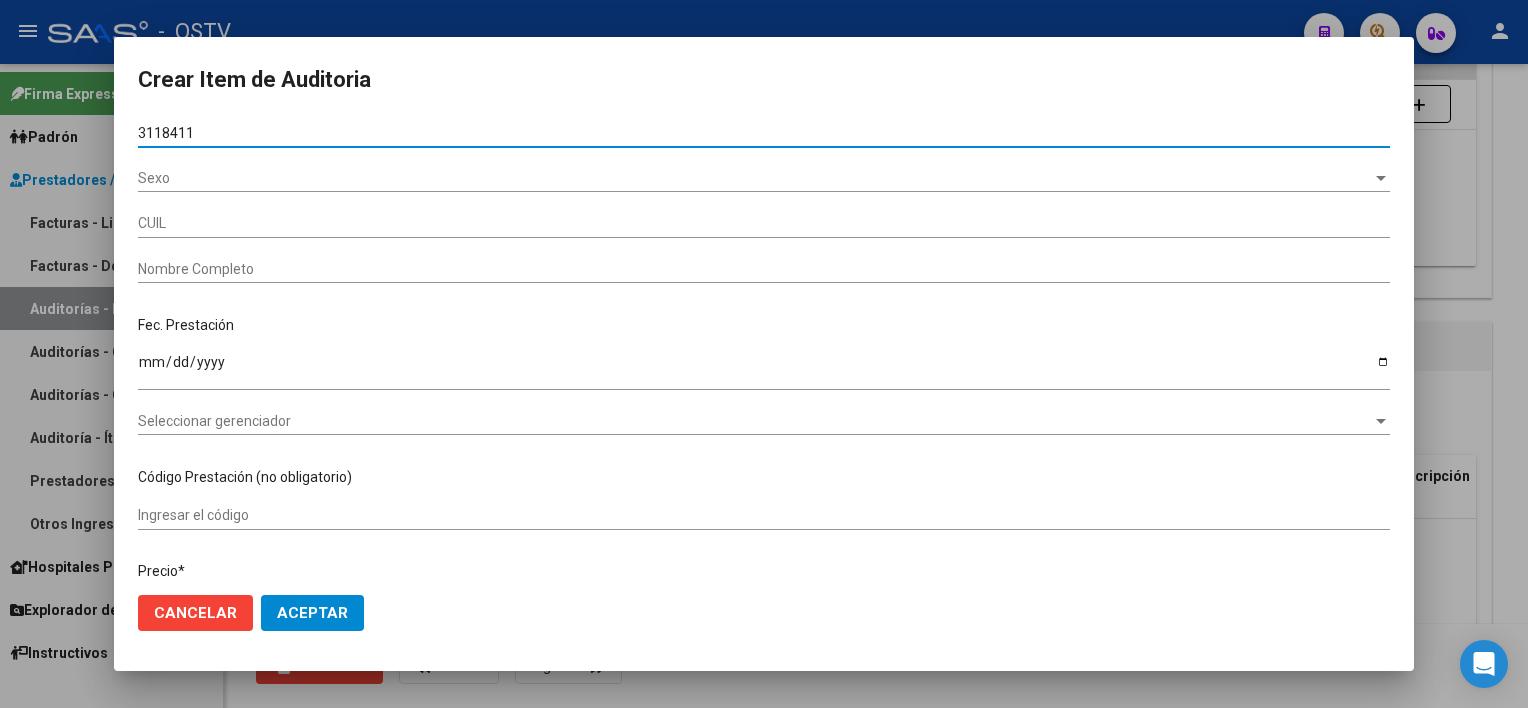 type on "31184114" 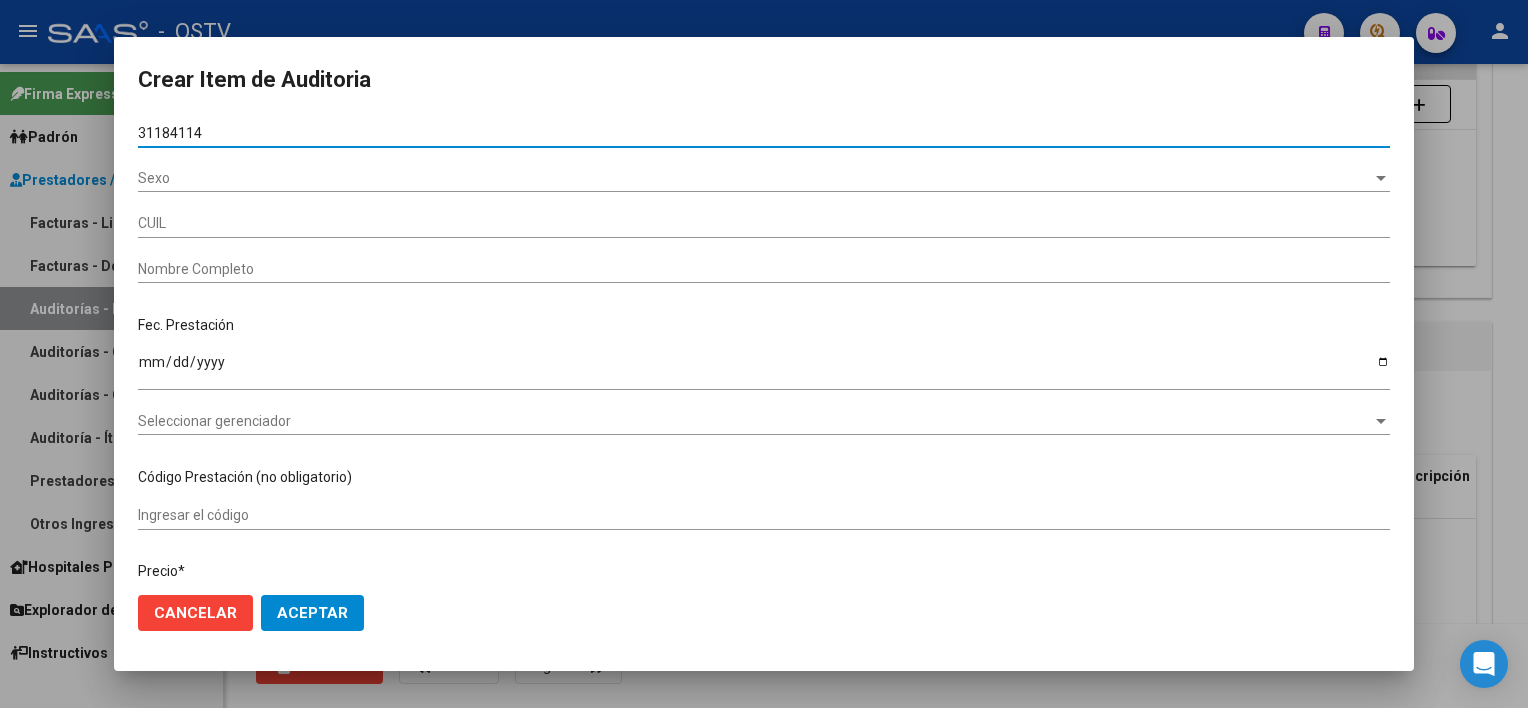 type on "27311841144" 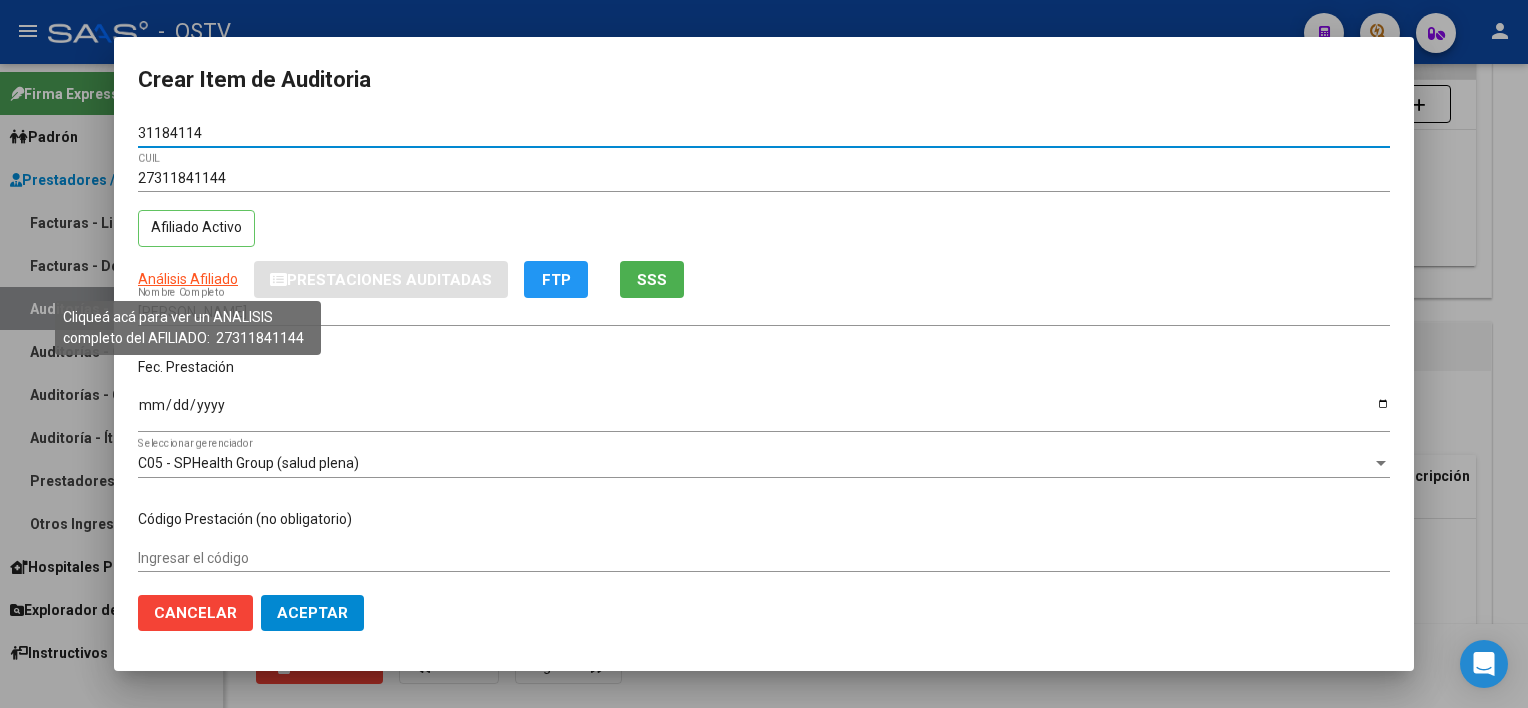 type on "31184114" 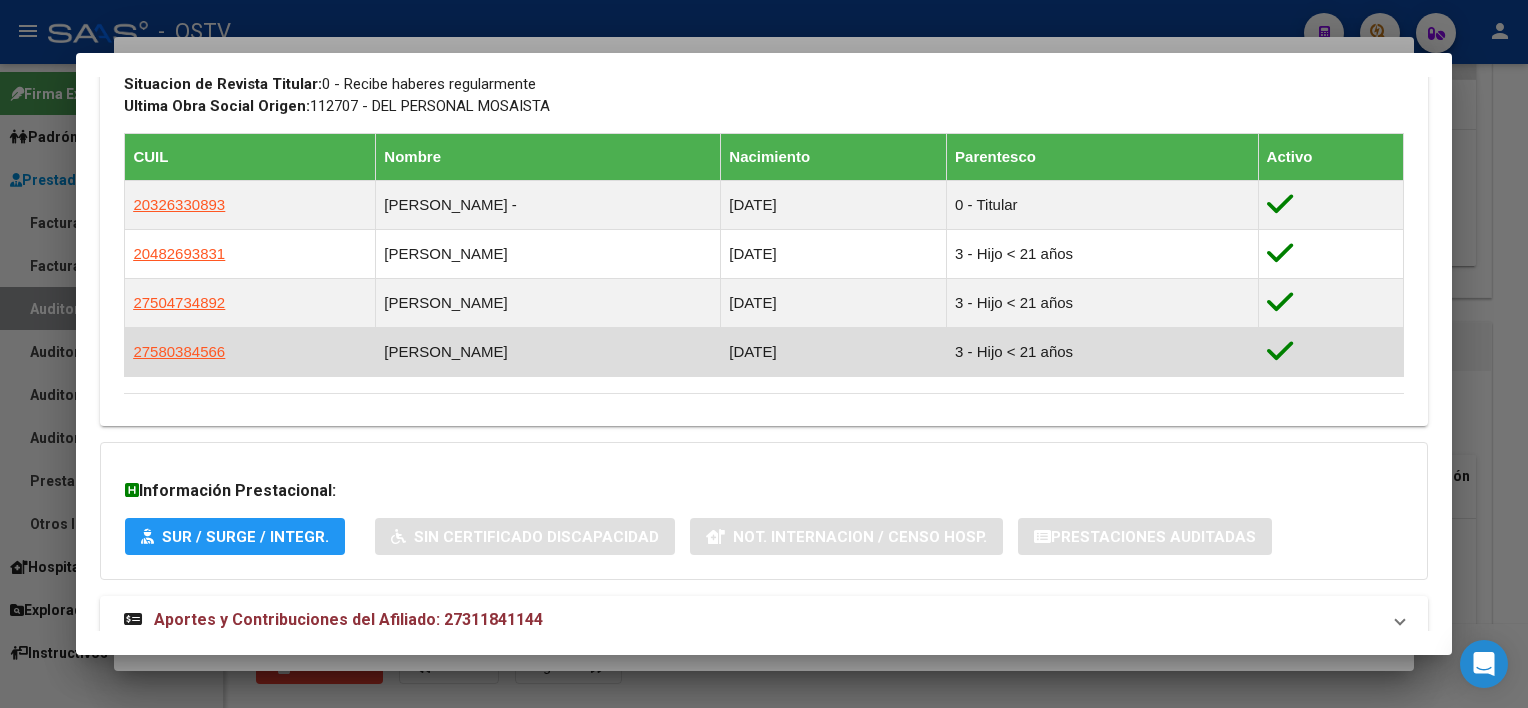 scroll, scrollTop: 1202, scrollLeft: 0, axis: vertical 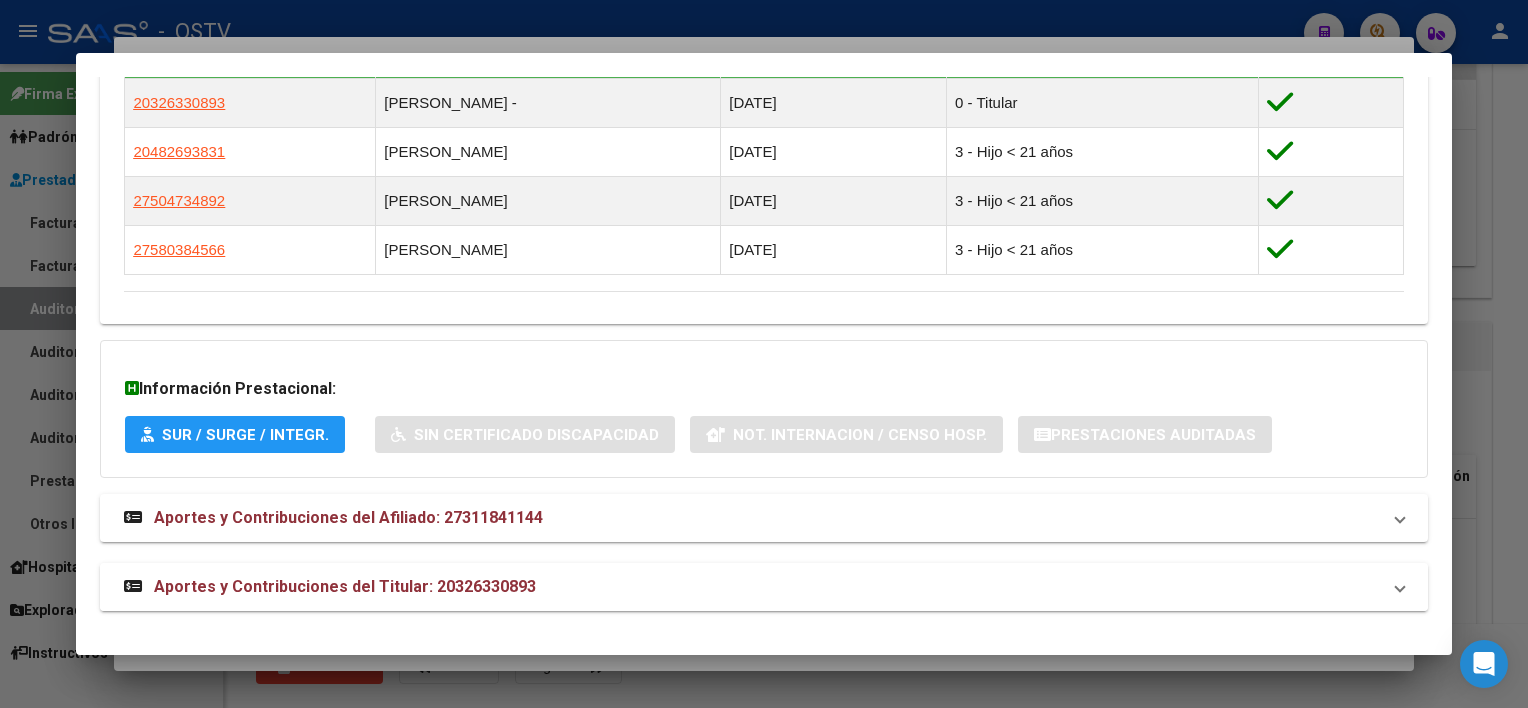 click on "Aportes y Contribuciones del Titular: 20326330893" at bounding box center [345, 586] 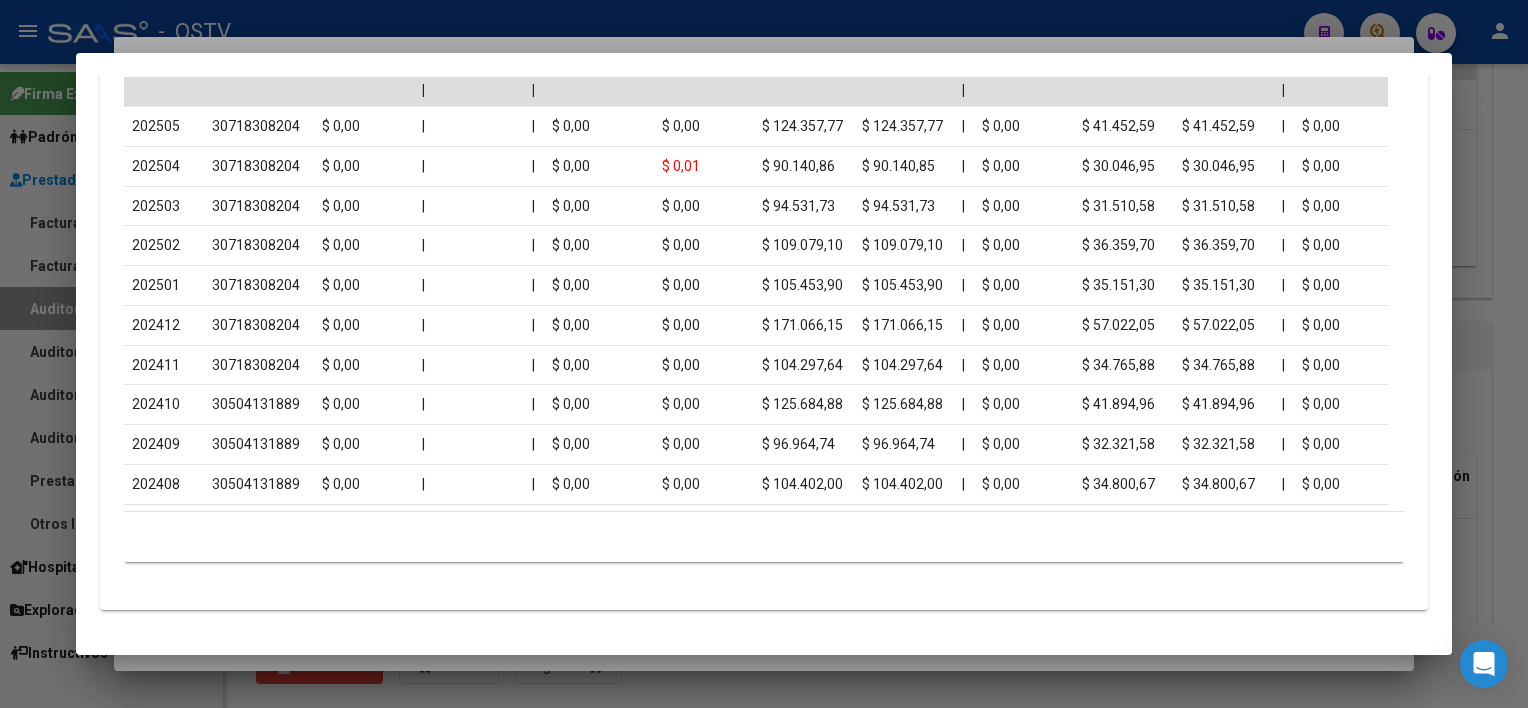 scroll, scrollTop: 2153, scrollLeft: 0, axis: vertical 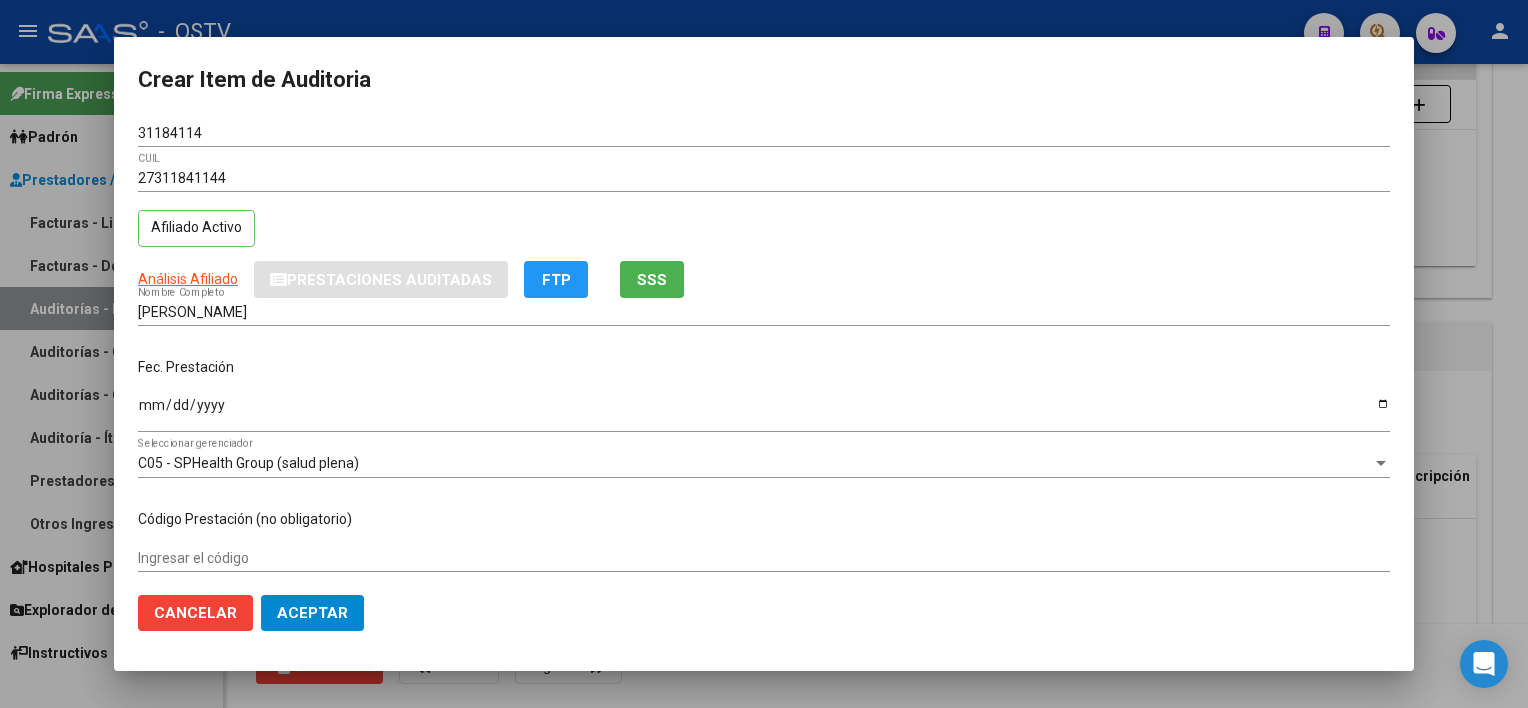 click on "[PERSON_NAME] Nombre Completo" at bounding box center [764, 312] 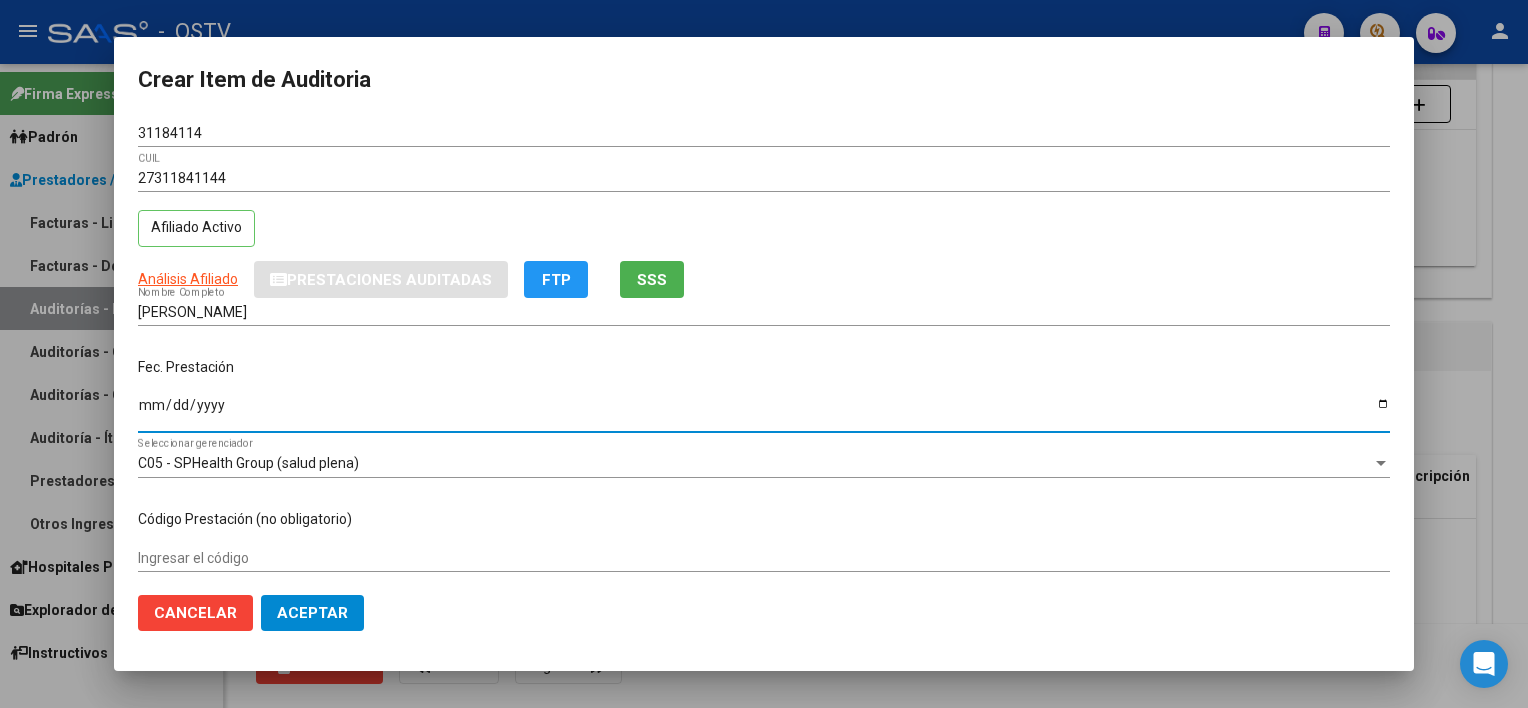 click on "Ingresar la fecha" at bounding box center [764, 412] 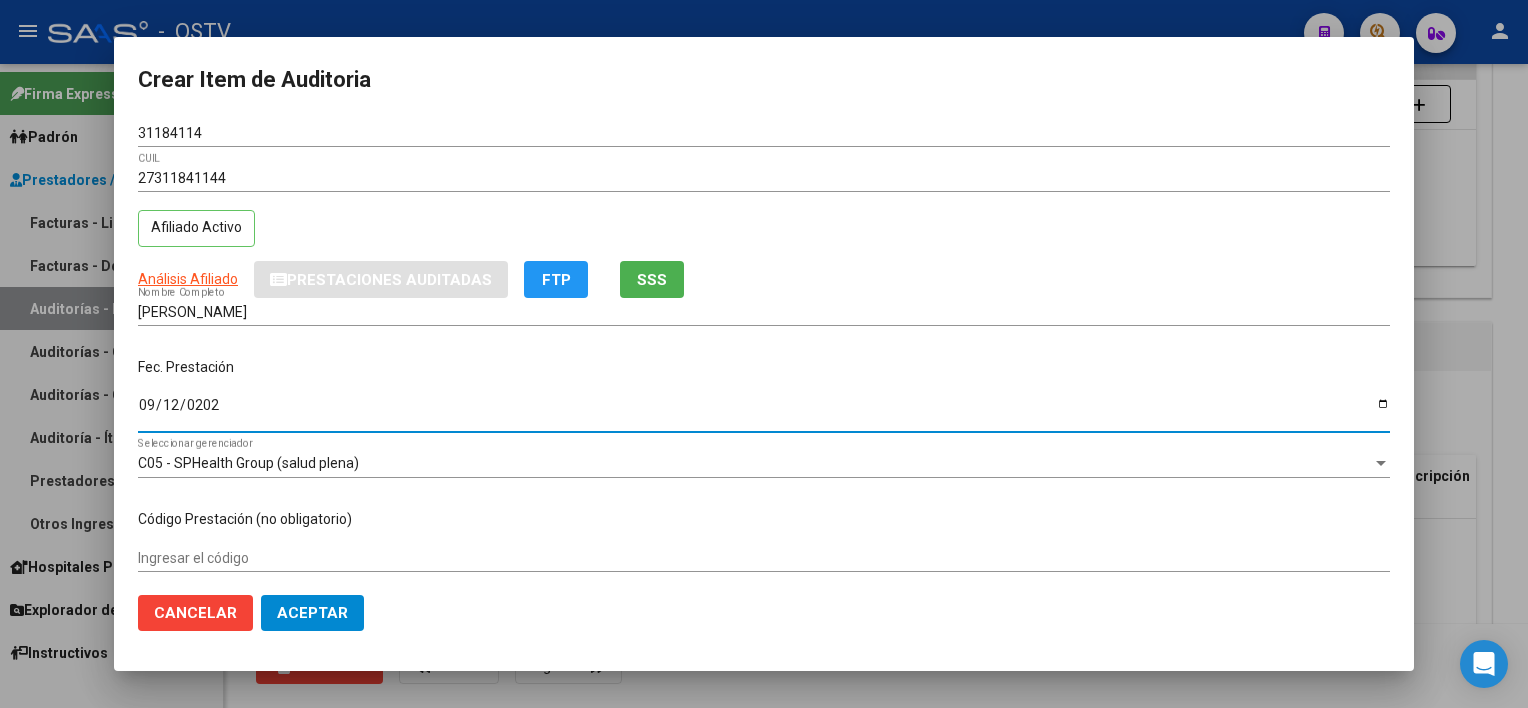 type on "[DATE]" 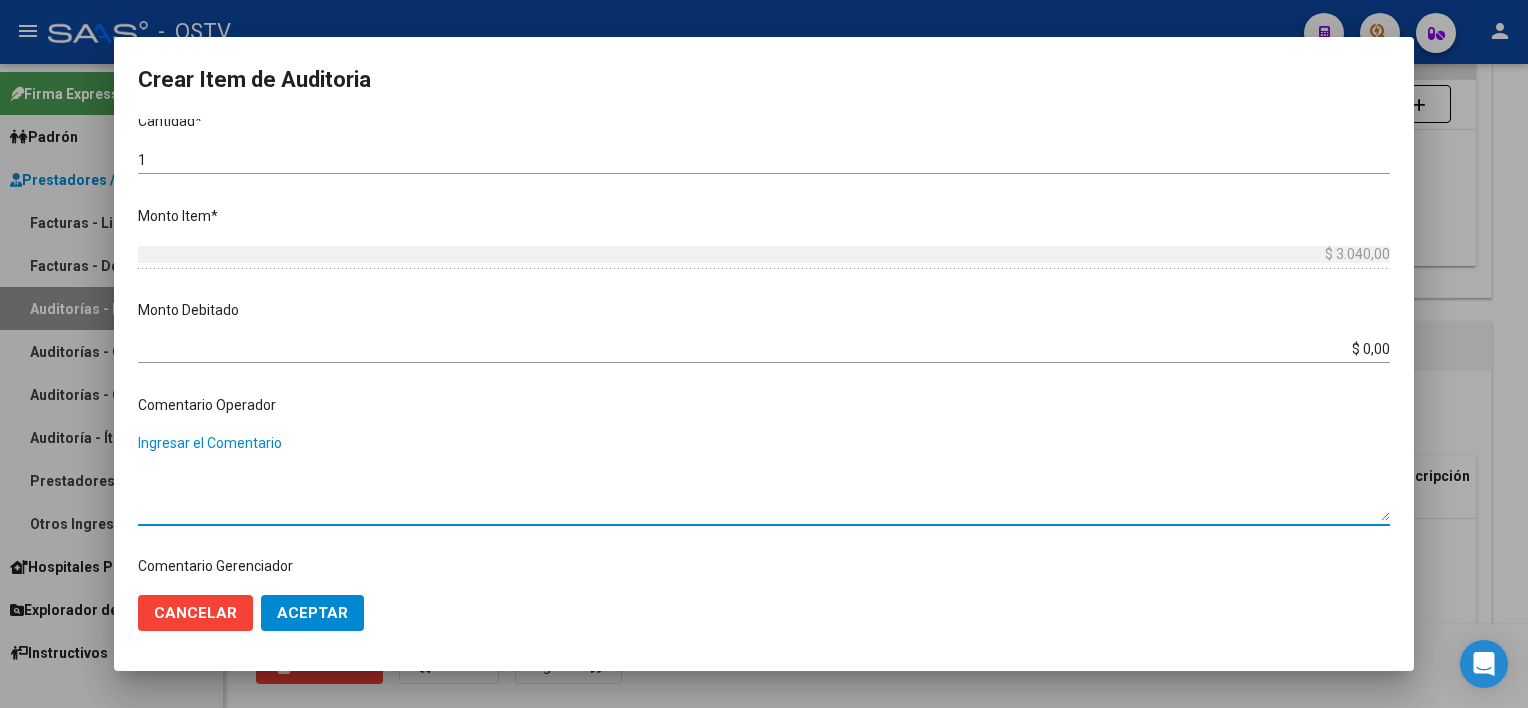 scroll, scrollTop: 1004, scrollLeft: 0, axis: vertical 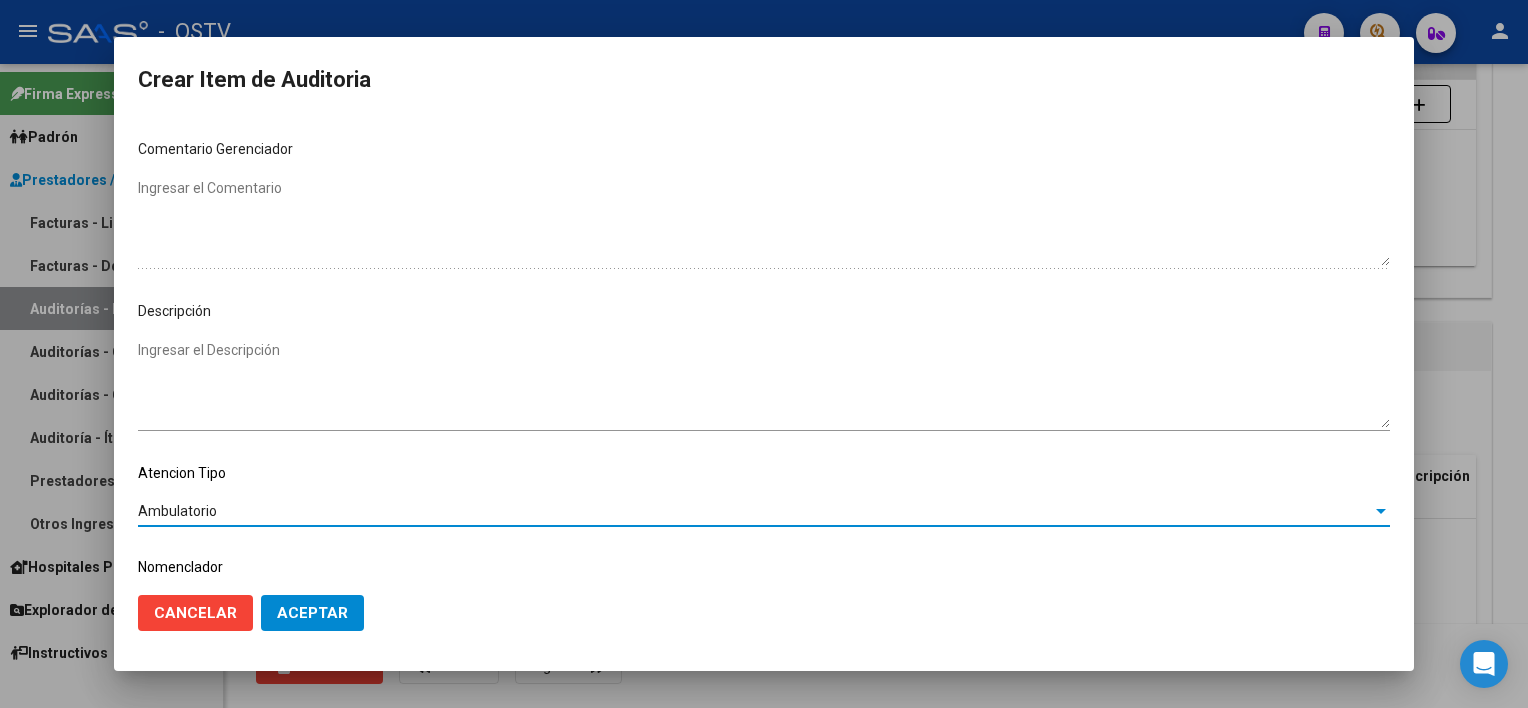 click on "Aceptar" 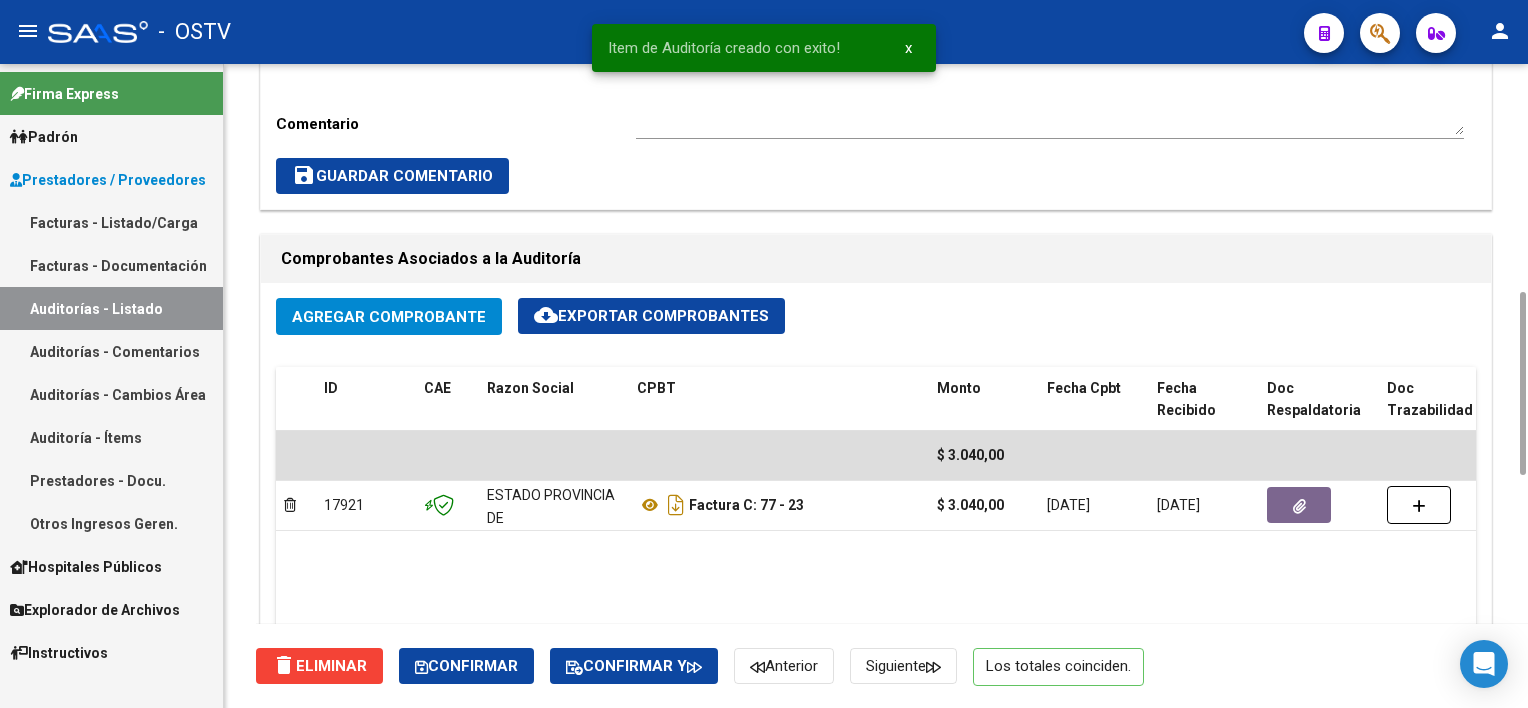 scroll, scrollTop: 600, scrollLeft: 0, axis: vertical 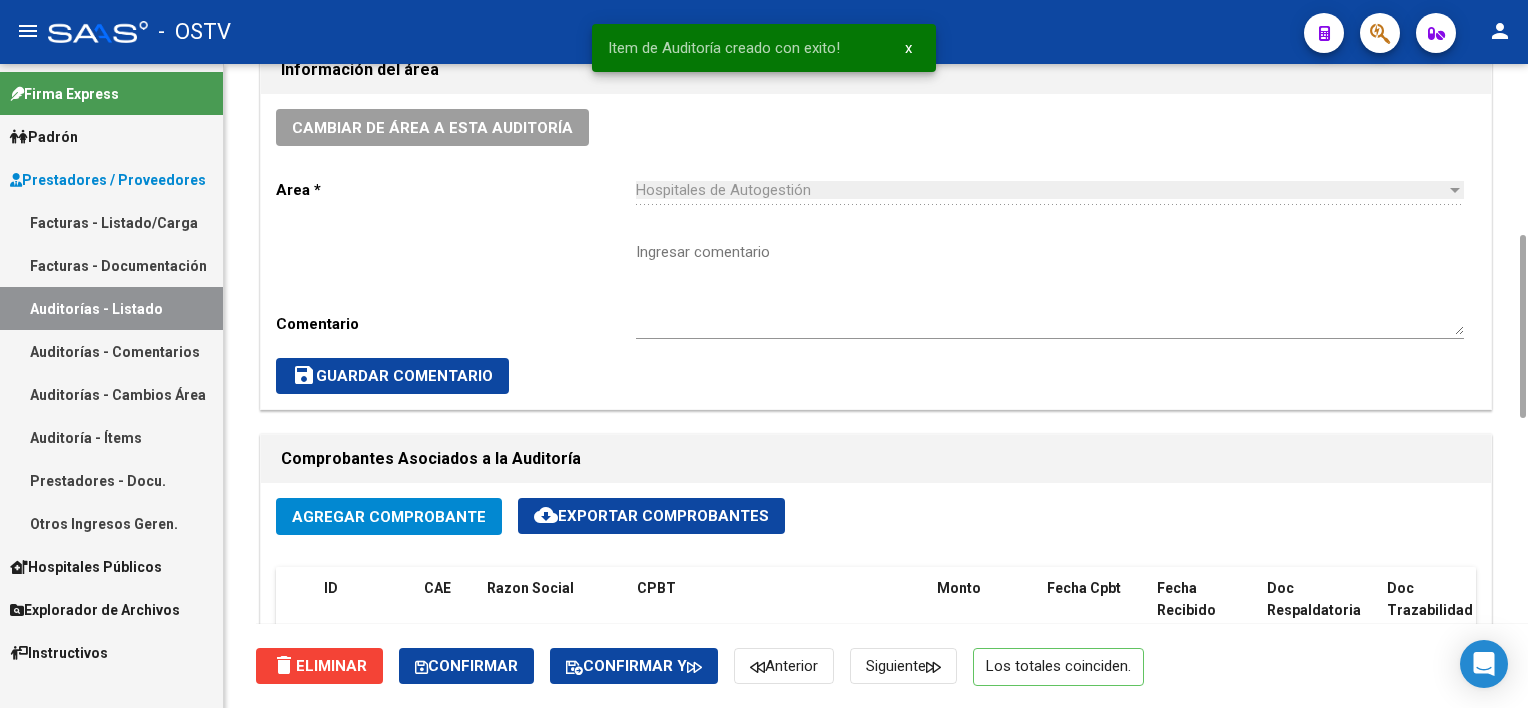 click on "Ingresar comentario" 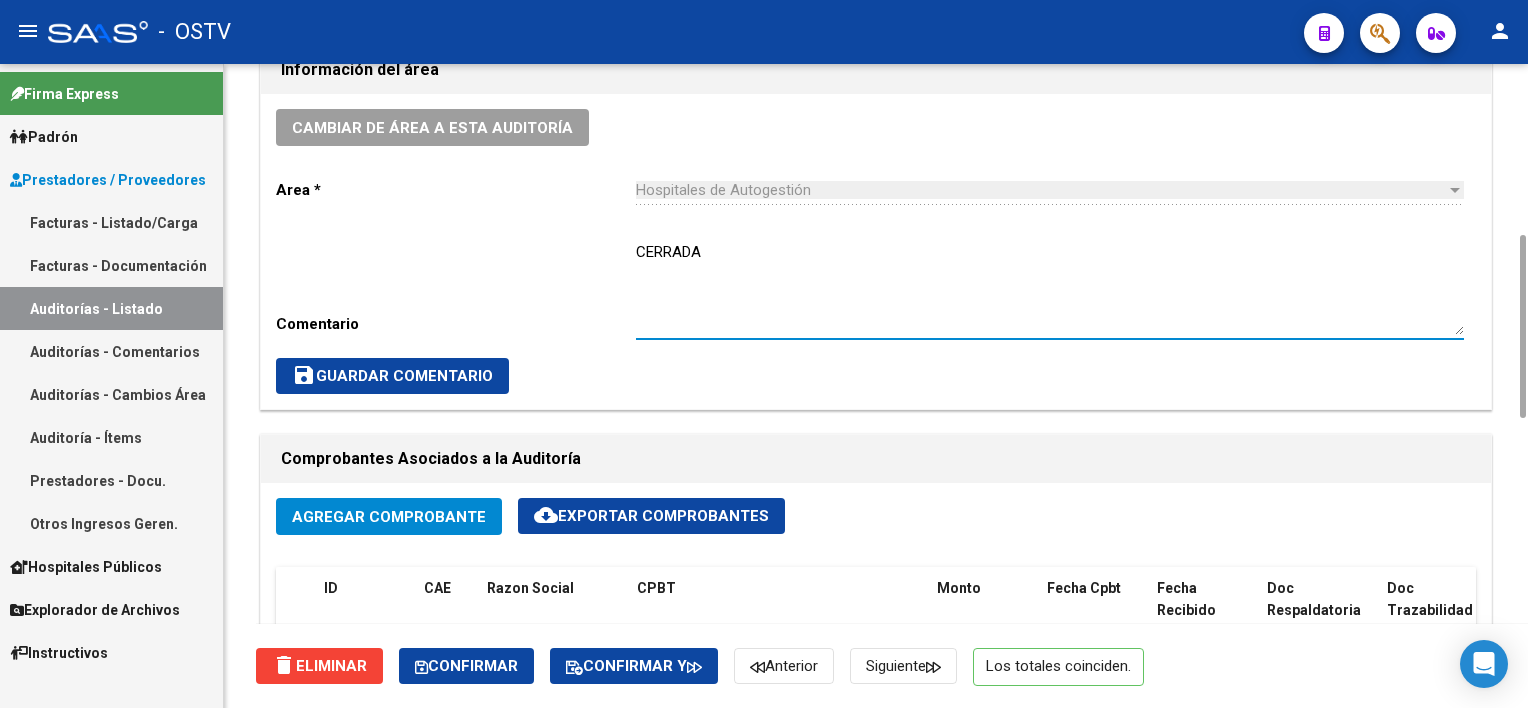 type on "CERRADA" 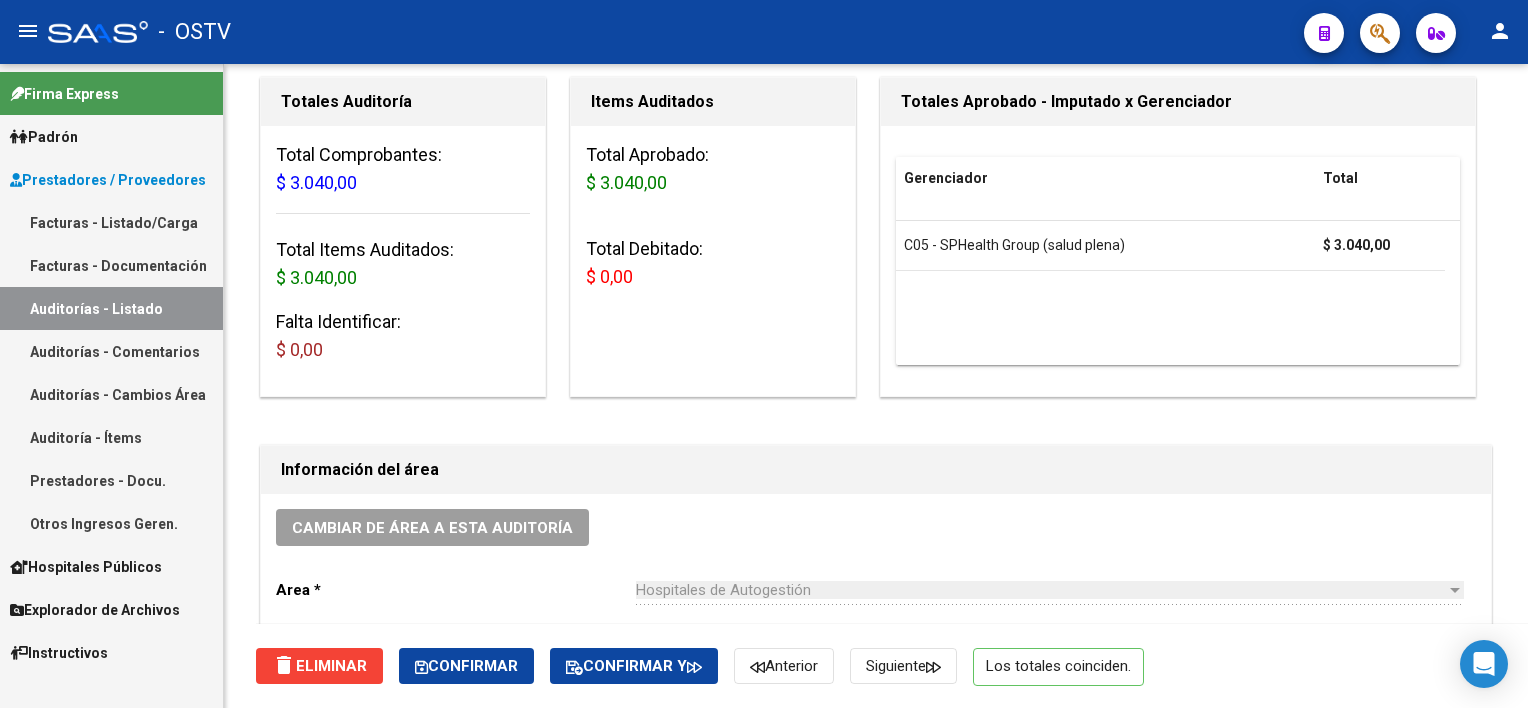 scroll, scrollTop: 0, scrollLeft: 0, axis: both 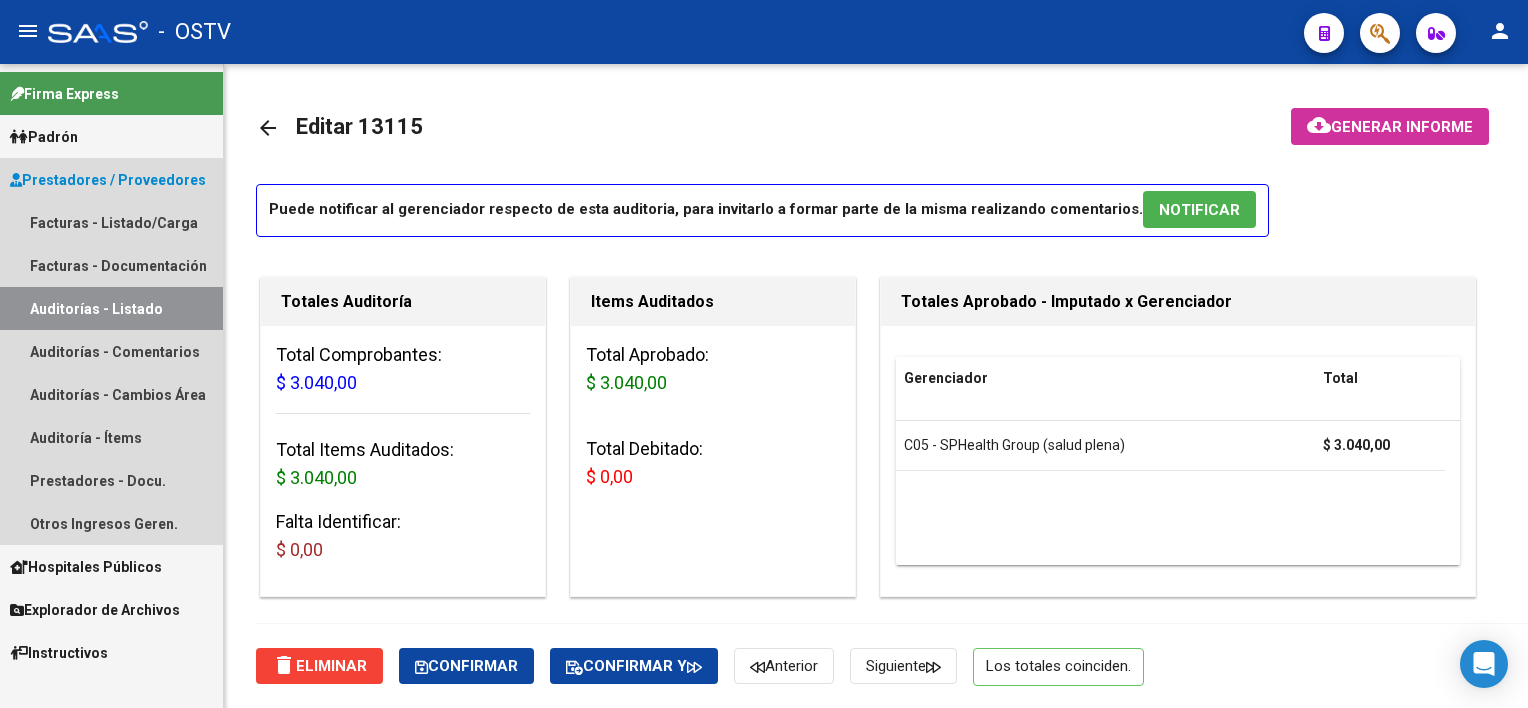 click on "Auditorías - Listado" at bounding box center [111, 308] 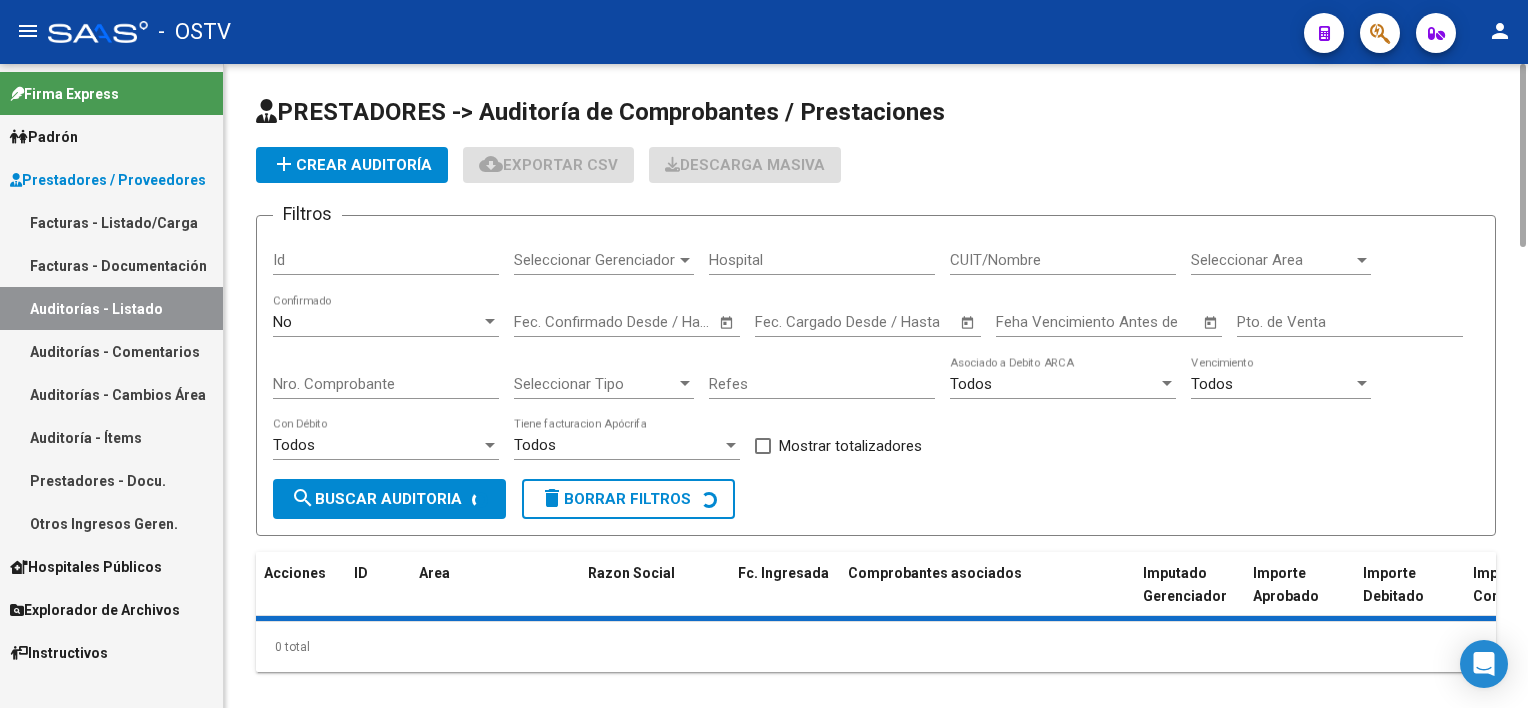 click on "add  Crear Auditoría" 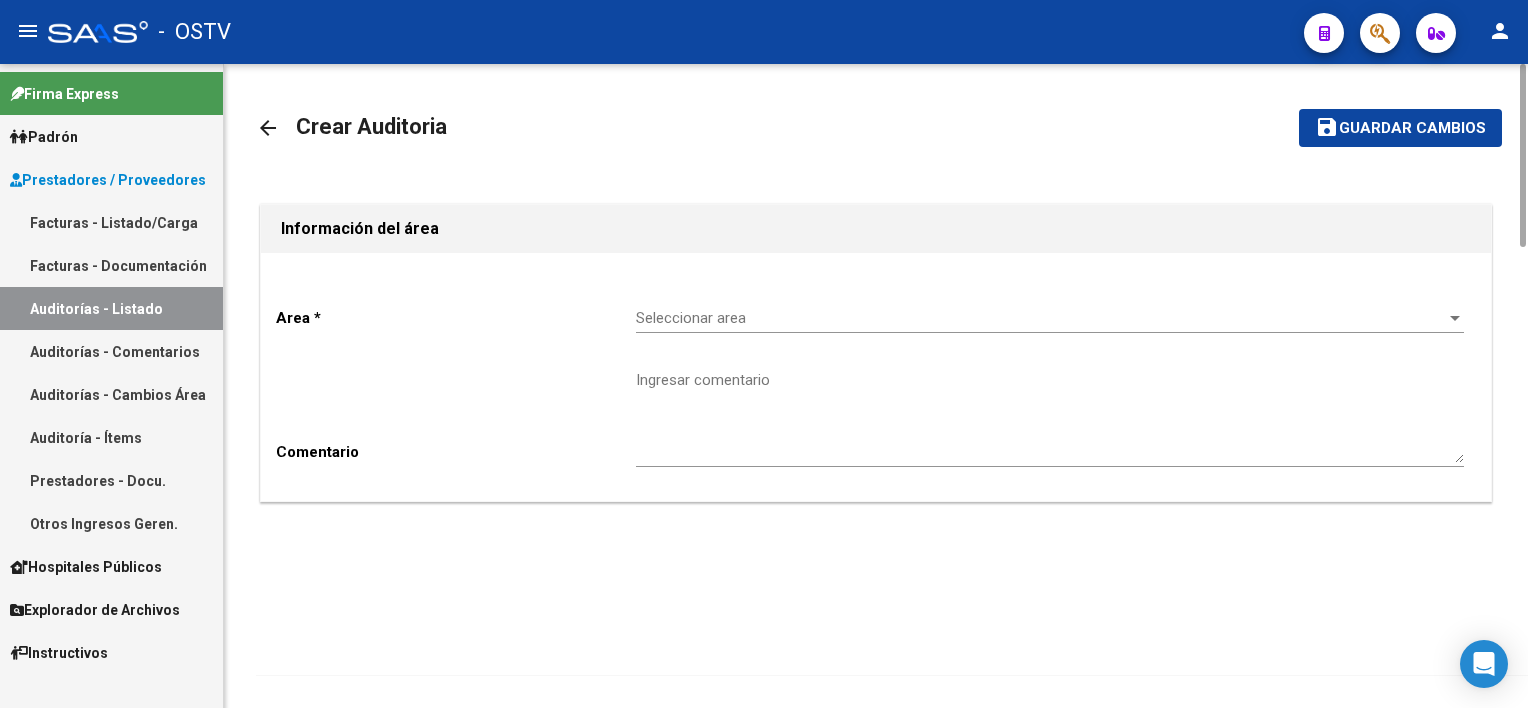 click on "Seleccionar area Seleccionar area" 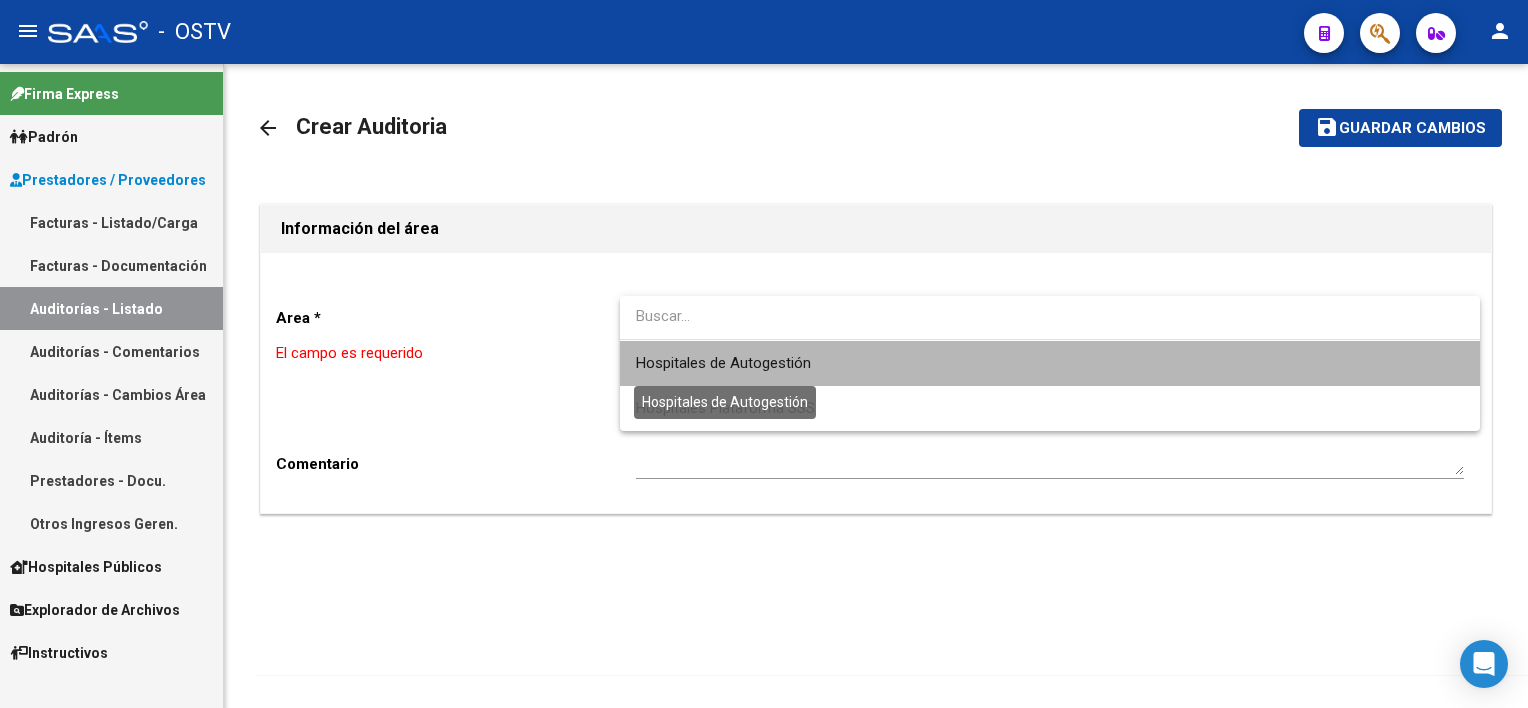 click on "Hospitales de Autogestión" at bounding box center (723, 363) 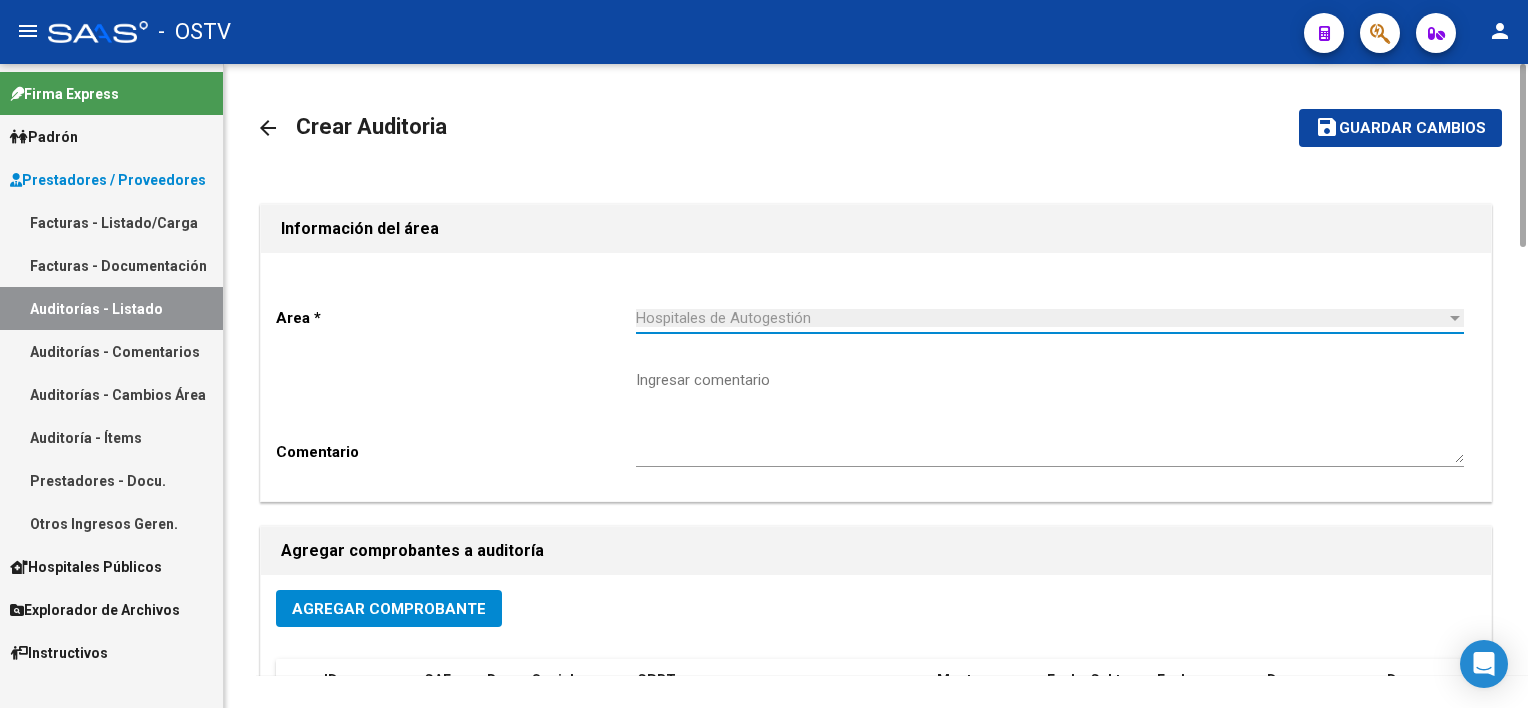 scroll, scrollTop: 423, scrollLeft: 0, axis: vertical 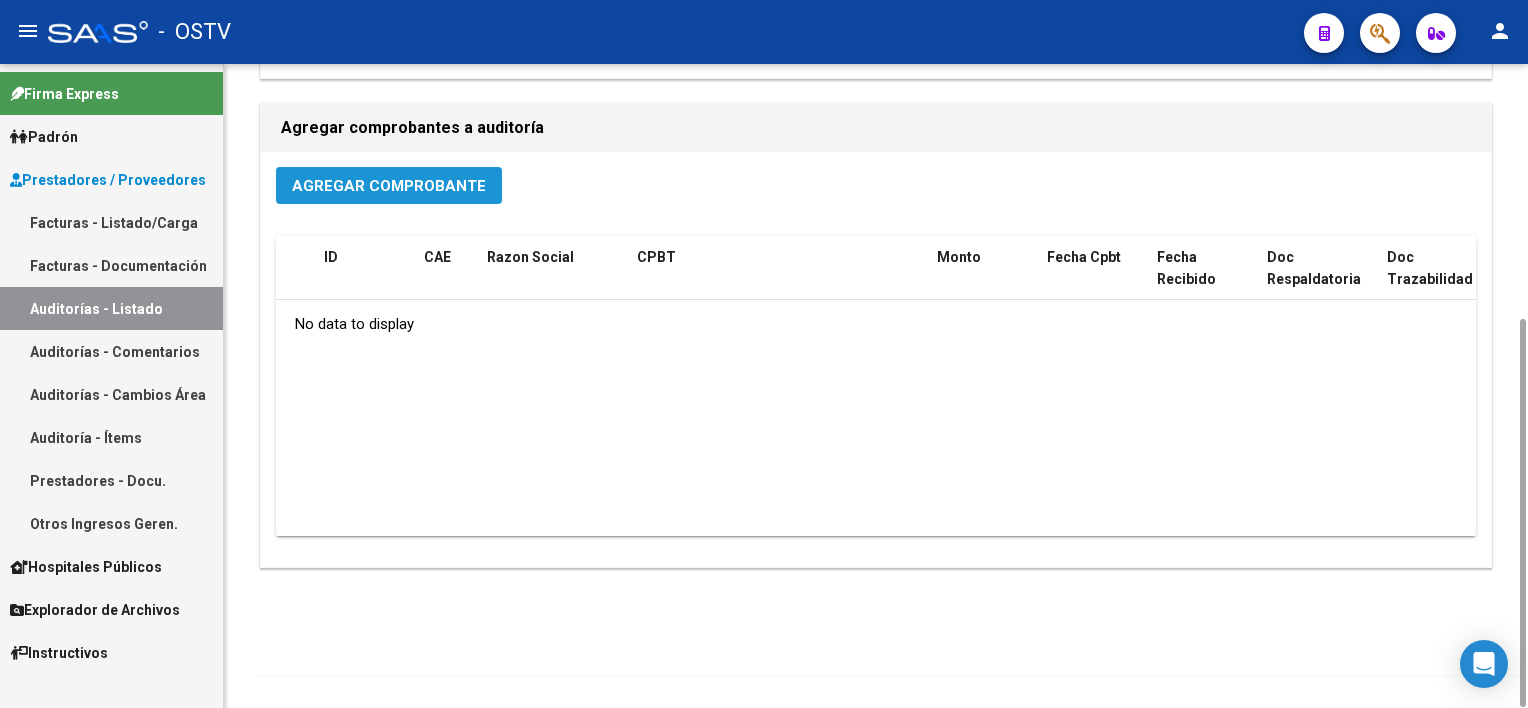 click on "Agregar Comprobante" 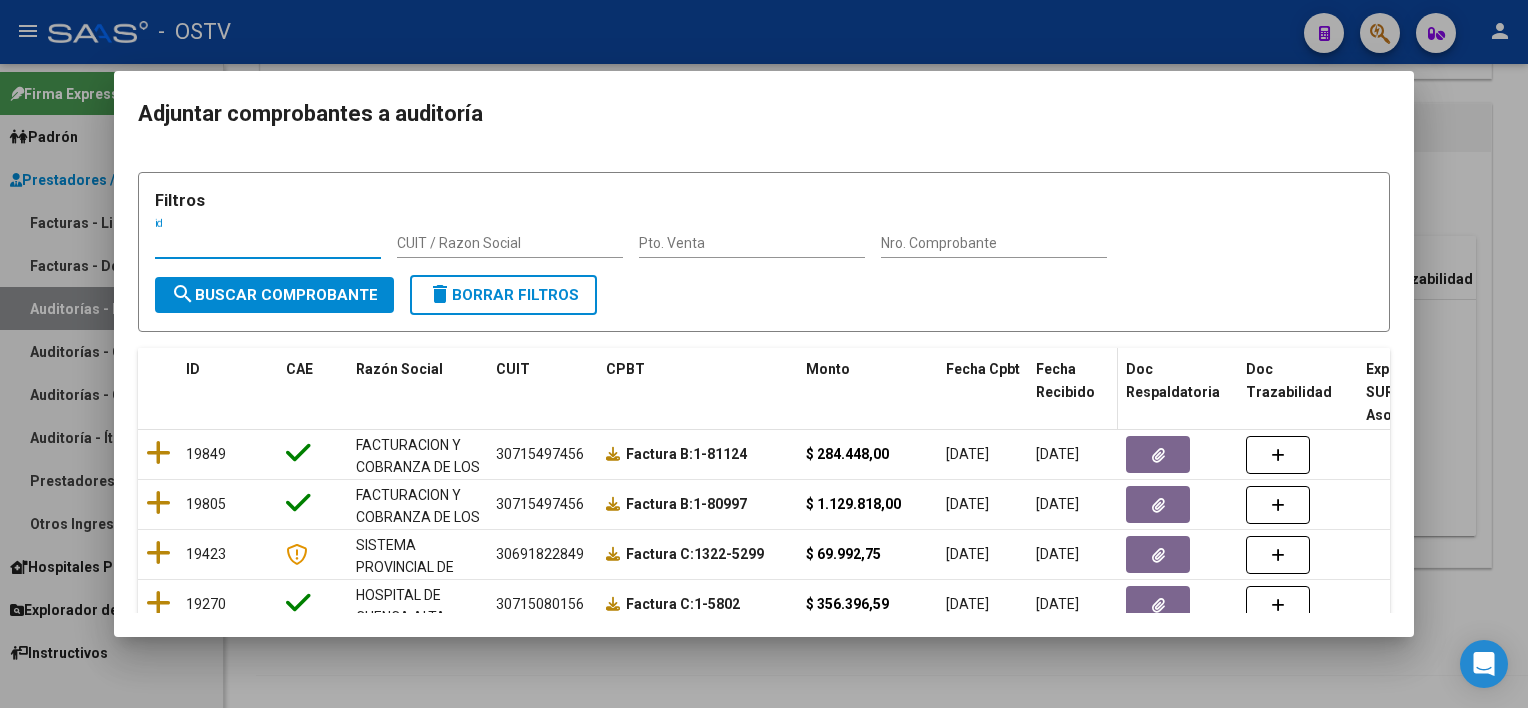 click on "Fecha Recibido" 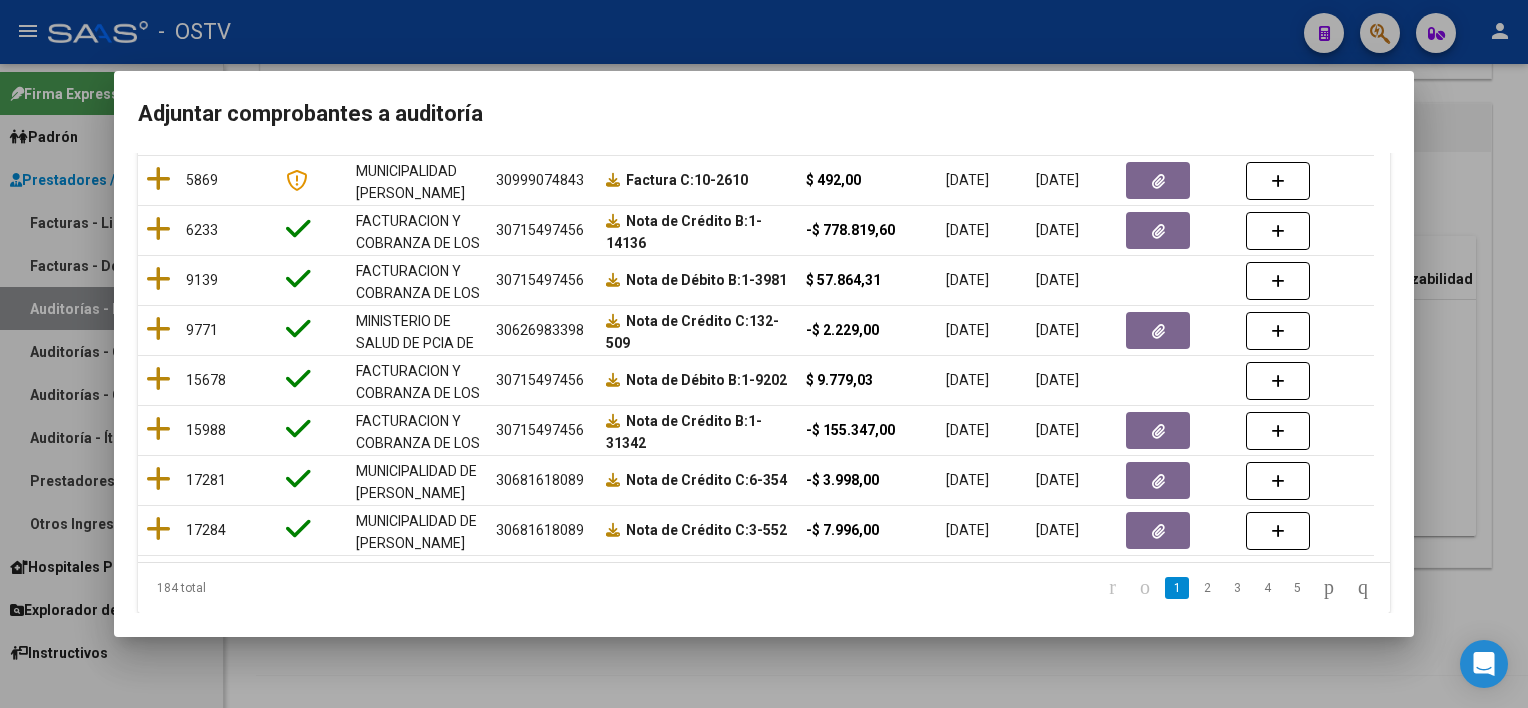 scroll, scrollTop: 400, scrollLeft: 0, axis: vertical 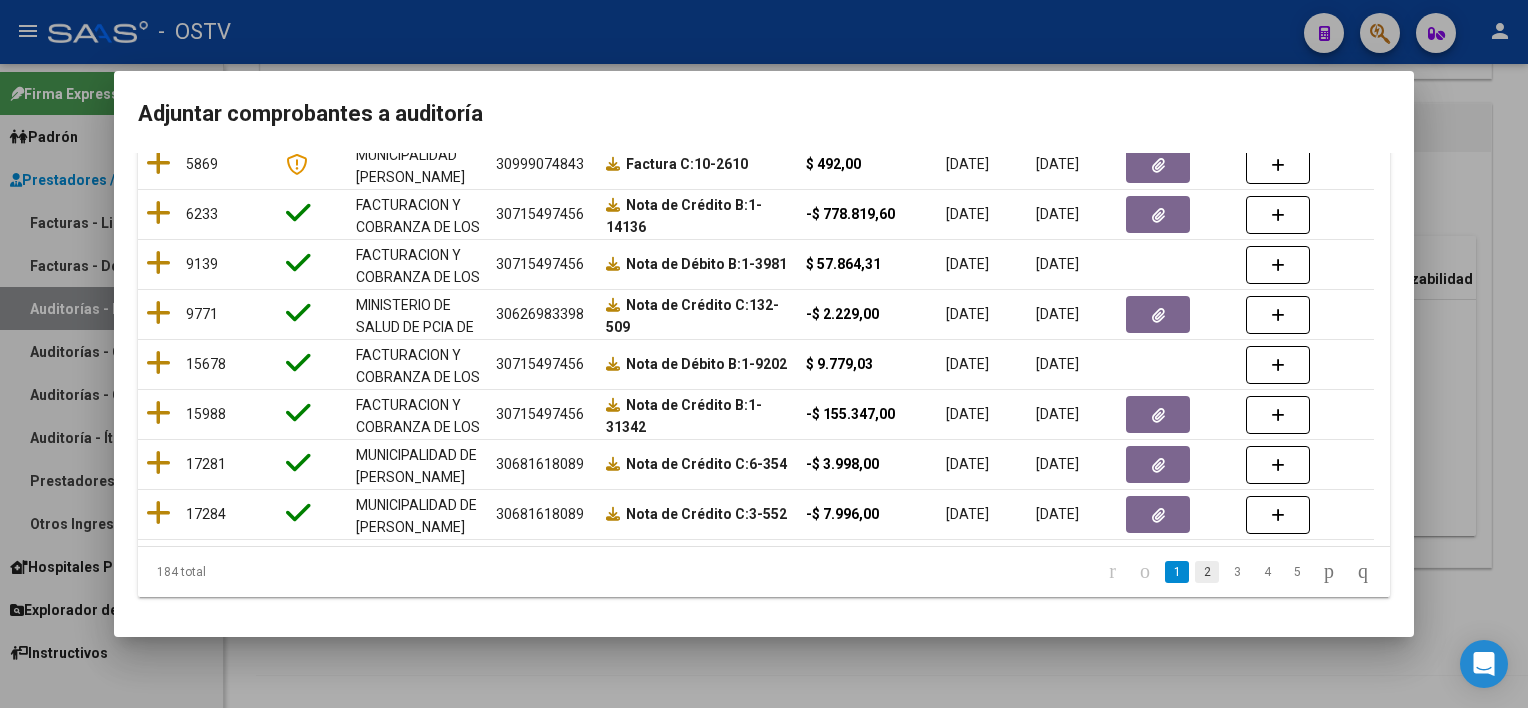 click on "2" 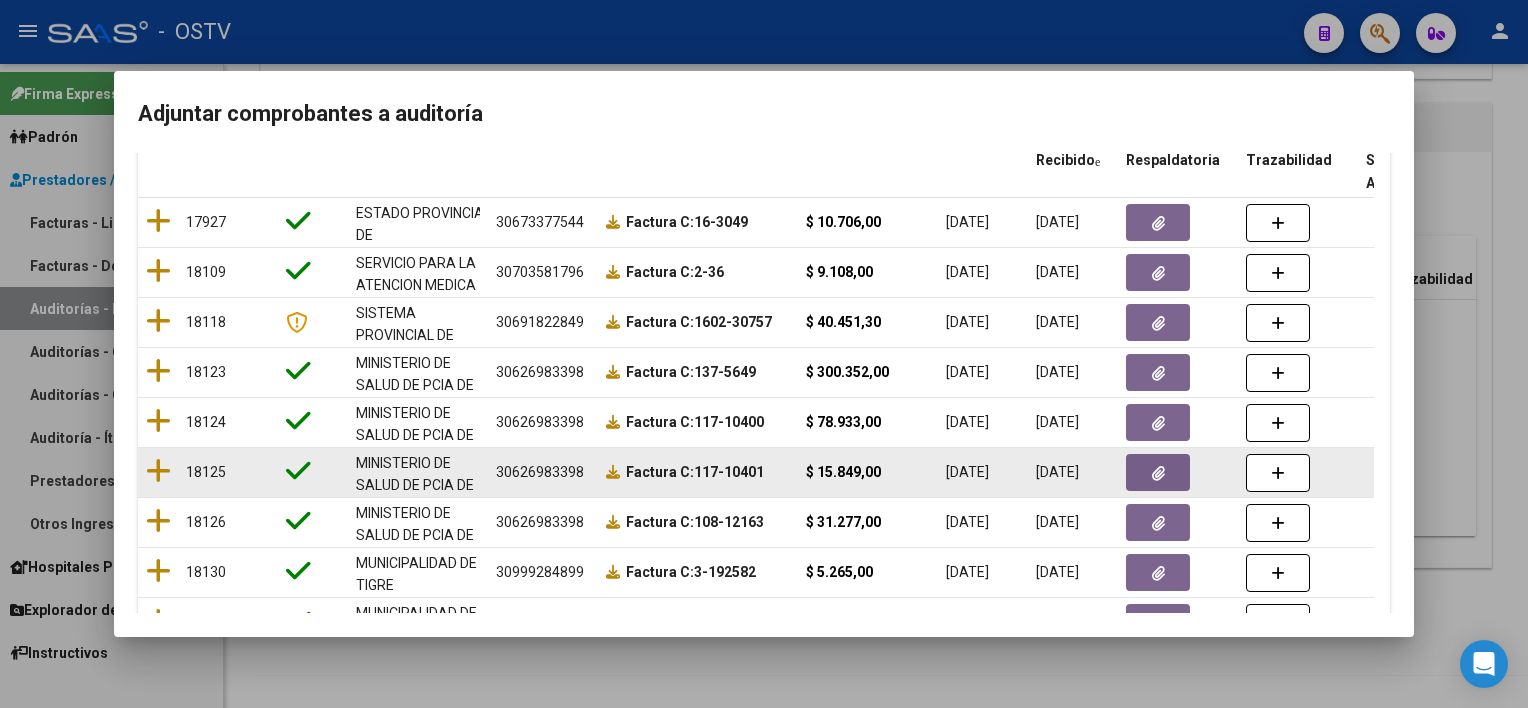 scroll, scrollTop: 200, scrollLeft: 0, axis: vertical 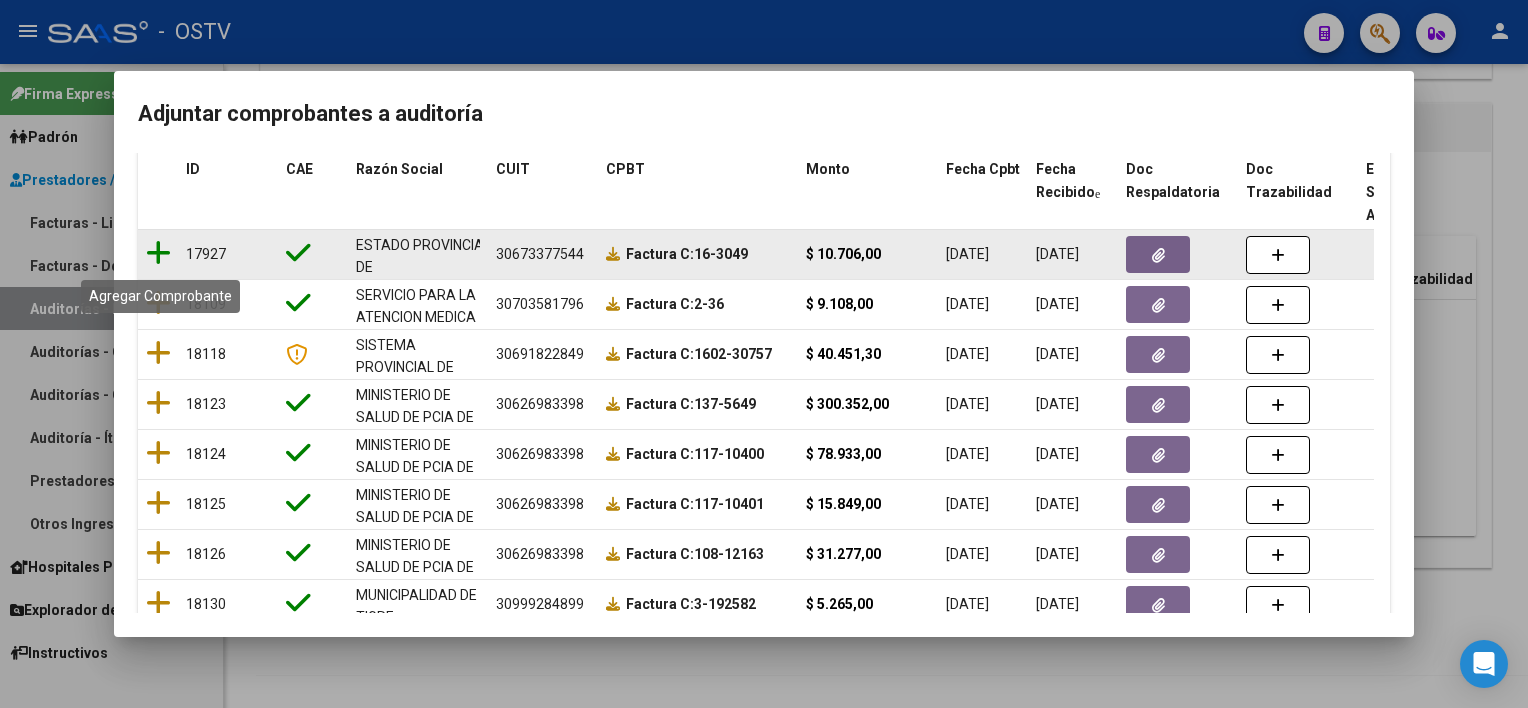 click 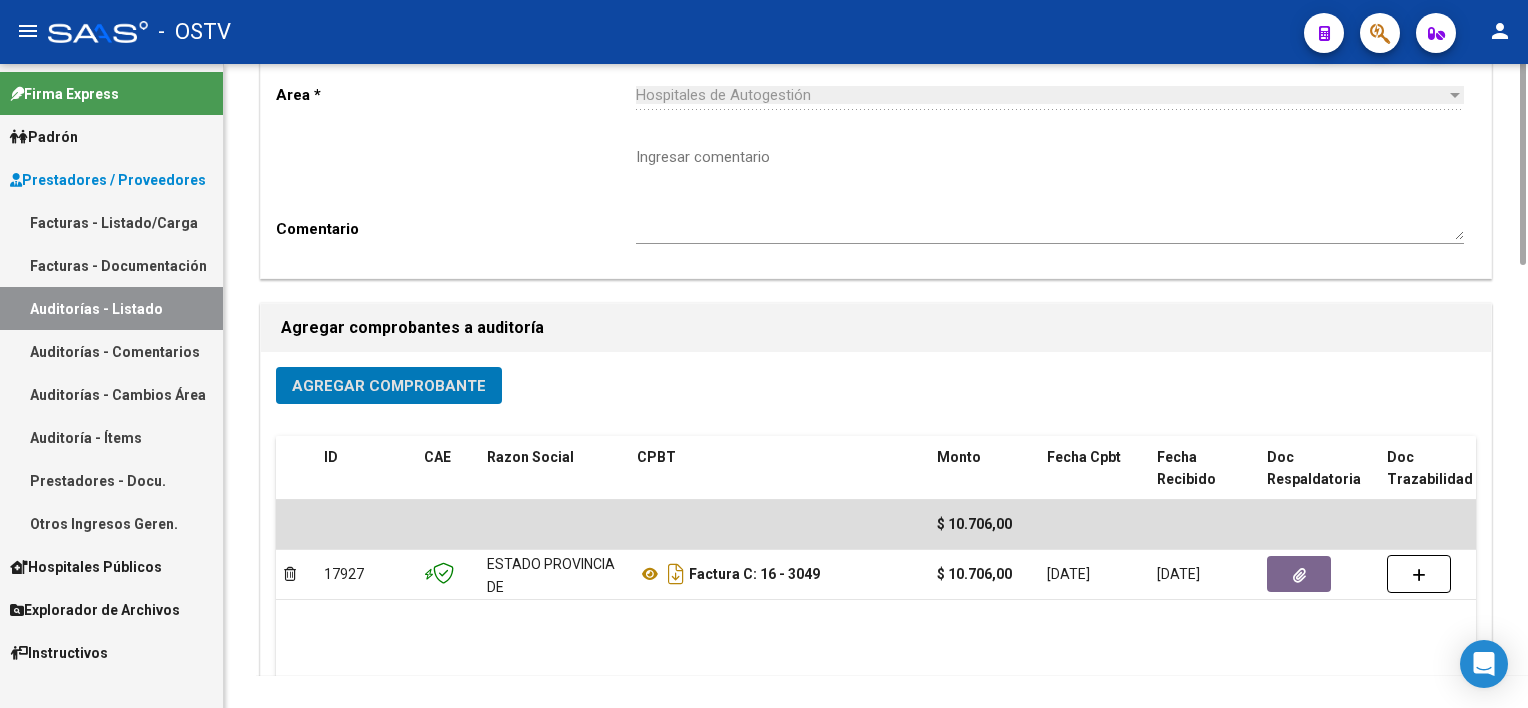 scroll, scrollTop: 0, scrollLeft: 0, axis: both 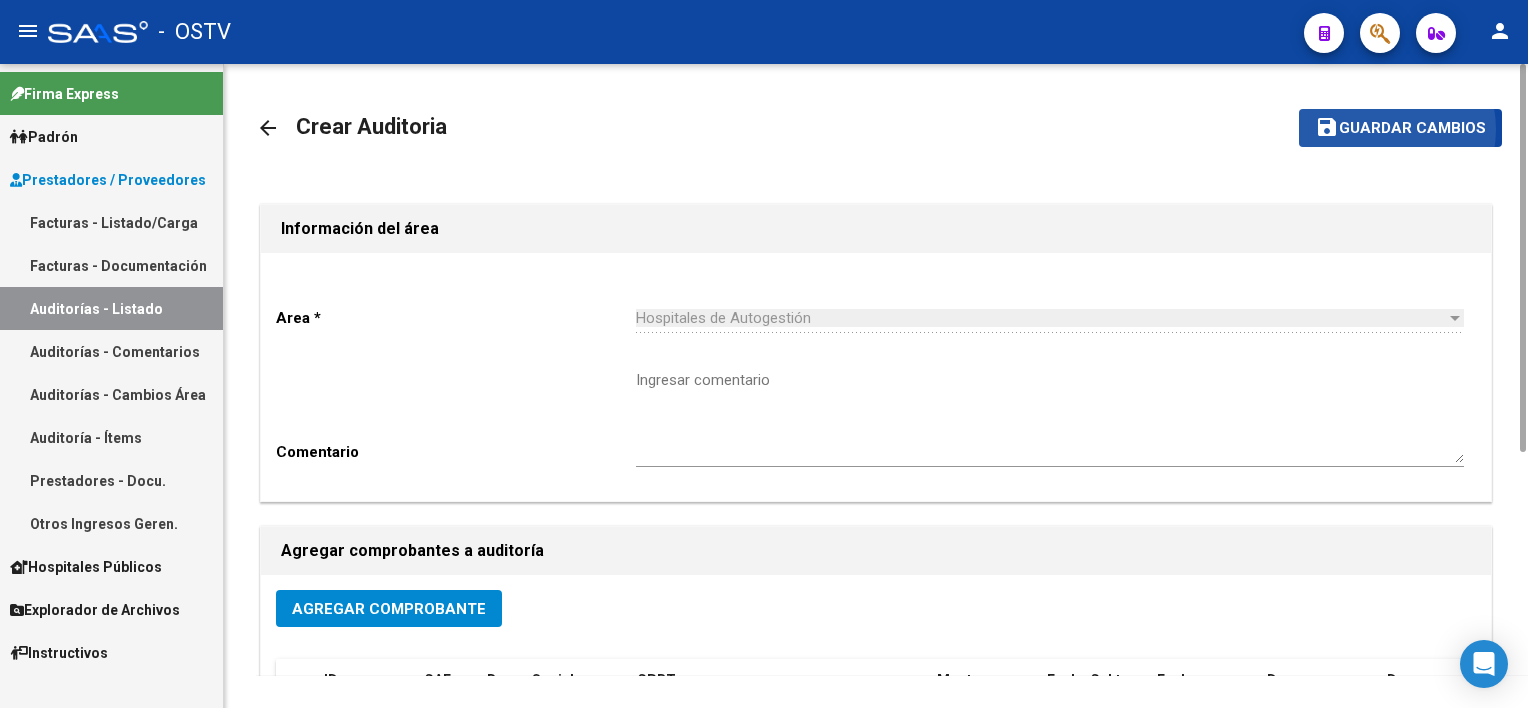 click on "Guardar cambios" 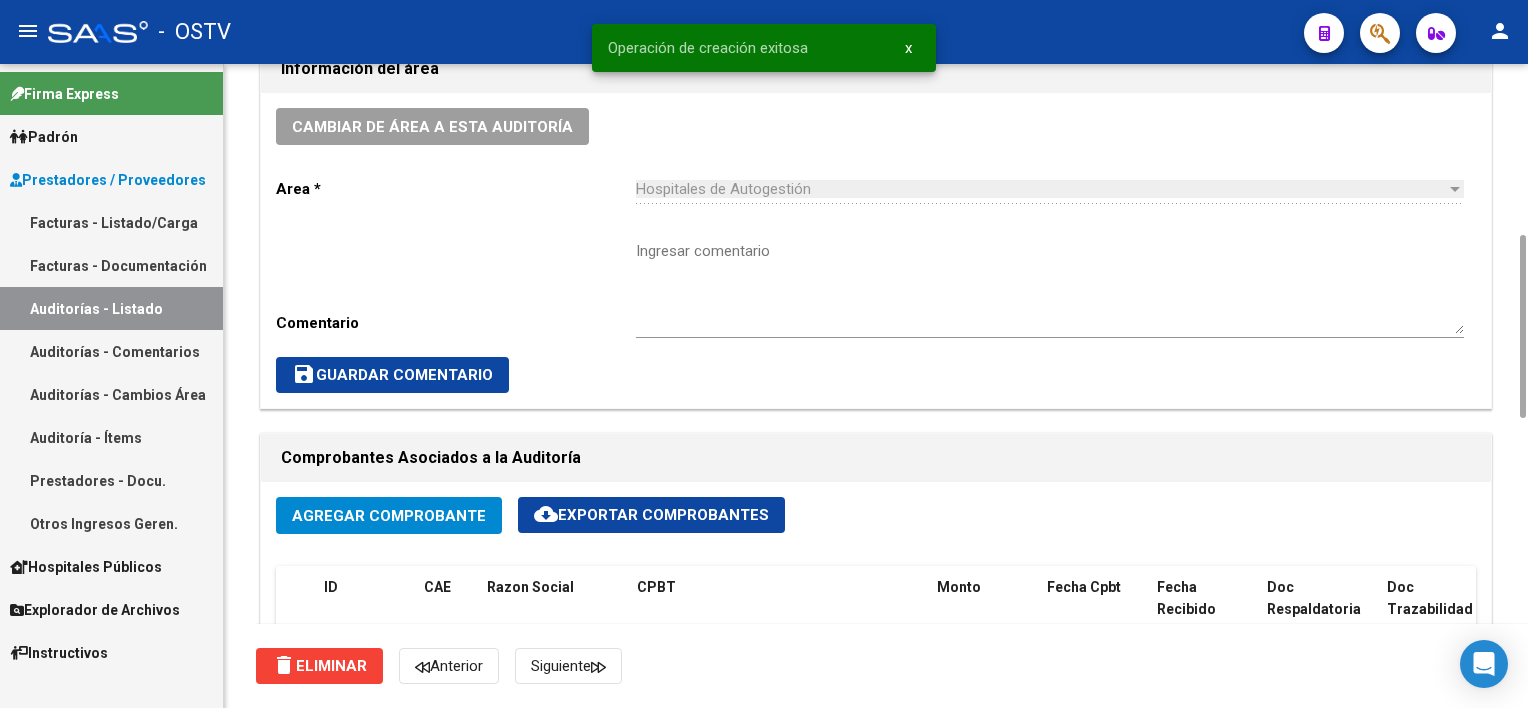scroll, scrollTop: 1000, scrollLeft: 0, axis: vertical 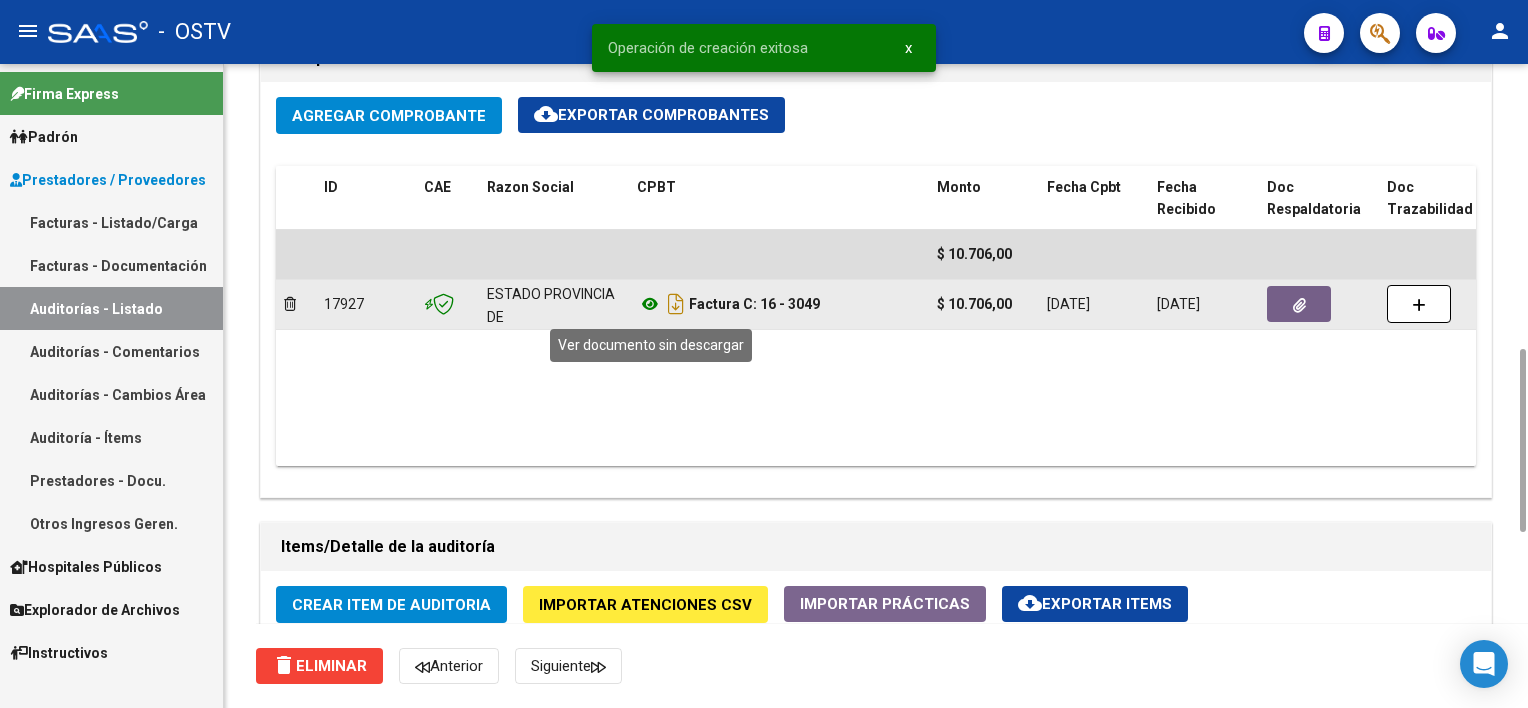 click 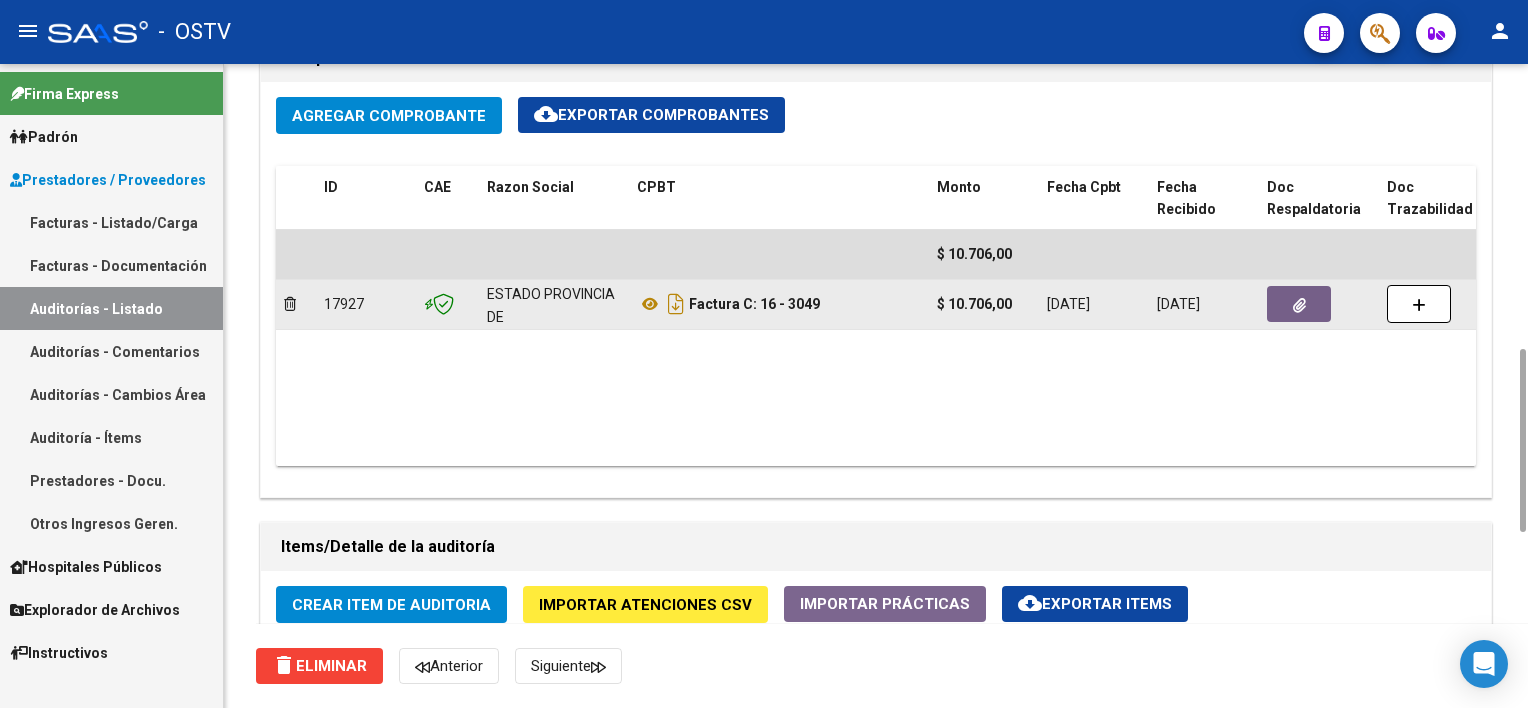 click 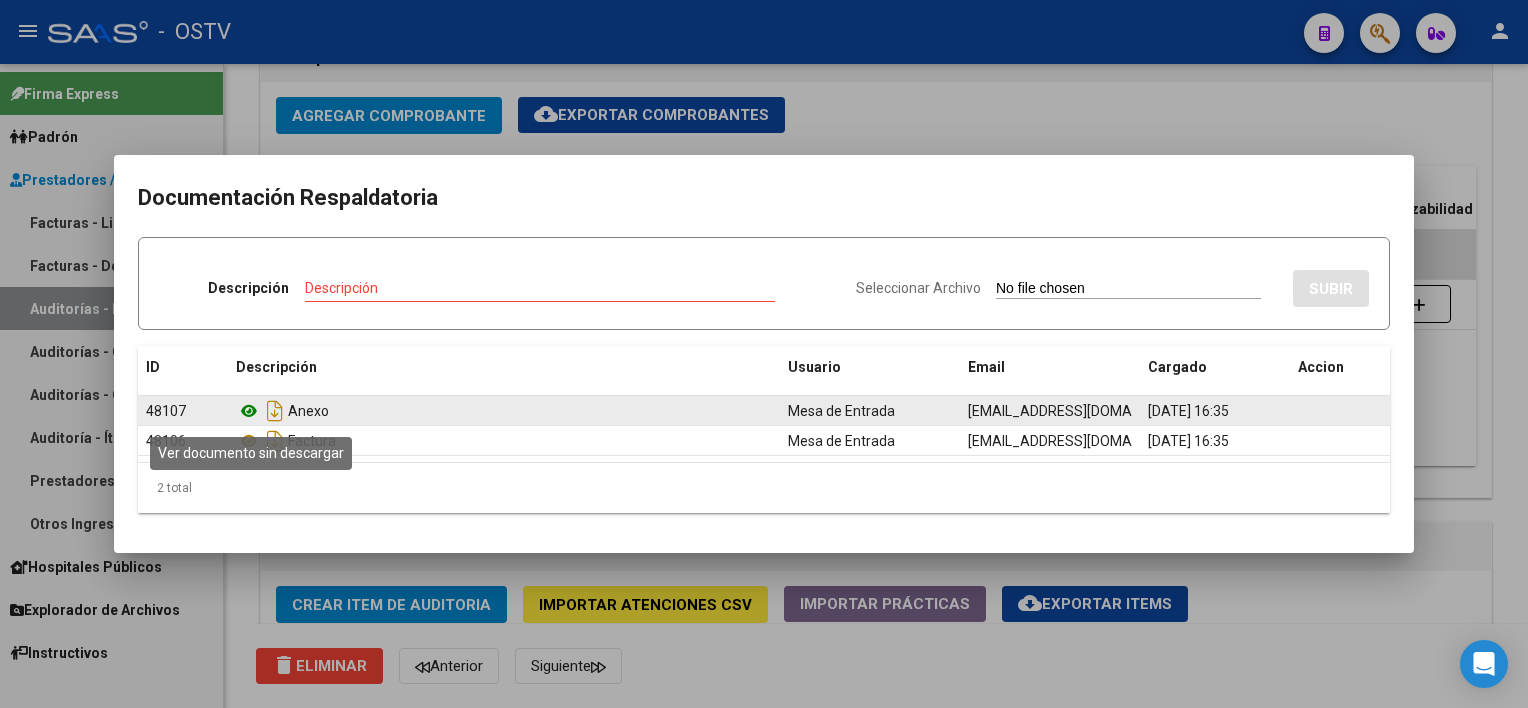 click 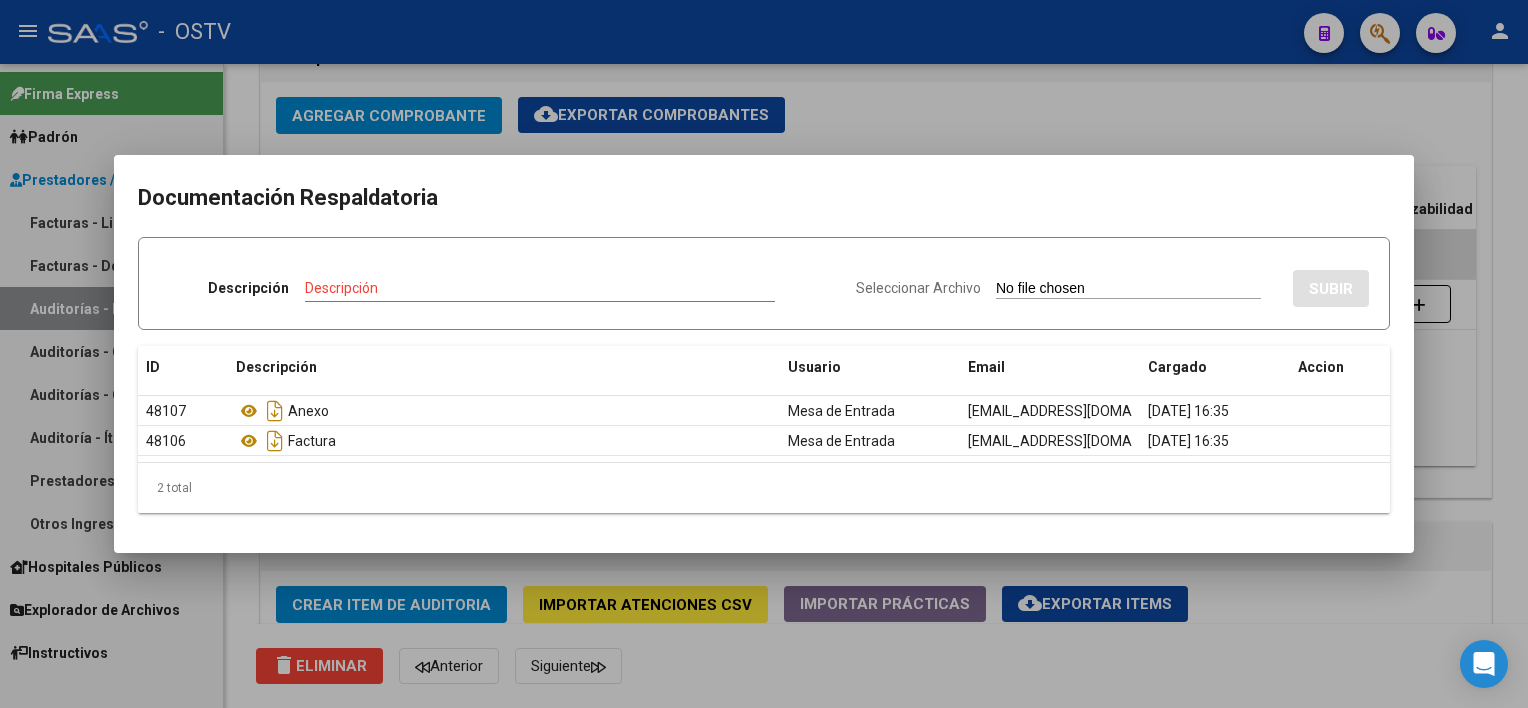 click at bounding box center (764, 354) 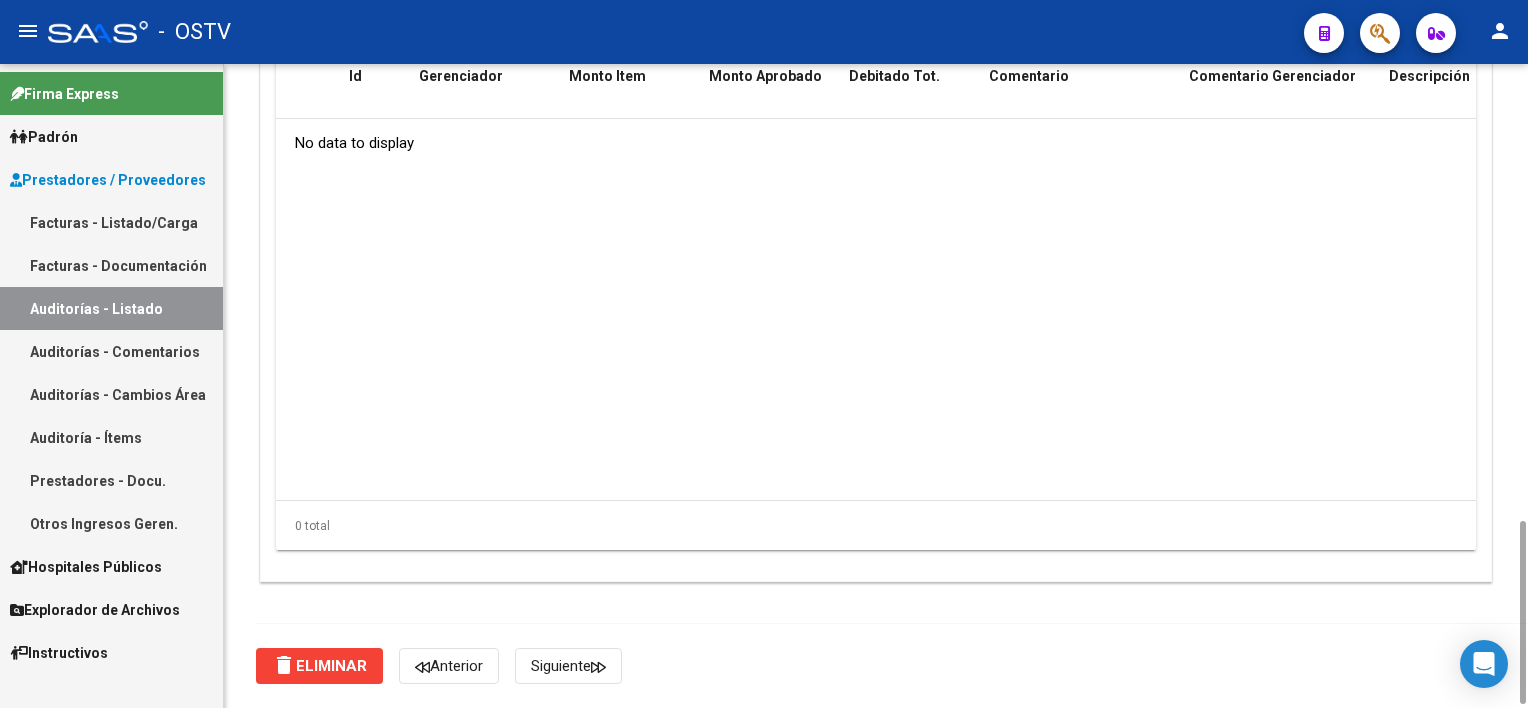 scroll, scrollTop: 1400, scrollLeft: 0, axis: vertical 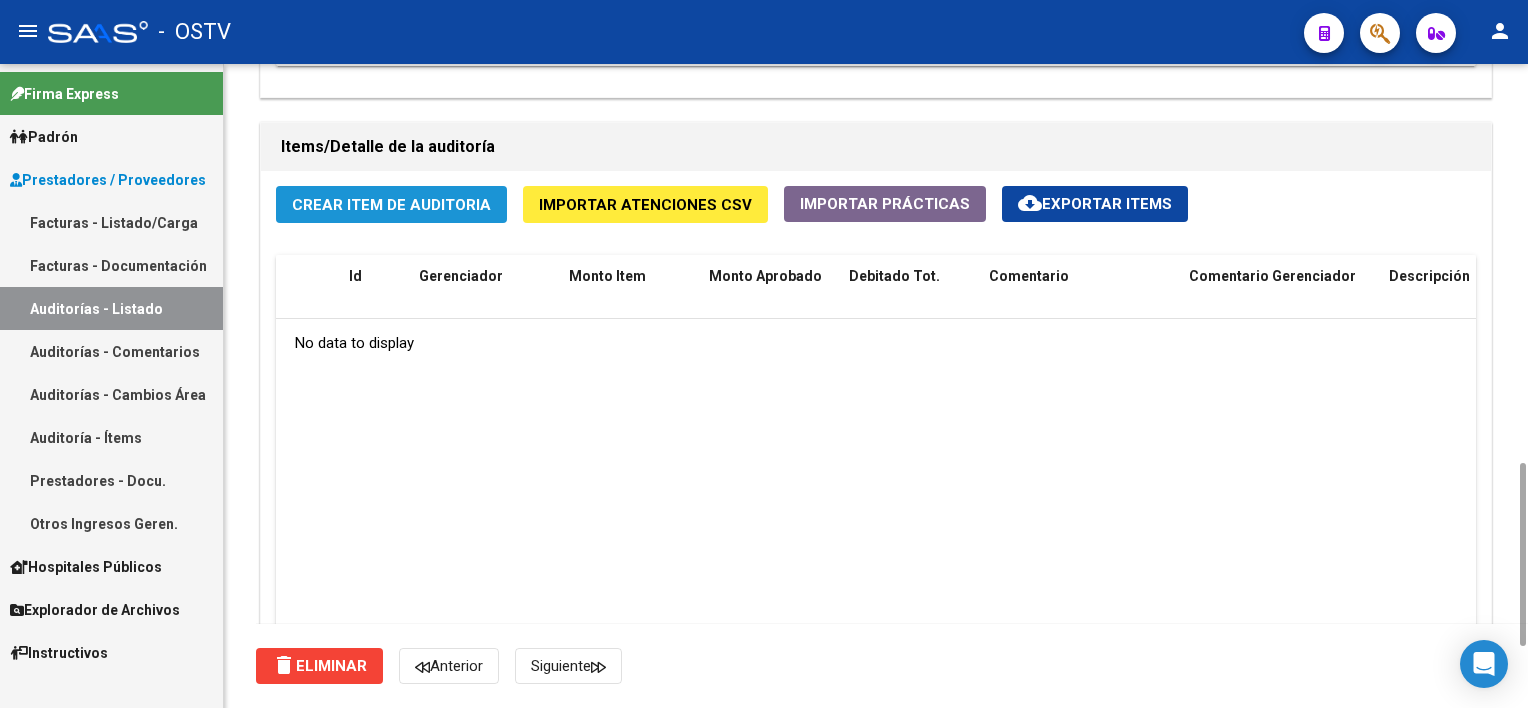 click on "Crear Item de Auditoria" 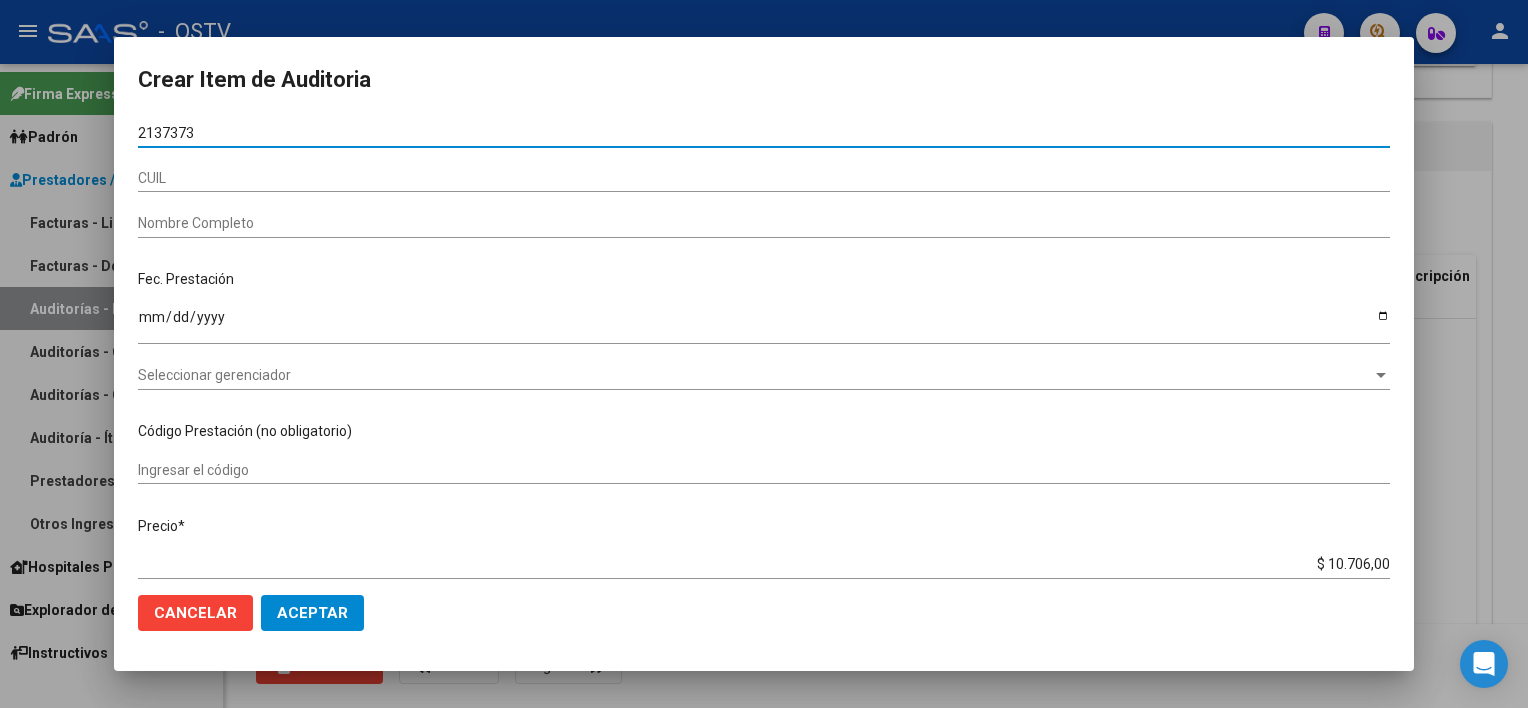 type on "21373731" 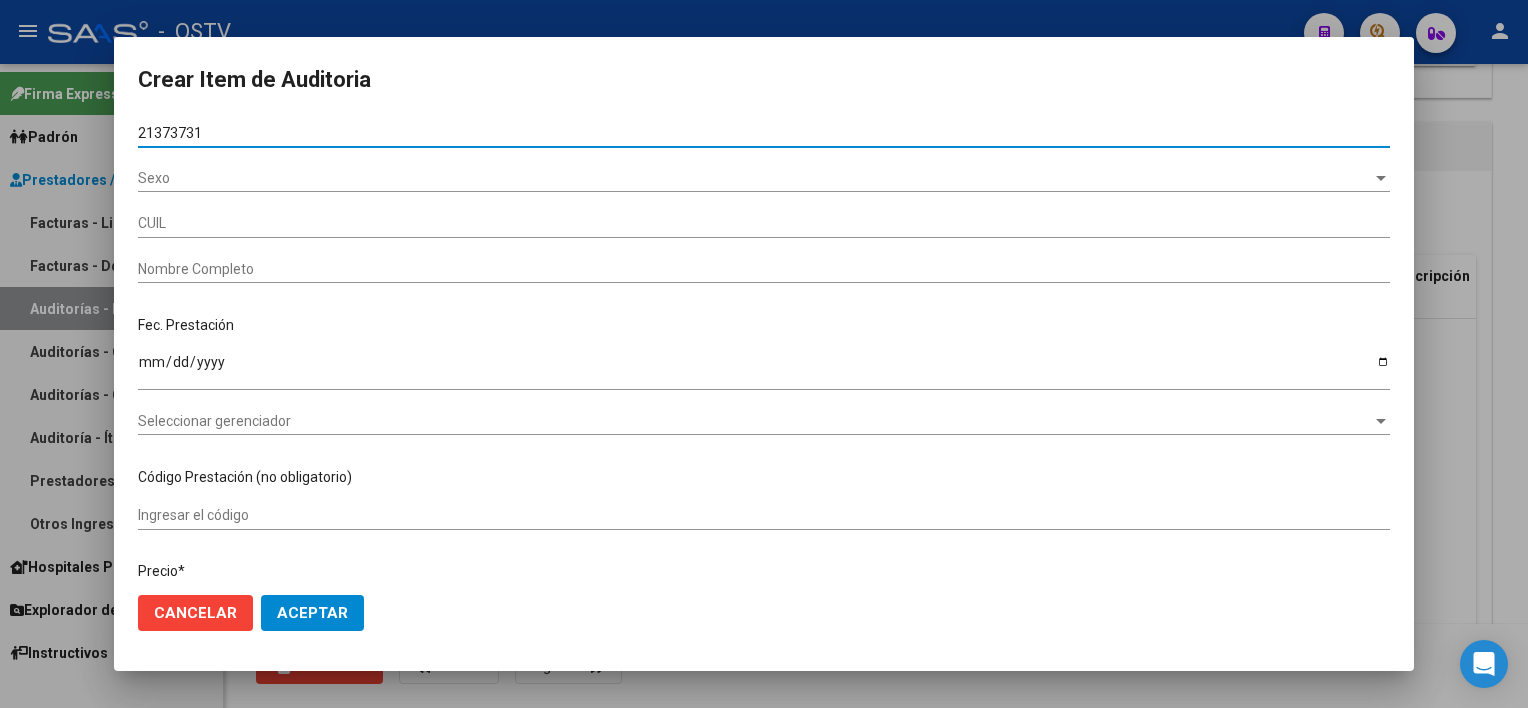type on "27213737312" 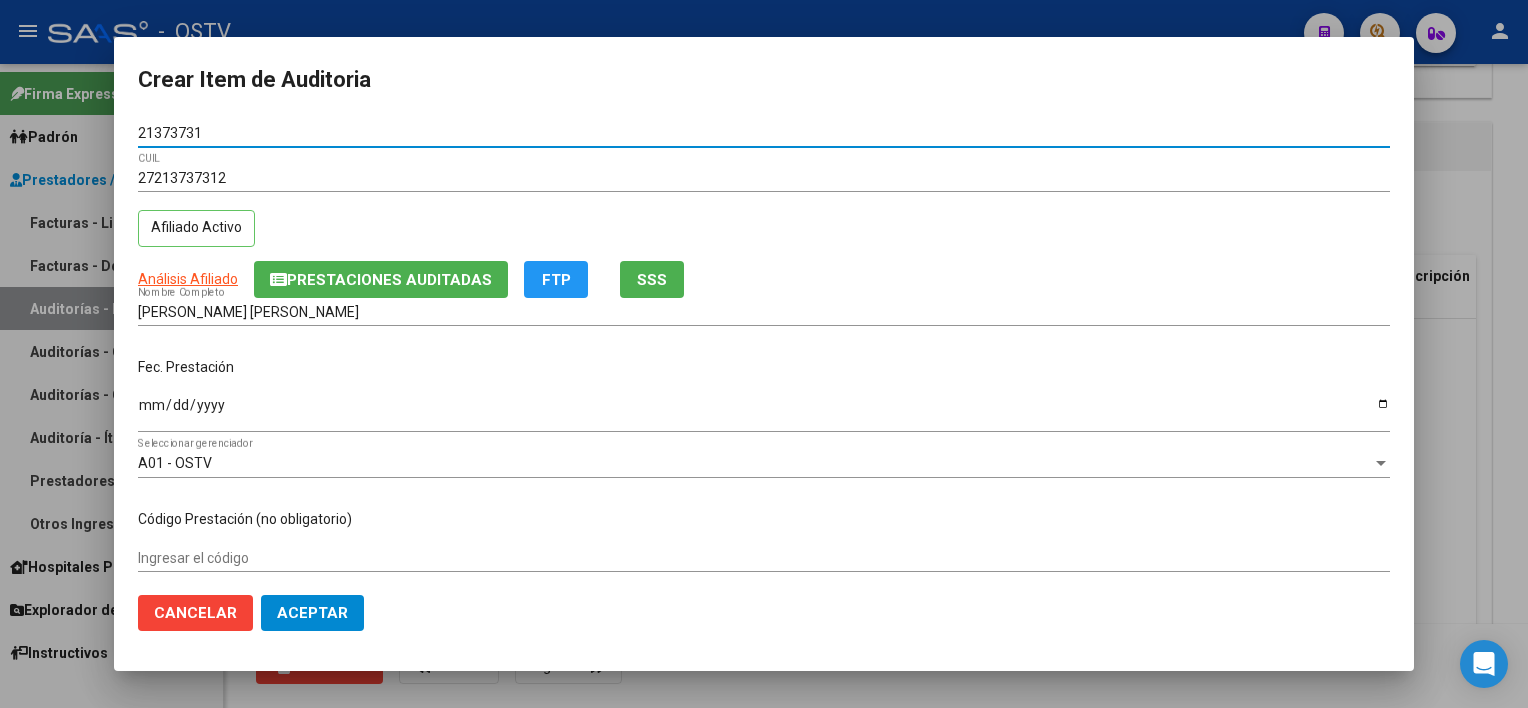 type on "21373731" 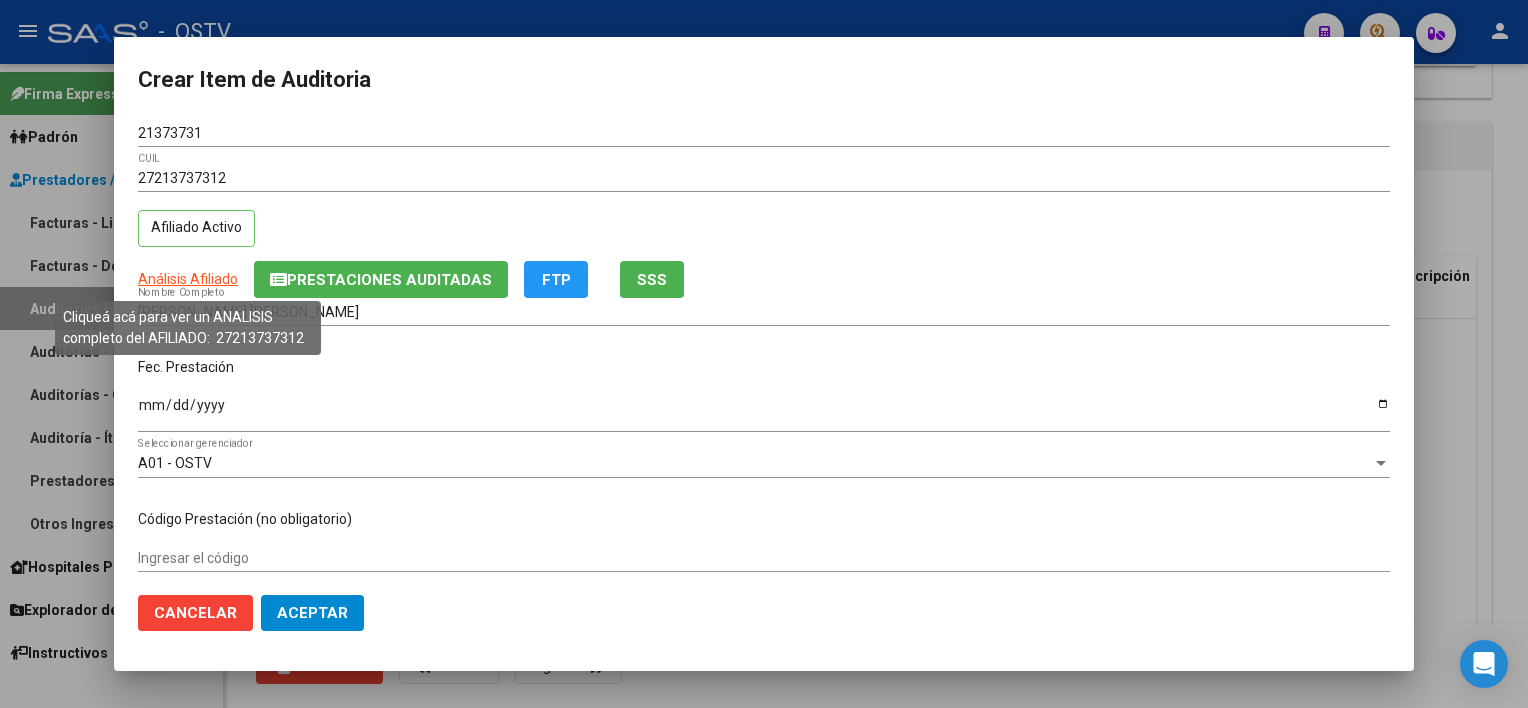 click on "Análisis Afiliado" at bounding box center (188, 279) 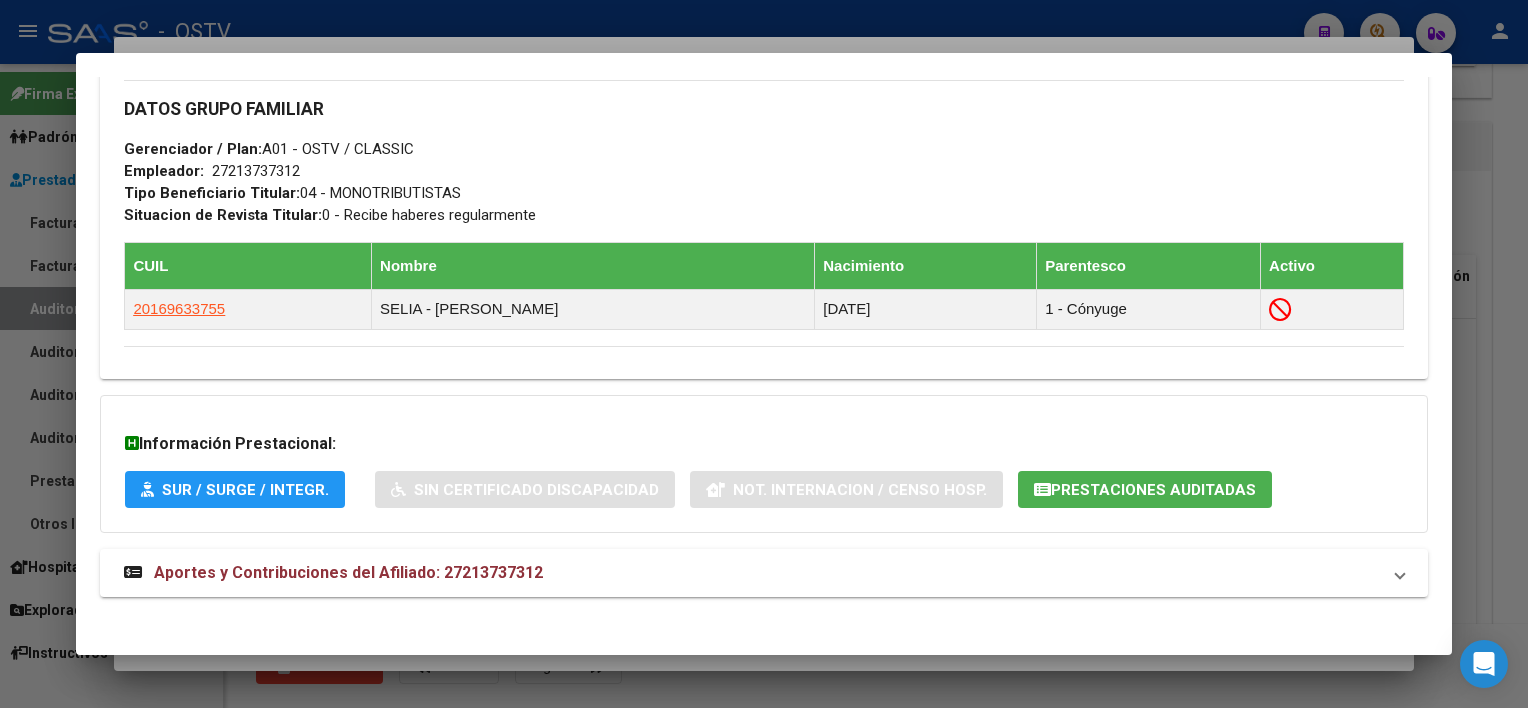scroll, scrollTop: 953, scrollLeft: 0, axis: vertical 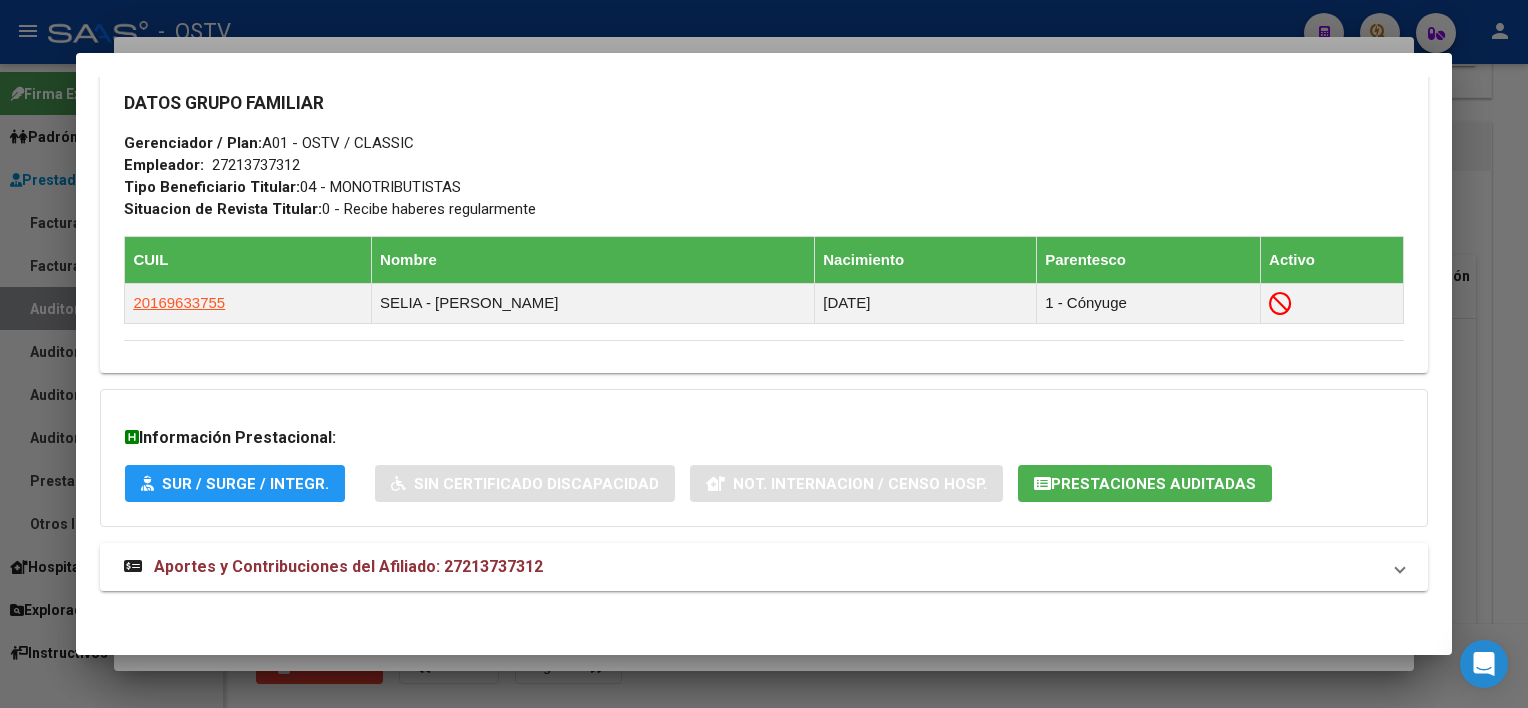 click on "Aportes y Contribuciones del Afiliado: 27213737312" at bounding box center [763, 567] 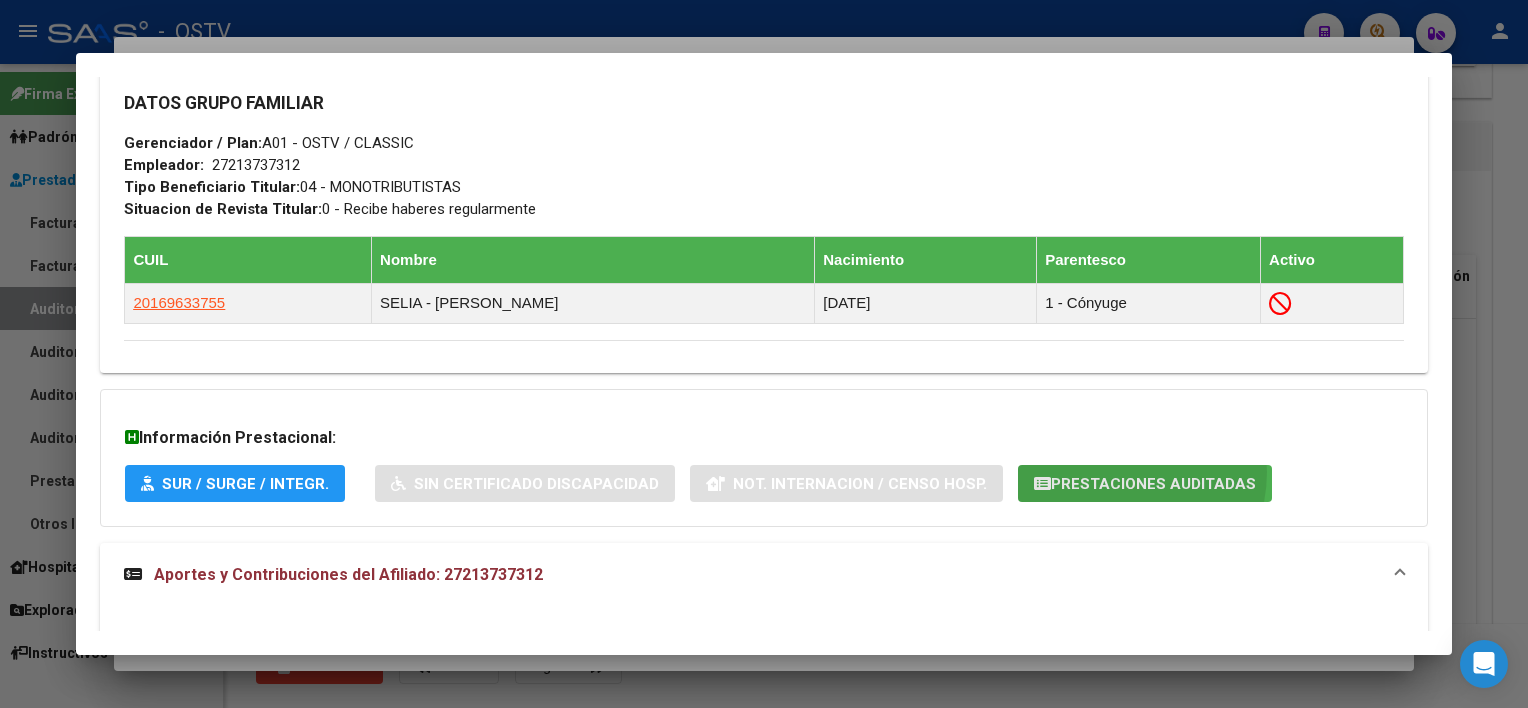 click on "Prestaciones Auditadas" 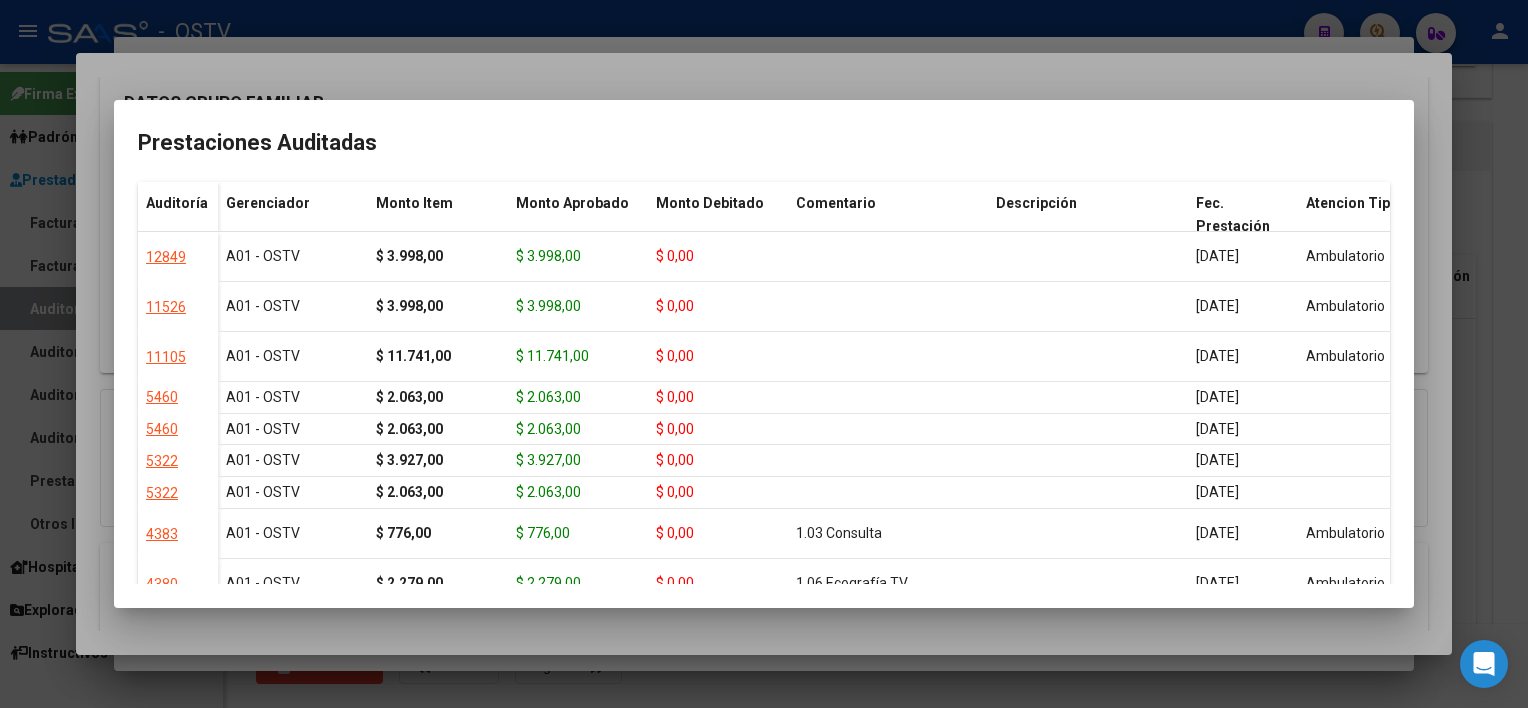drag, startPoint x: 1093, startPoint y: 632, endPoint x: 1072, endPoint y: 592, distance: 45.17743 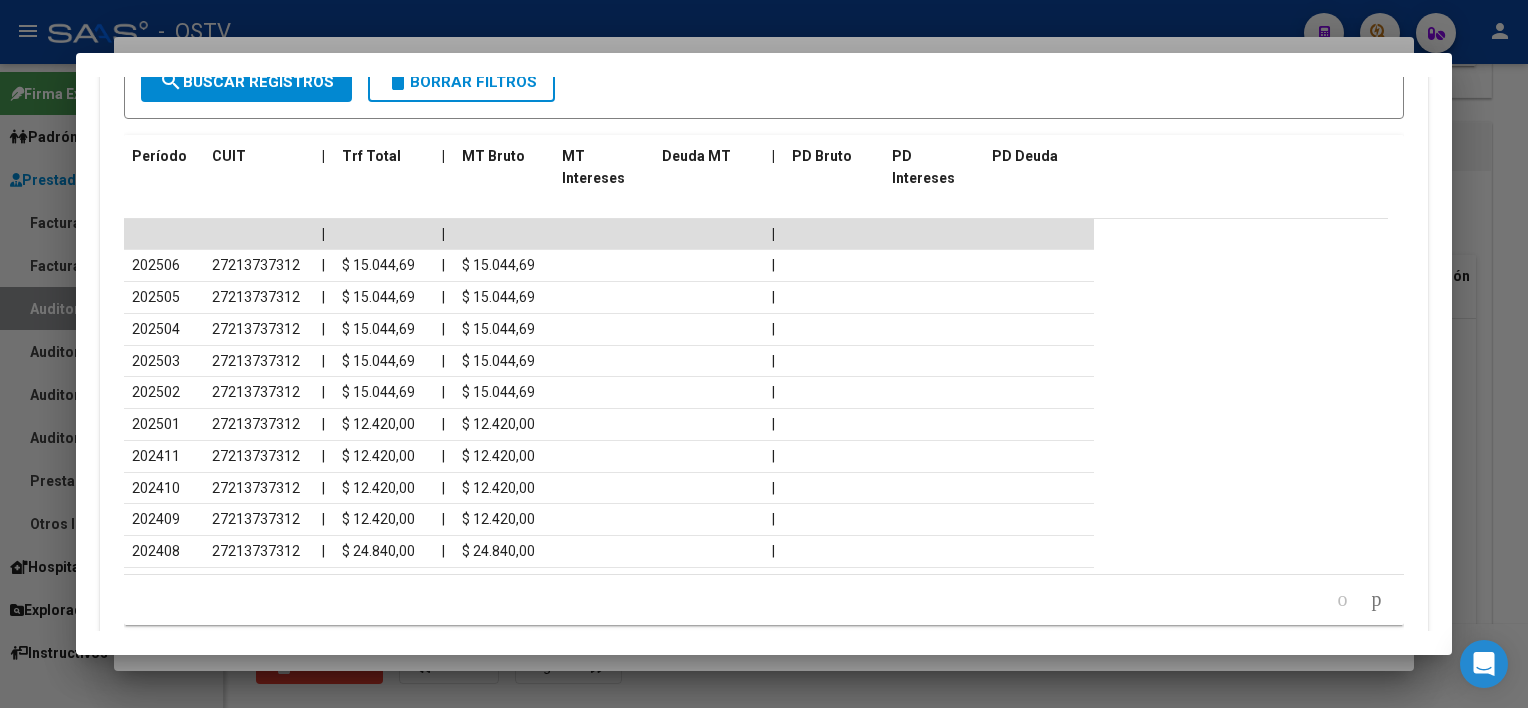 scroll, scrollTop: 1753, scrollLeft: 0, axis: vertical 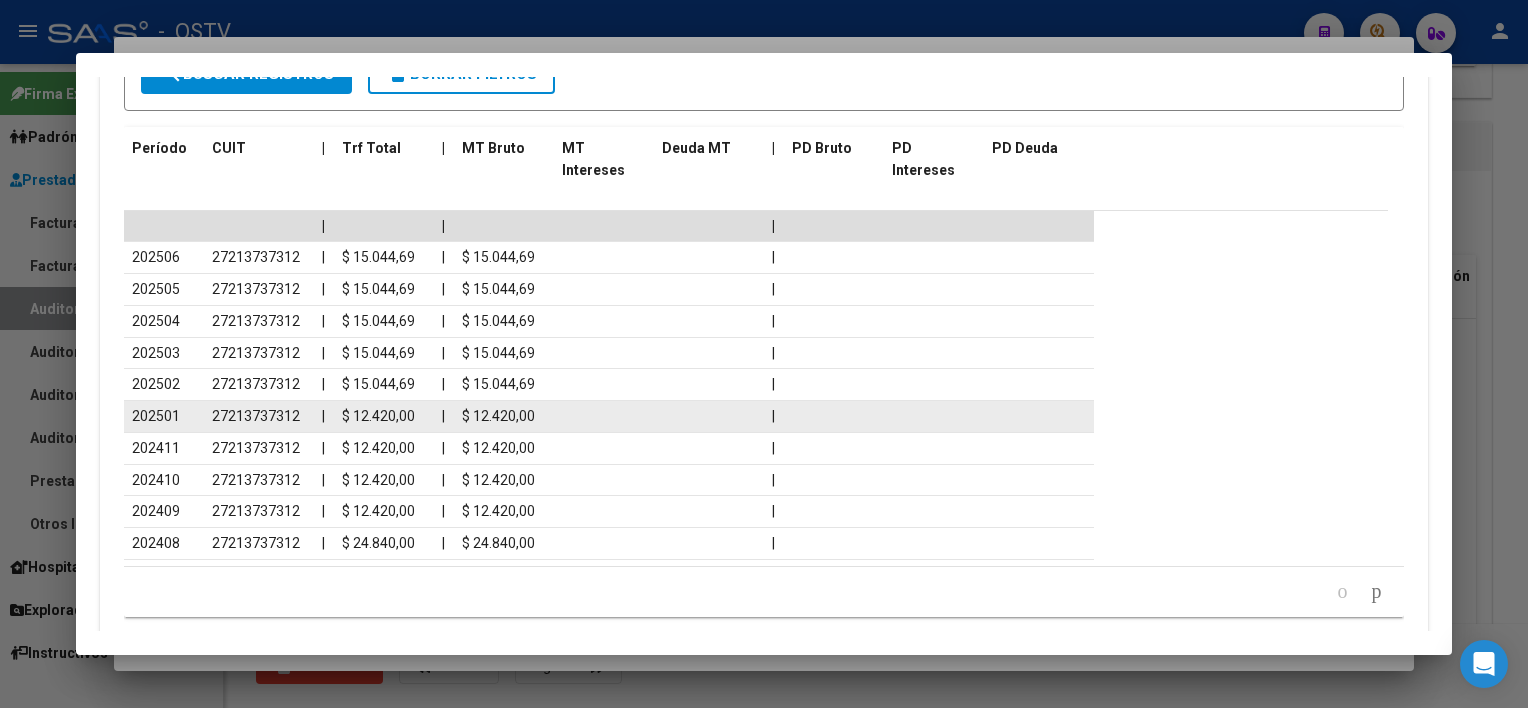 drag, startPoint x: 137, startPoint y: 476, endPoint x: 248, endPoint y: 405, distance: 131.76494 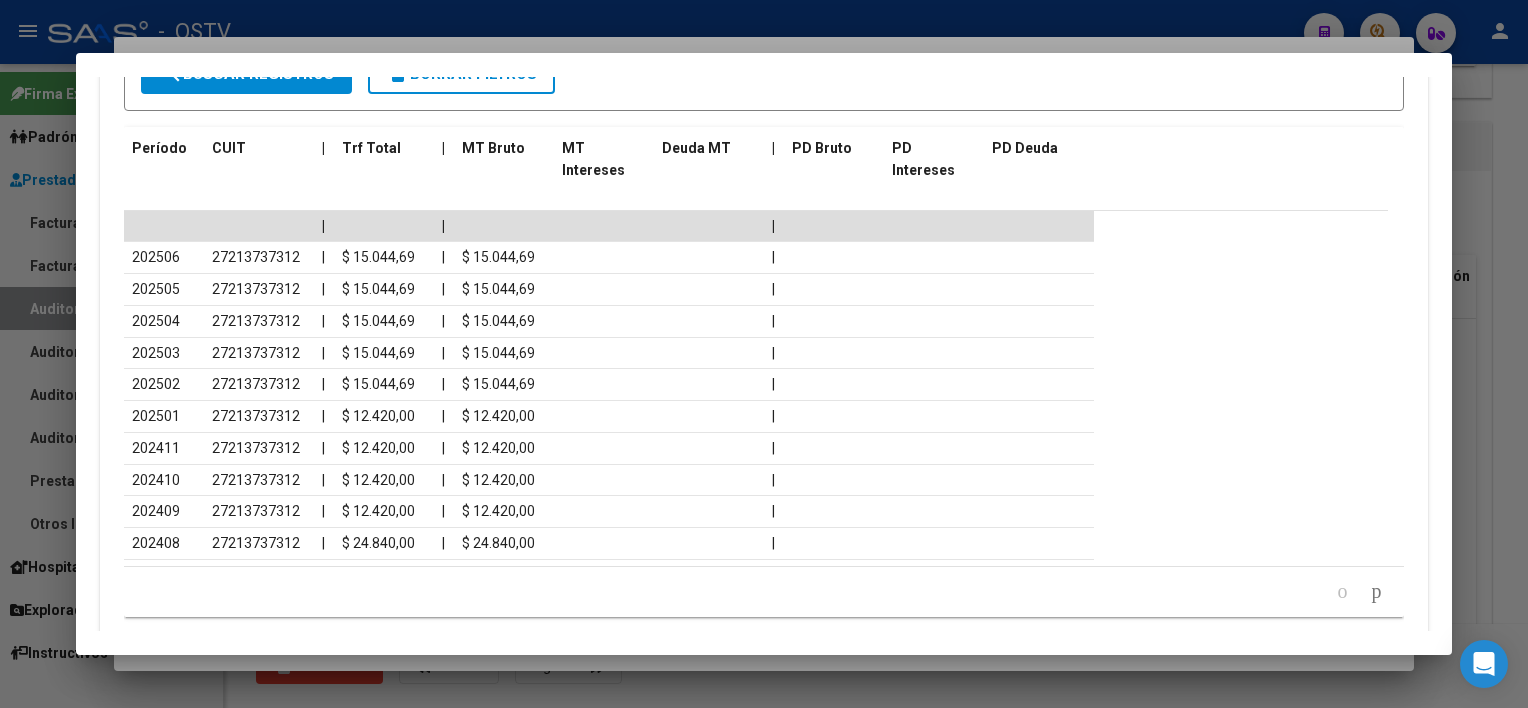 click at bounding box center [764, 354] 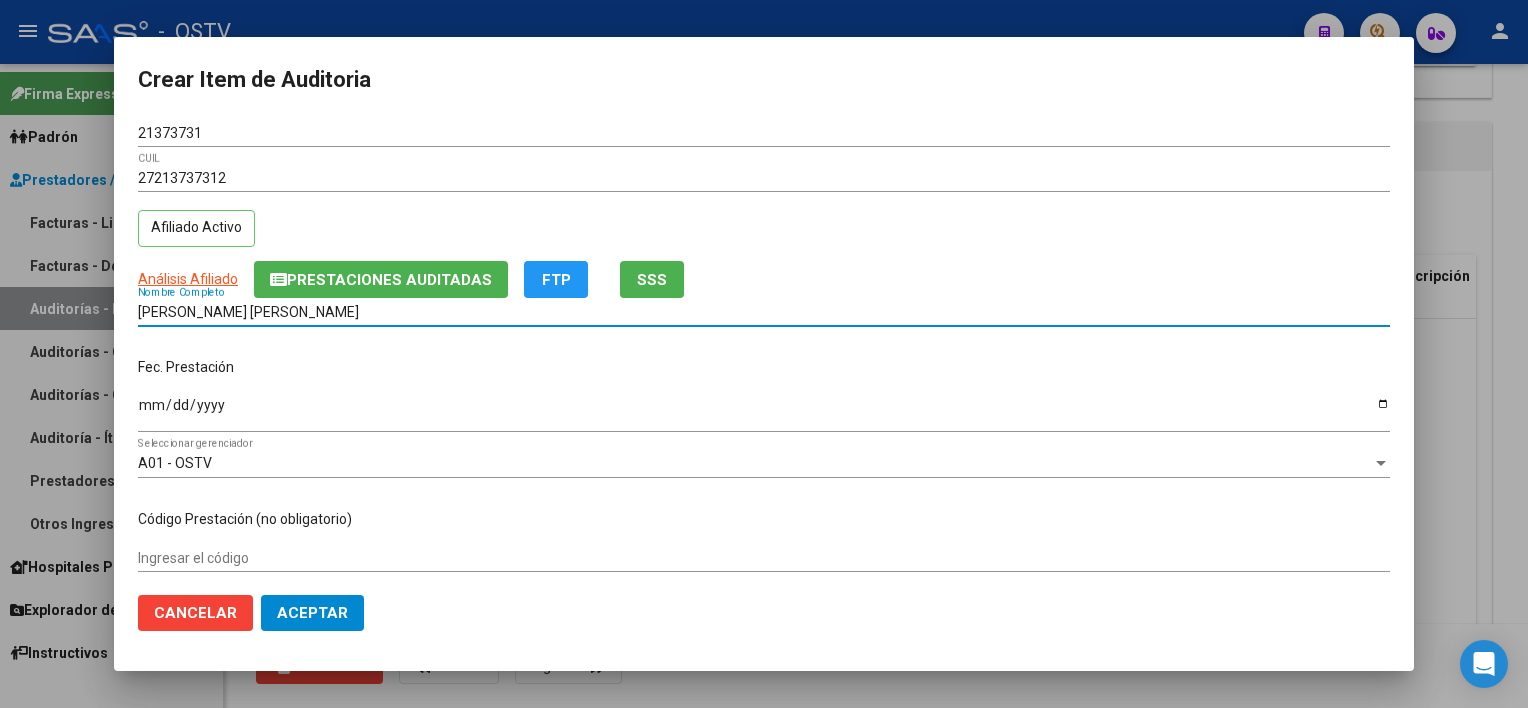 click on "[PERSON_NAME] [PERSON_NAME]" at bounding box center (764, 312) 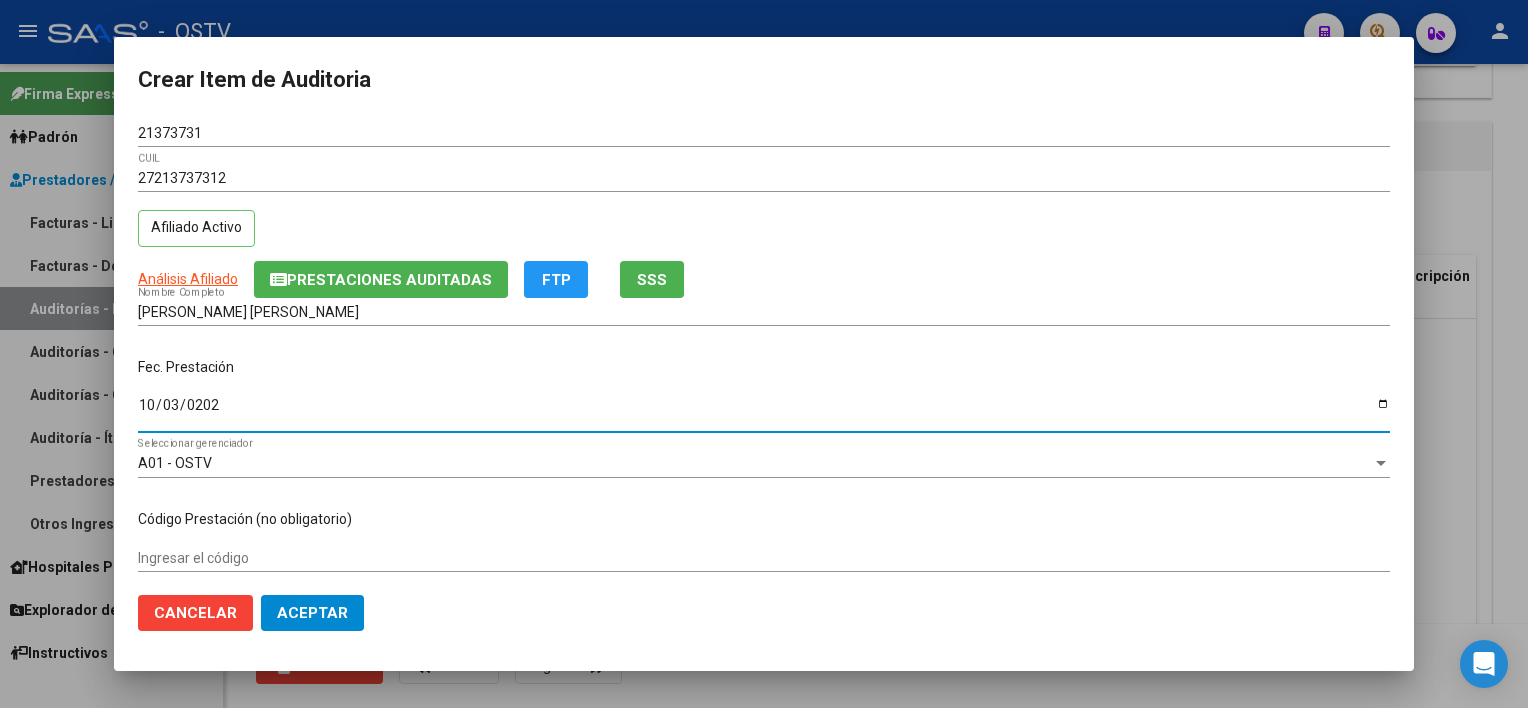 type on "[DATE]" 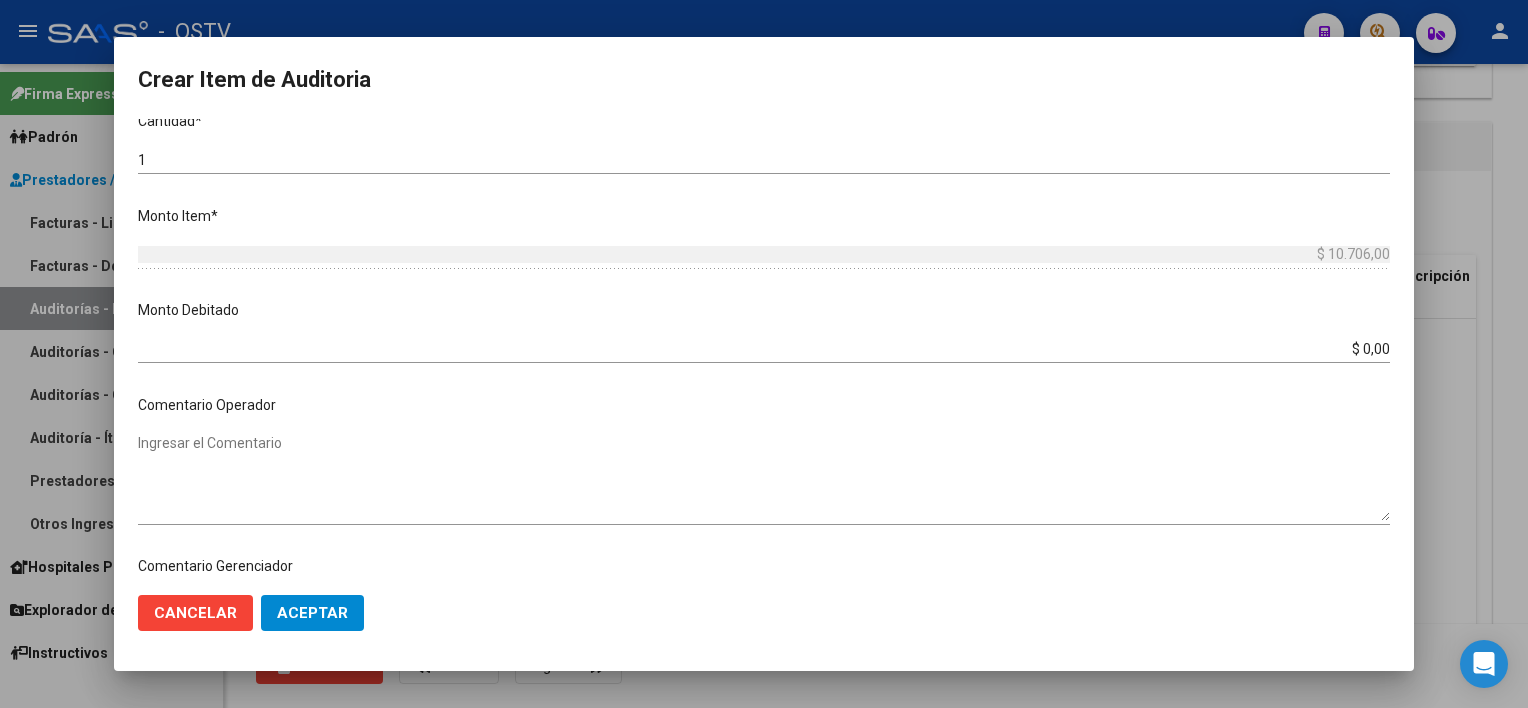 scroll, scrollTop: 1004, scrollLeft: 0, axis: vertical 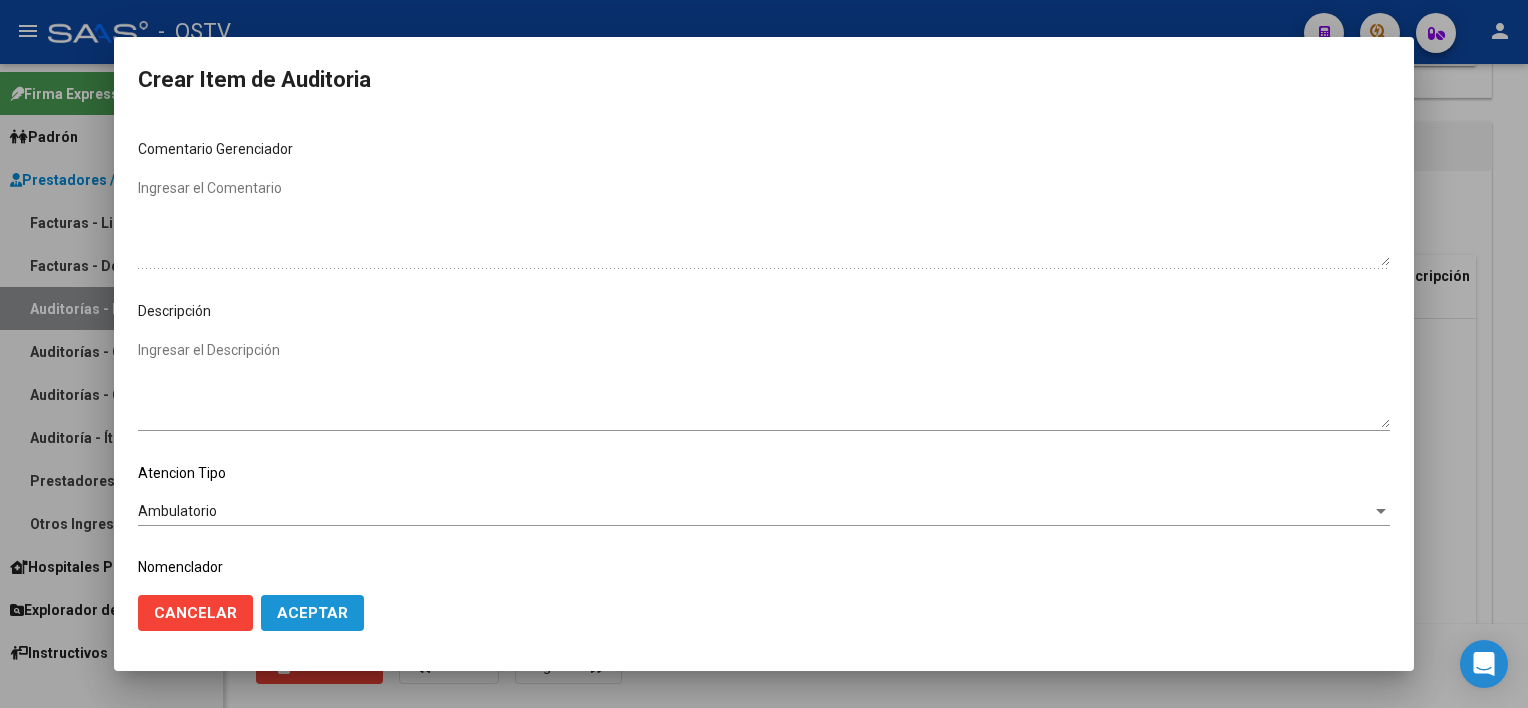 click on "Aceptar" 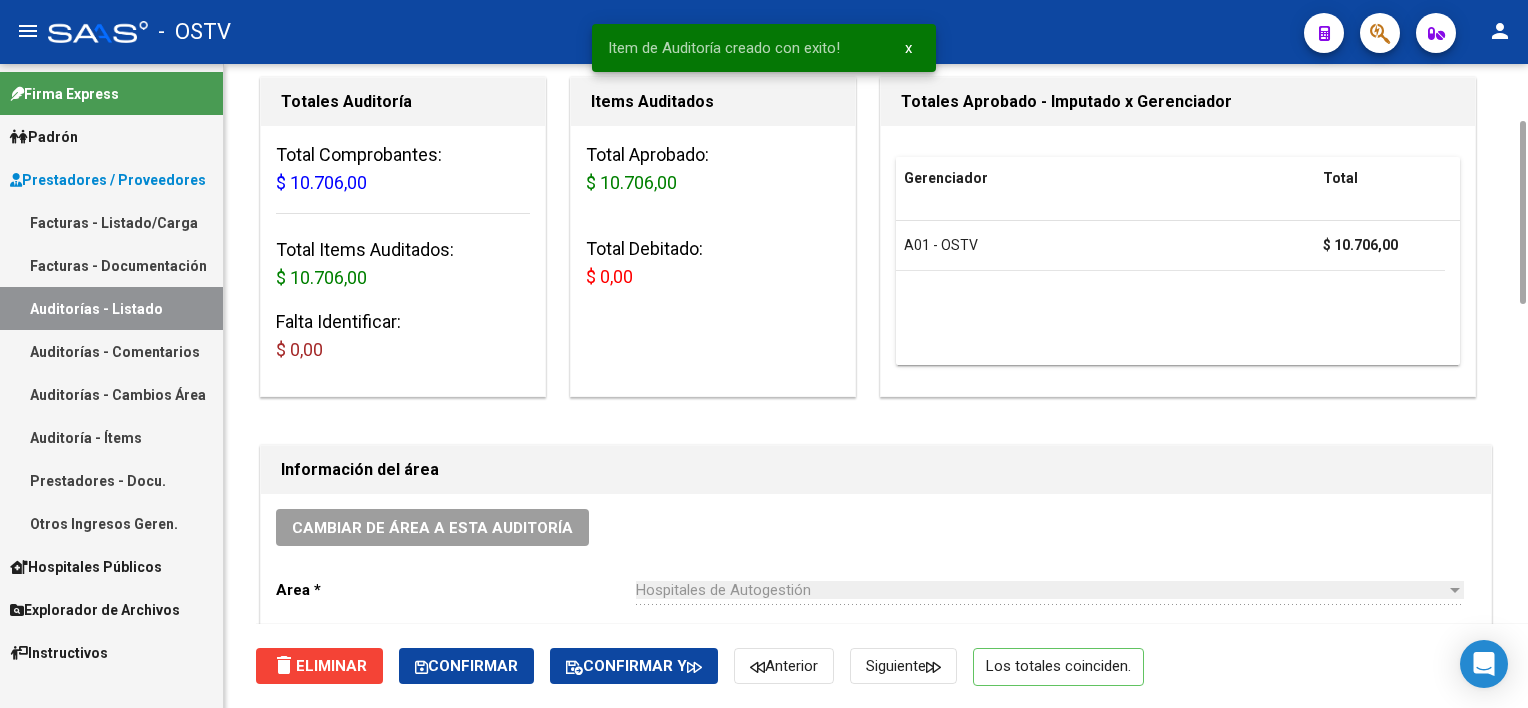 scroll, scrollTop: 600, scrollLeft: 0, axis: vertical 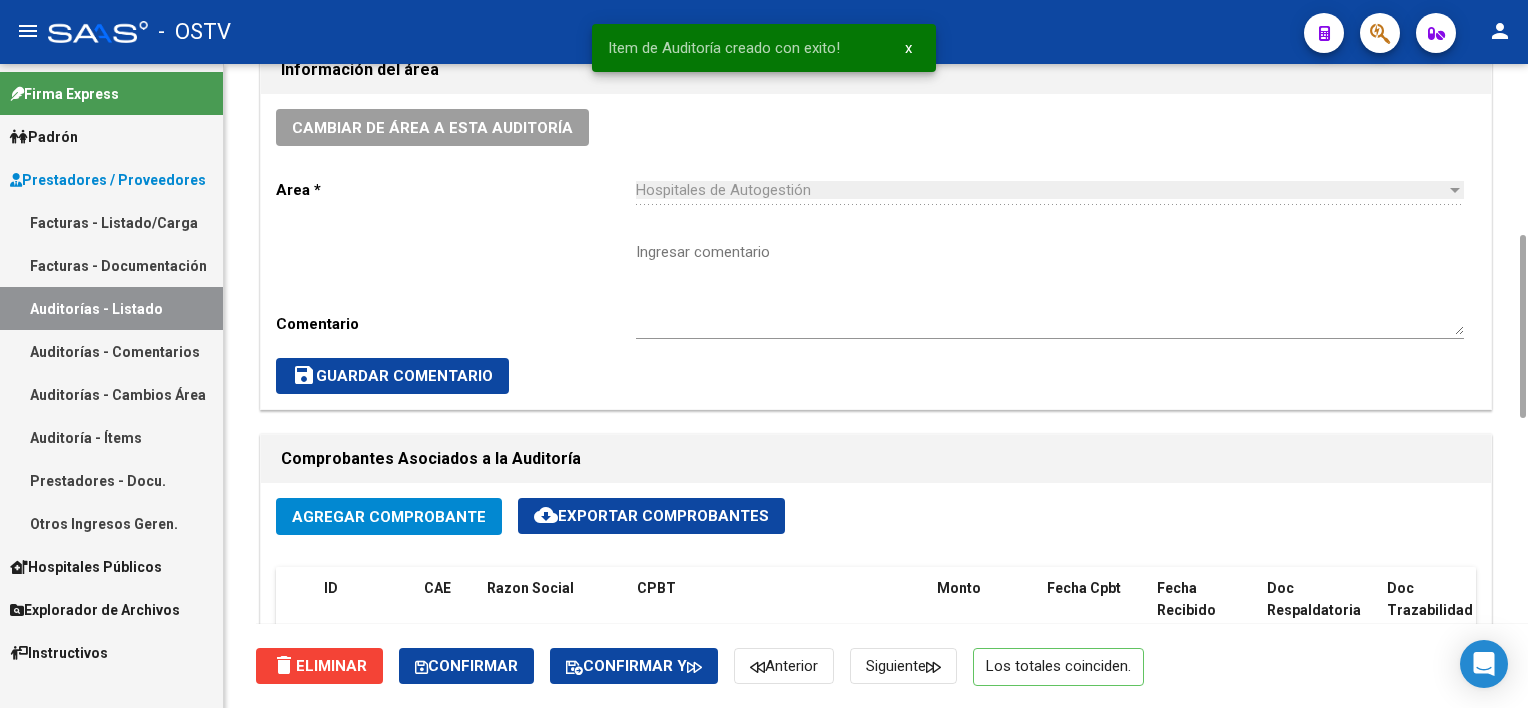 click on "Ingresar comentario" at bounding box center (1050, 288) 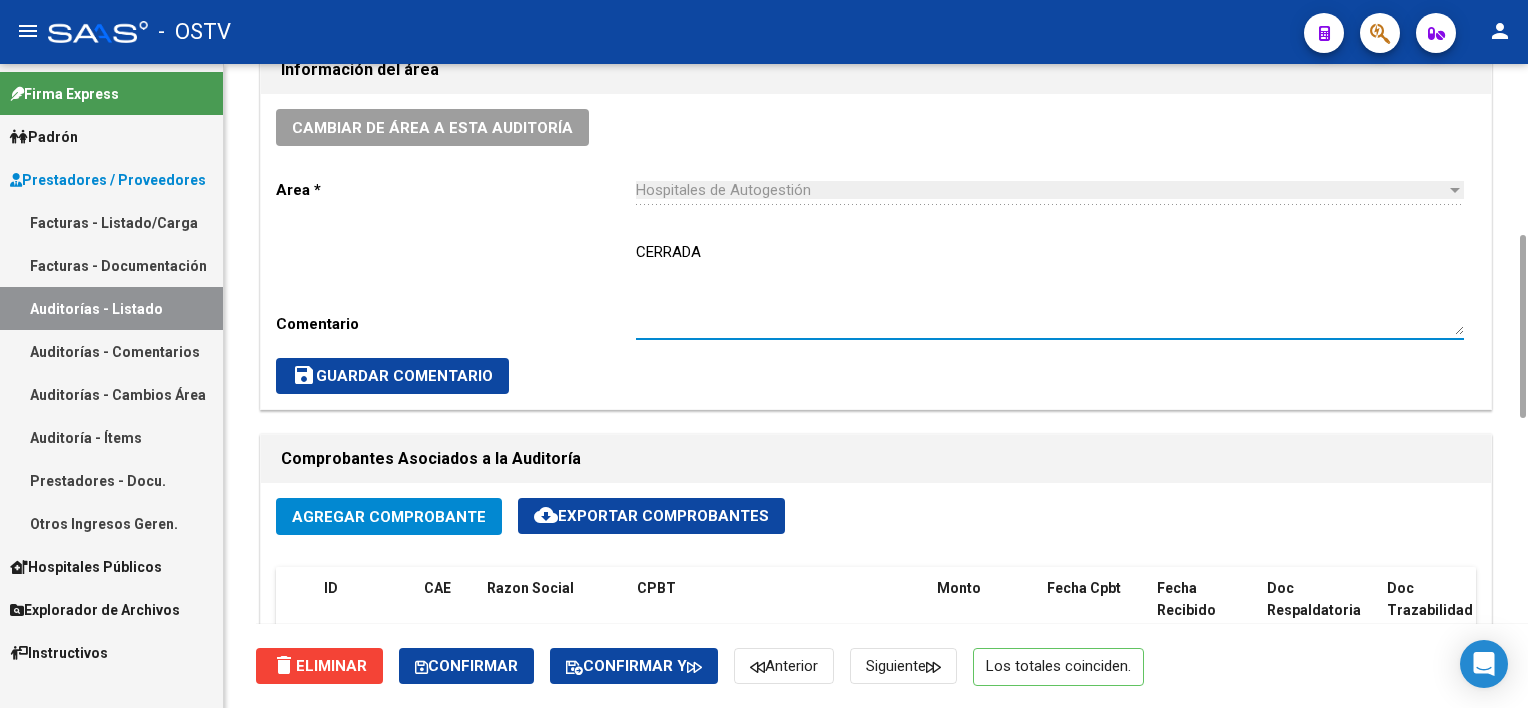type on "CERRADA" 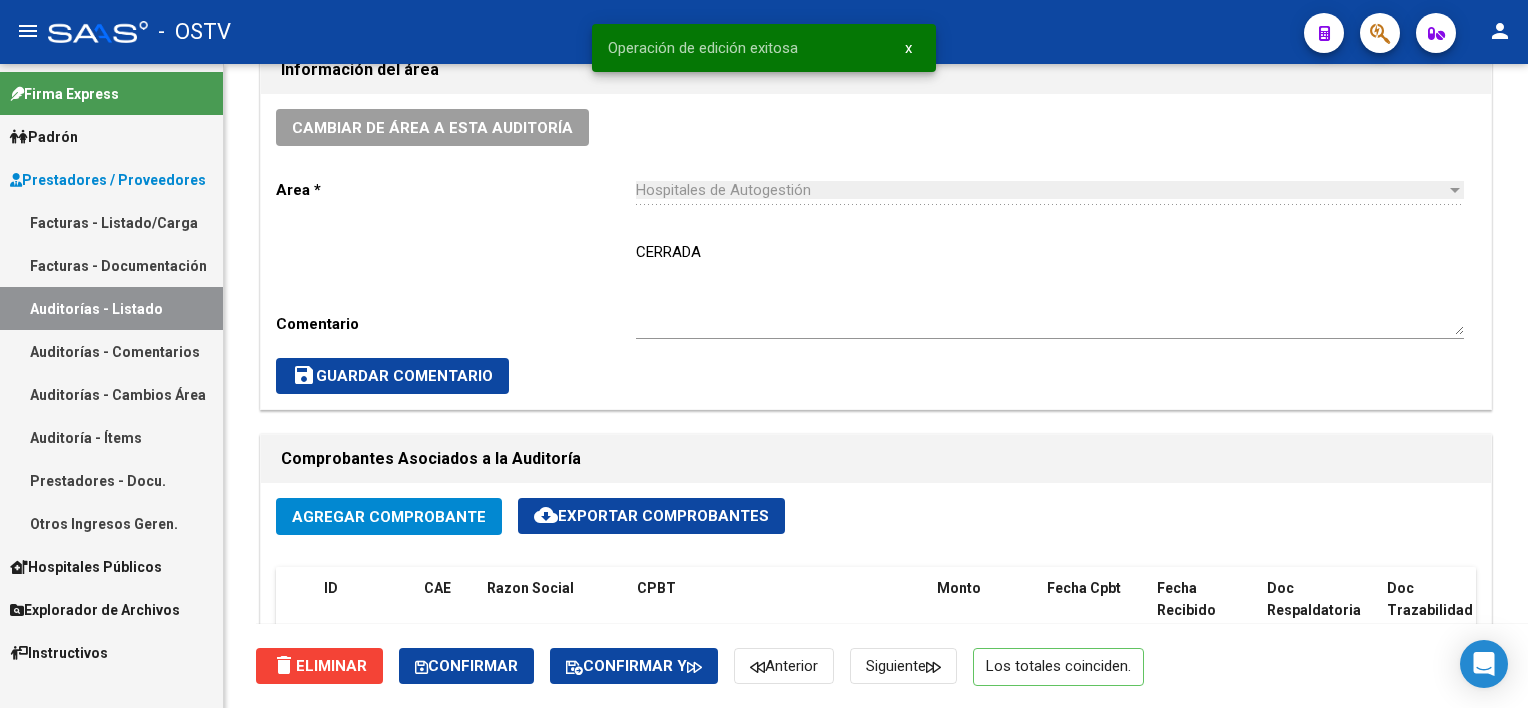 scroll, scrollTop: 0, scrollLeft: 0, axis: both 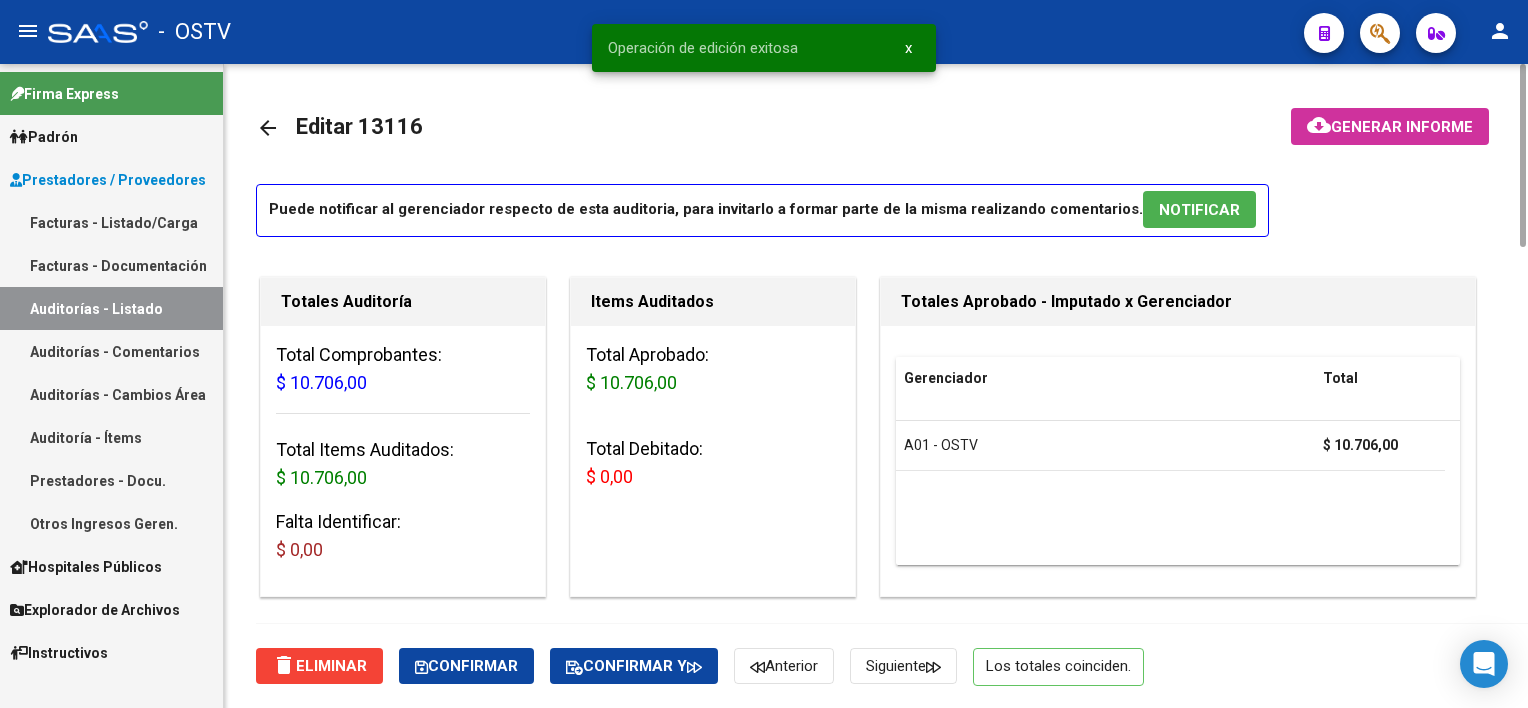 drag, startPoint x: 107, startPoint y: 312, endPoint x: 291, endPoint y: 50, distance: 320.15622 